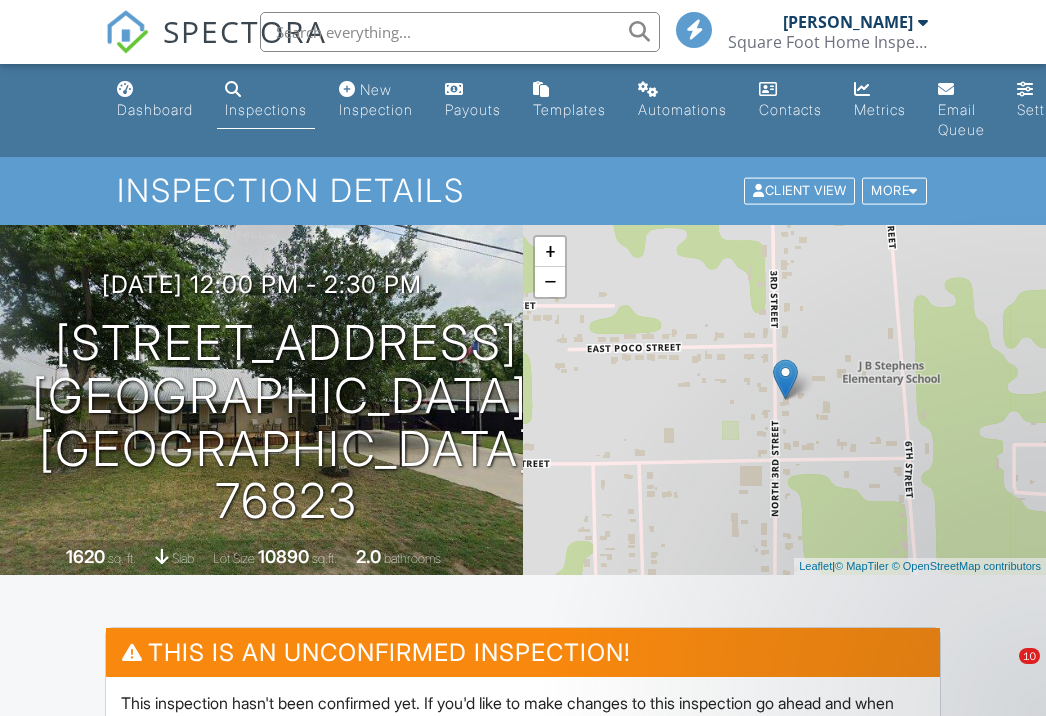 scroll, scrollTop: 492, scrollLeft: 0, axis: vertical 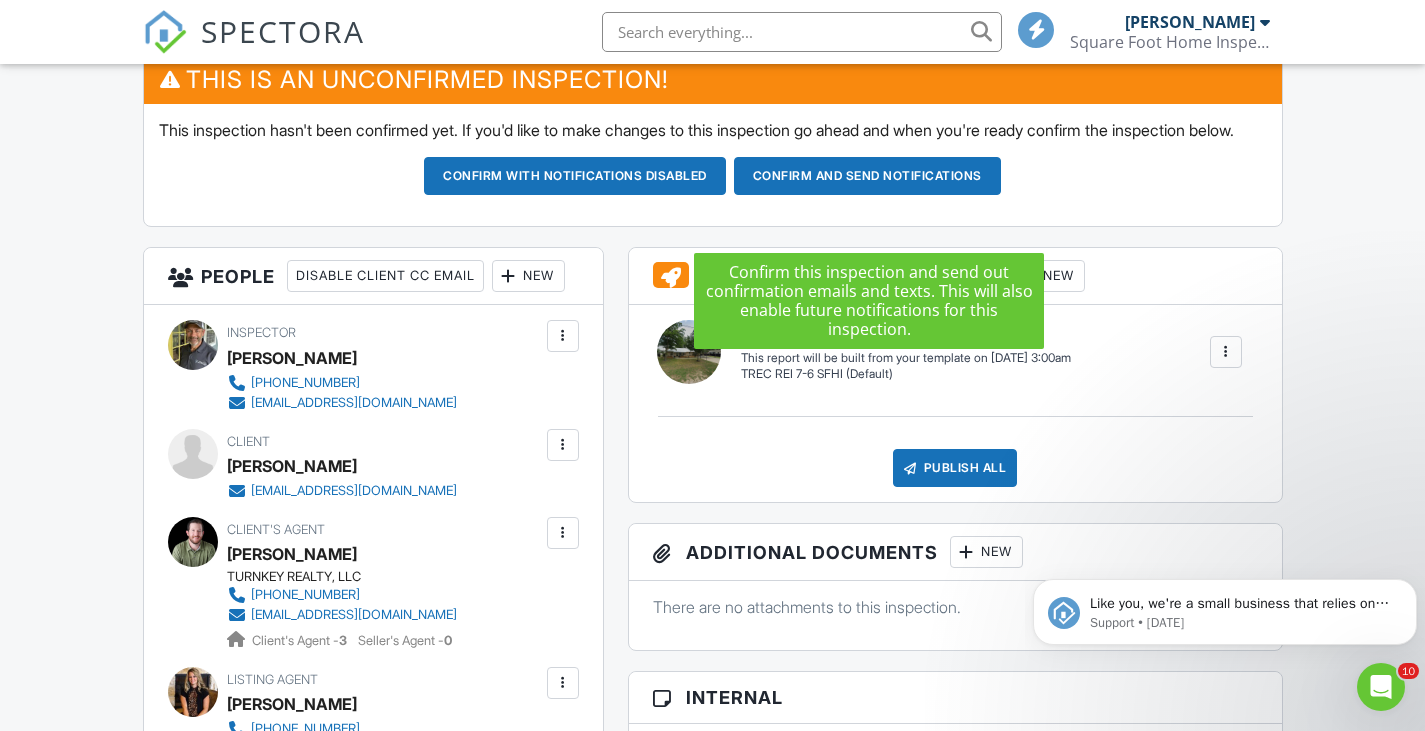 click on "Confirm and send notifications" at bounding box center [575, 176] 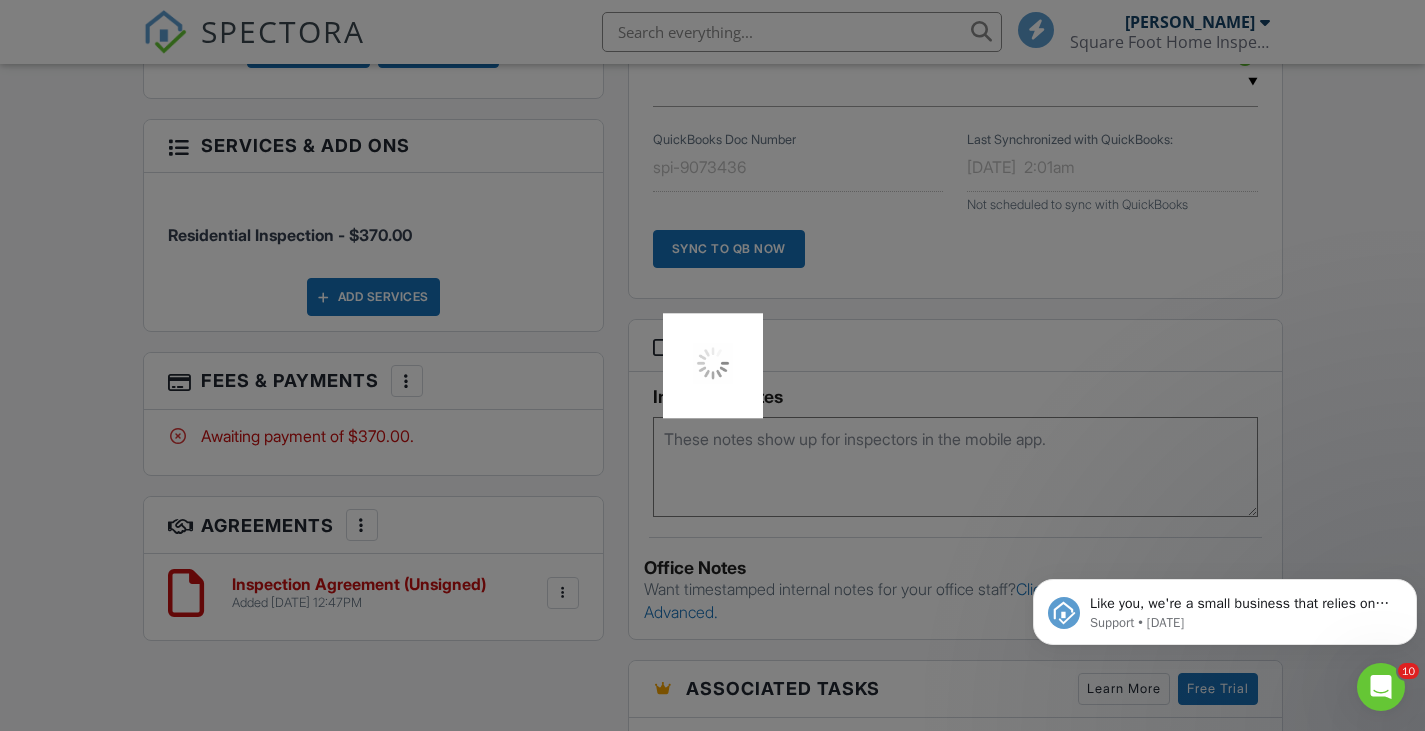 scroll, scrollTop: 1372, scrollLeft: 0, axis: vertical 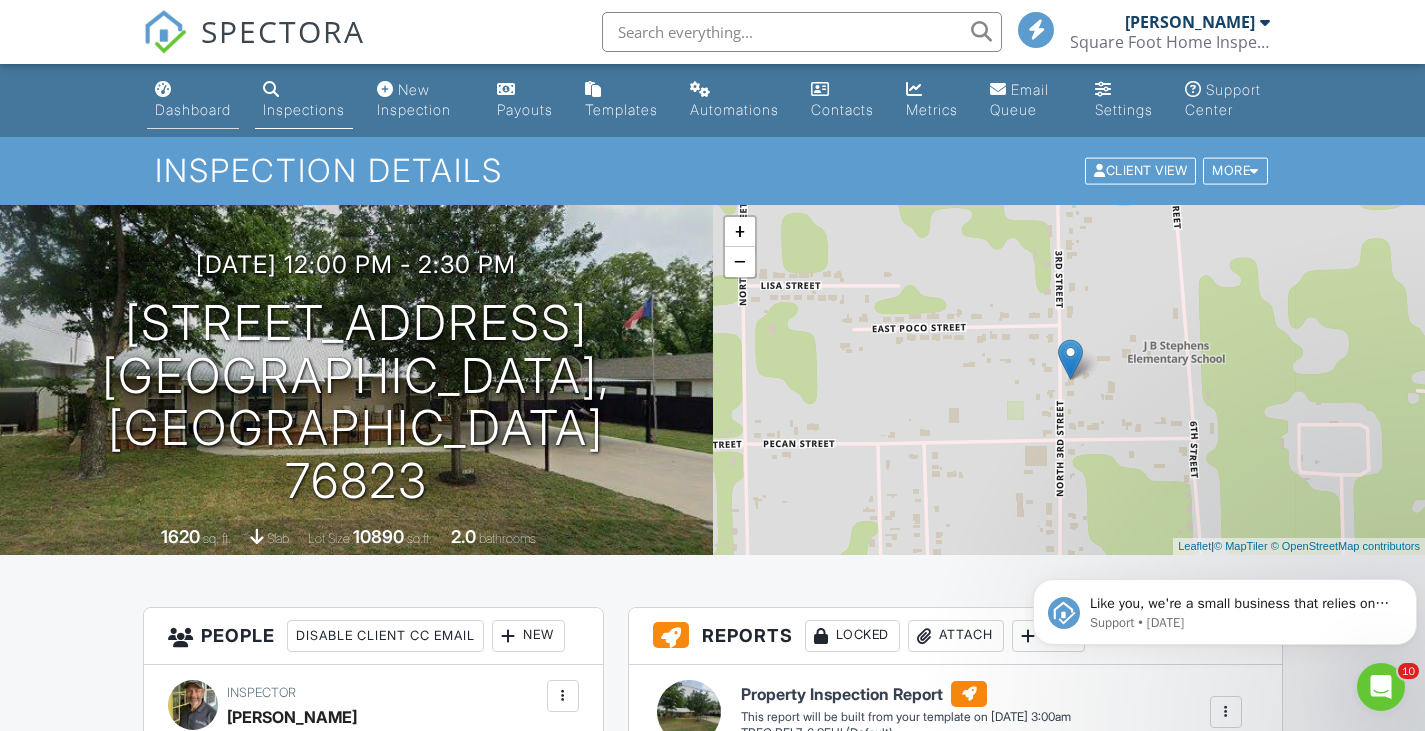 click on "Dashboard" at bounding box center (193, 100) 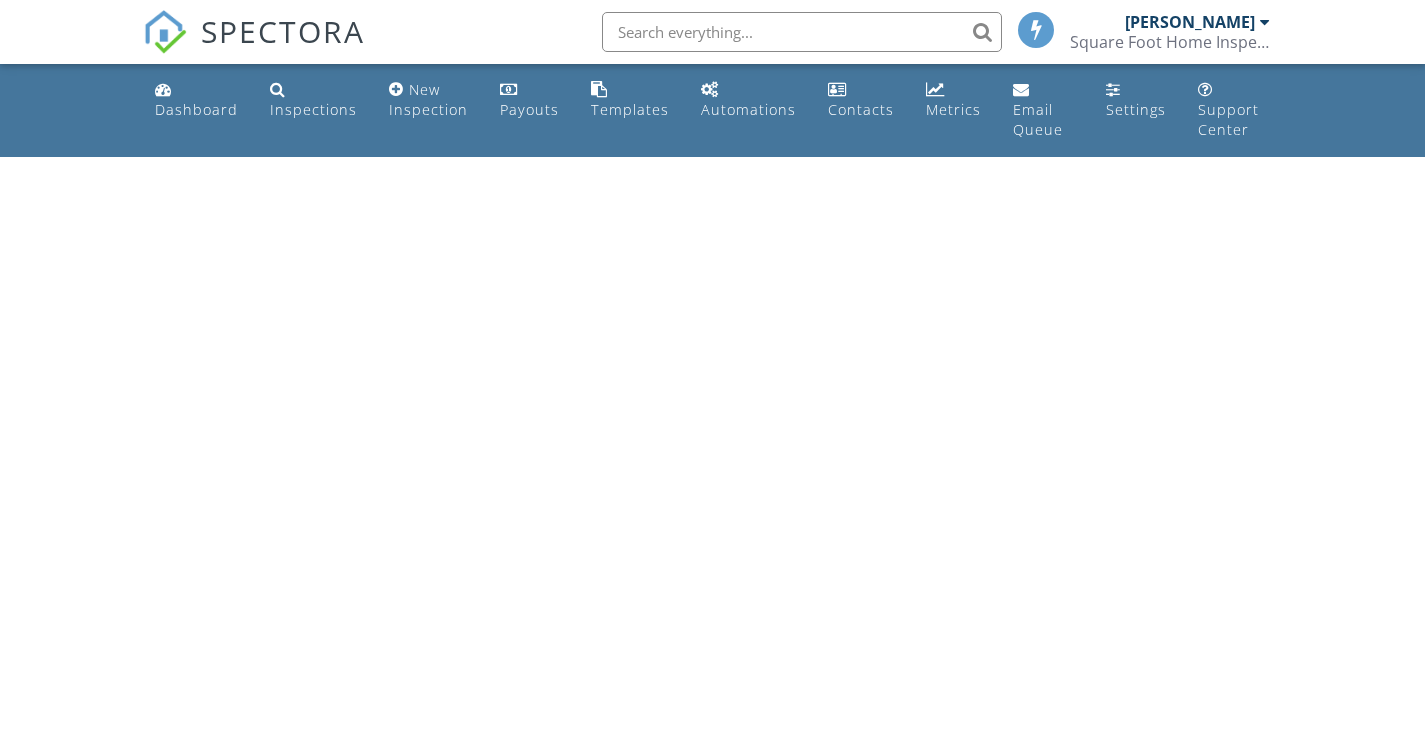 scroll, scrollTop: 0, scrollLeft: 0, axis: both 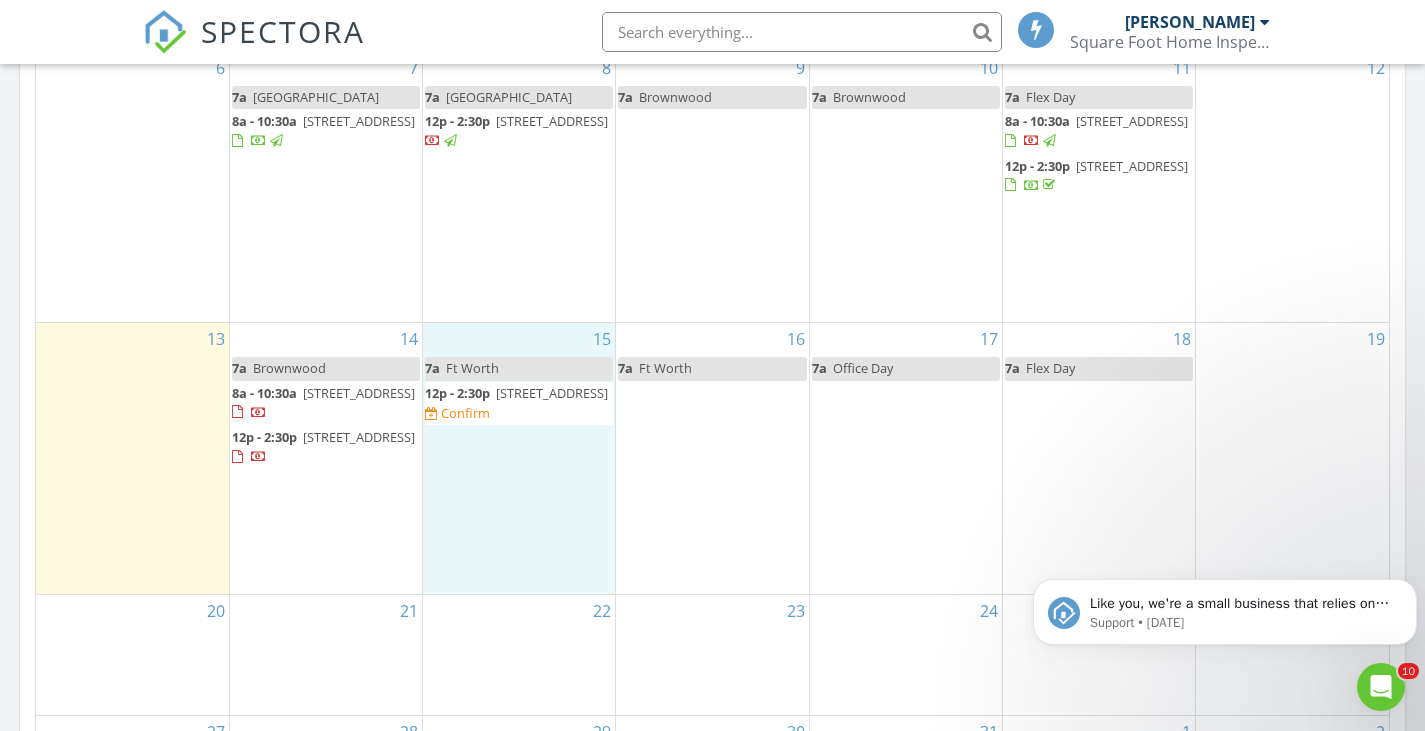 click on "15
7a
Ft Worth
12p - 2:30p
[STREET_ADDRESS]
Confirm" at bounding box center (519, 458) 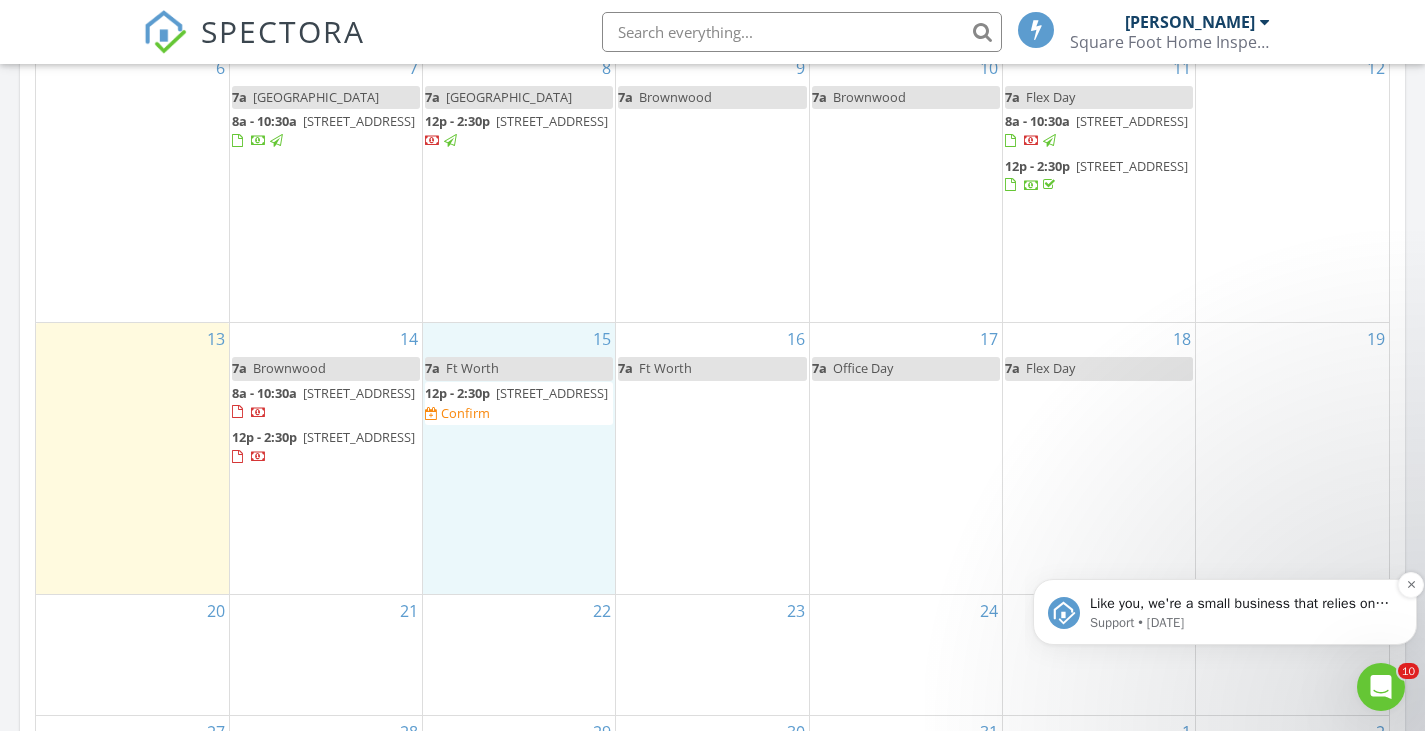 click on "Support • [DATE]" at bounding box center (1241, 623) 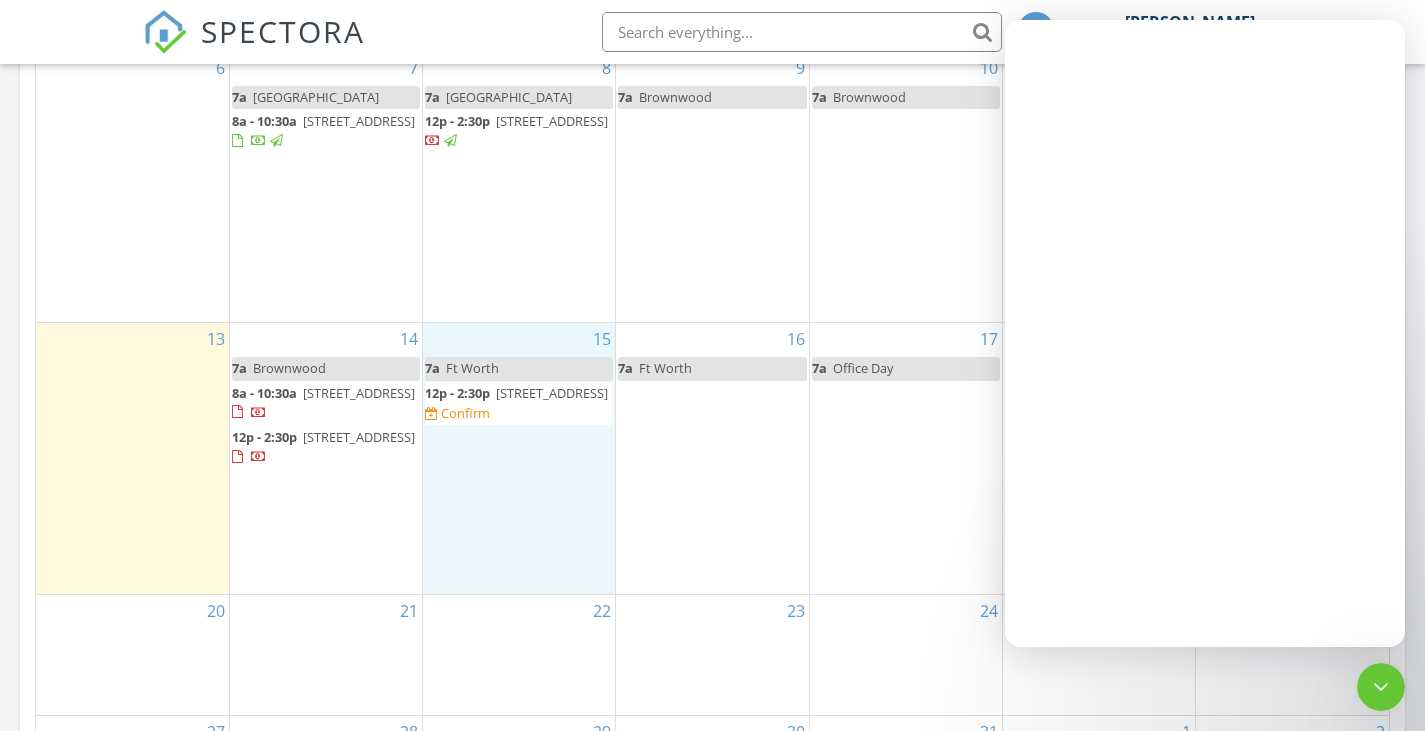 scroll, scrollTop: 0, scrollLeft: 0, axis: both 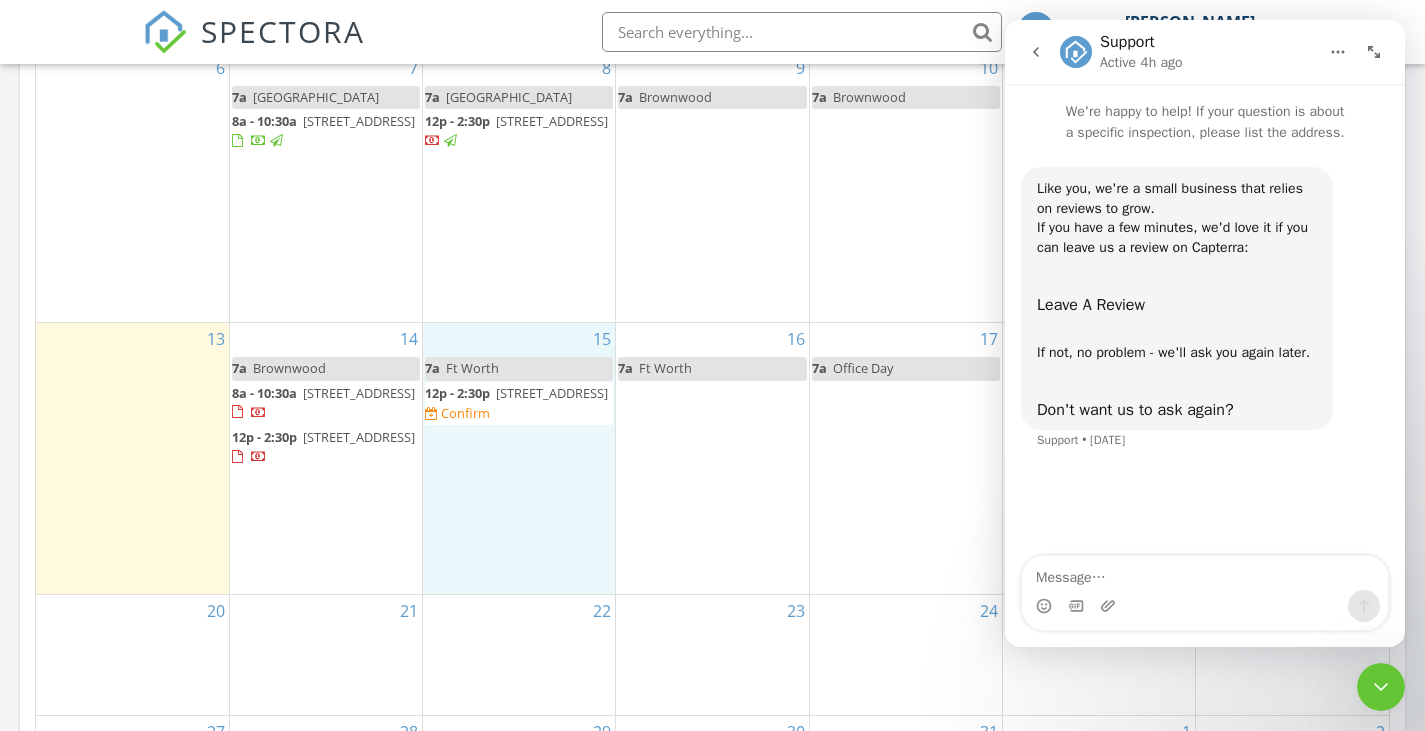 click at bounding box center [1036, 52] 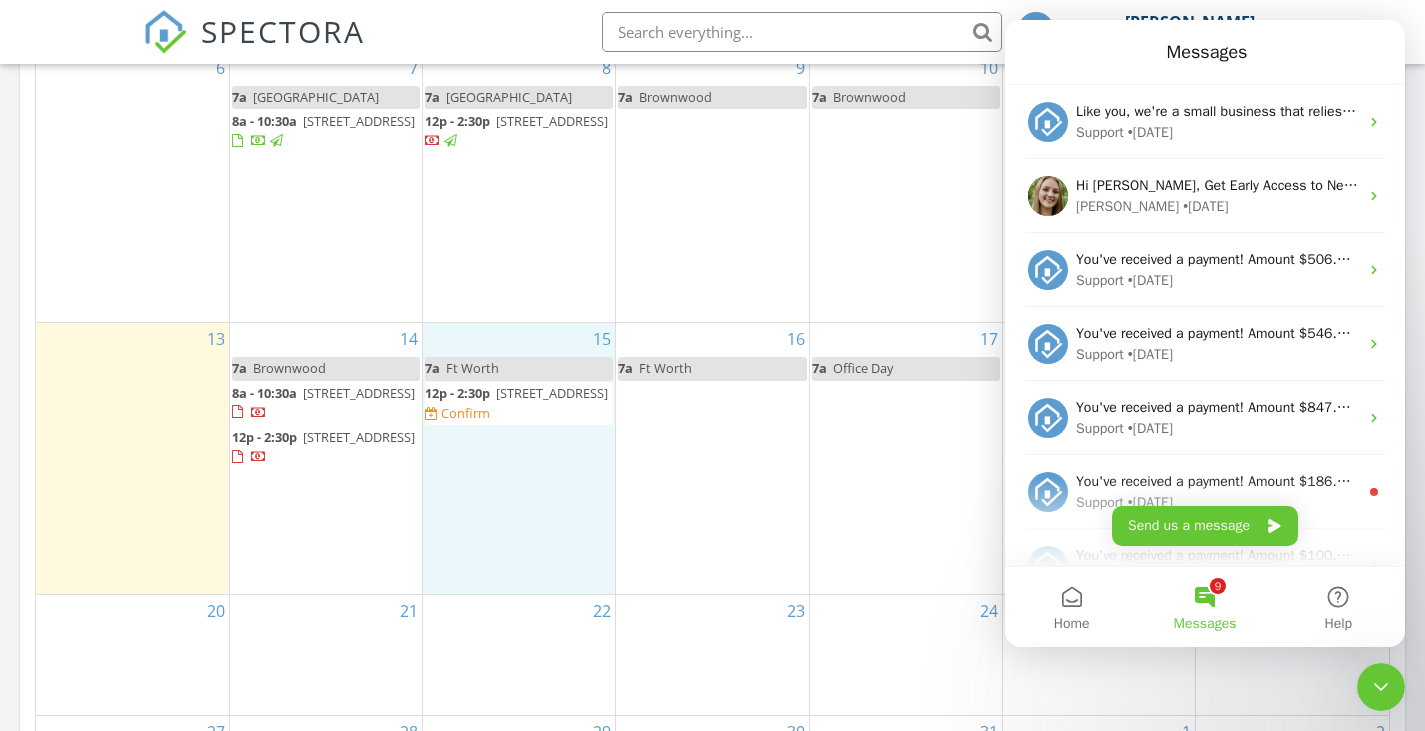 scroll, scrollTop: 93, scrollLeft: 0, axis: vertical 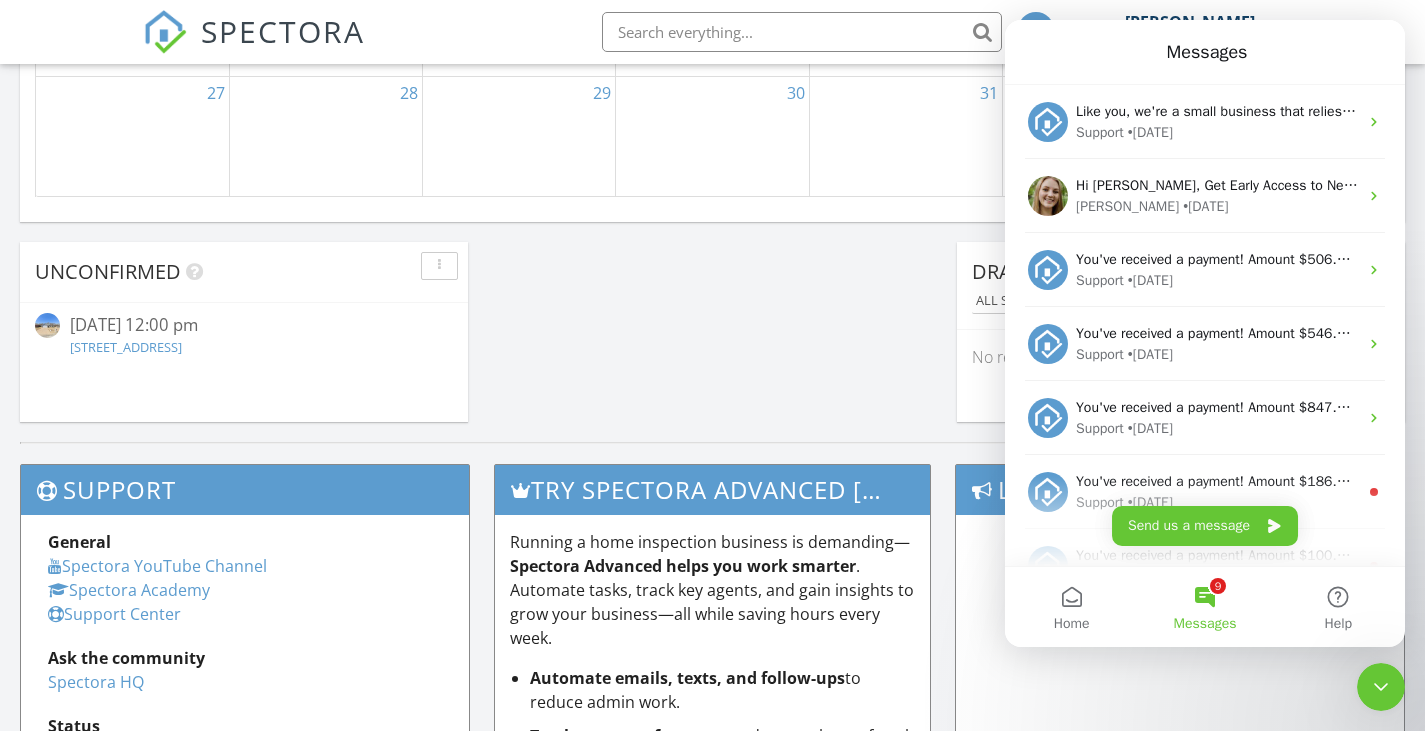 click 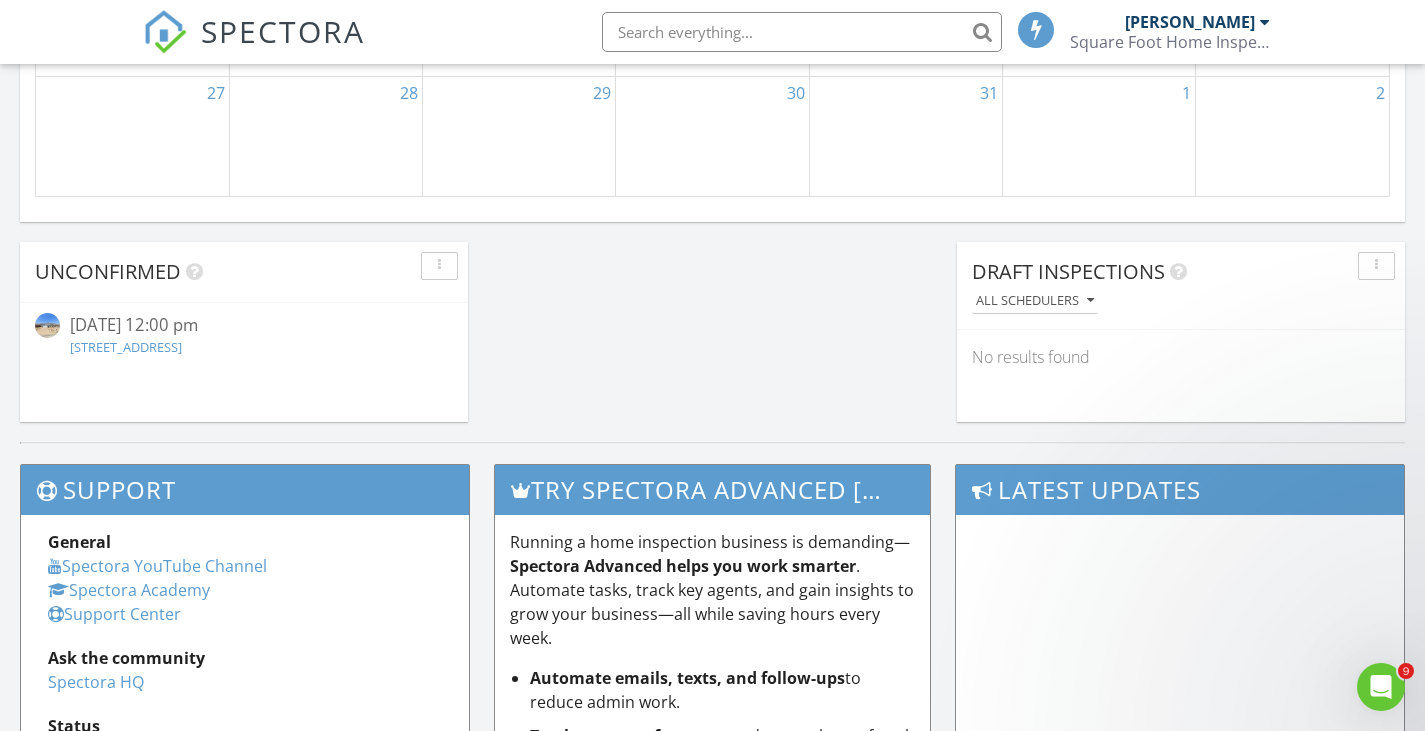 scroll, scrollTop: 0, scrollLeft: 0, axis: both 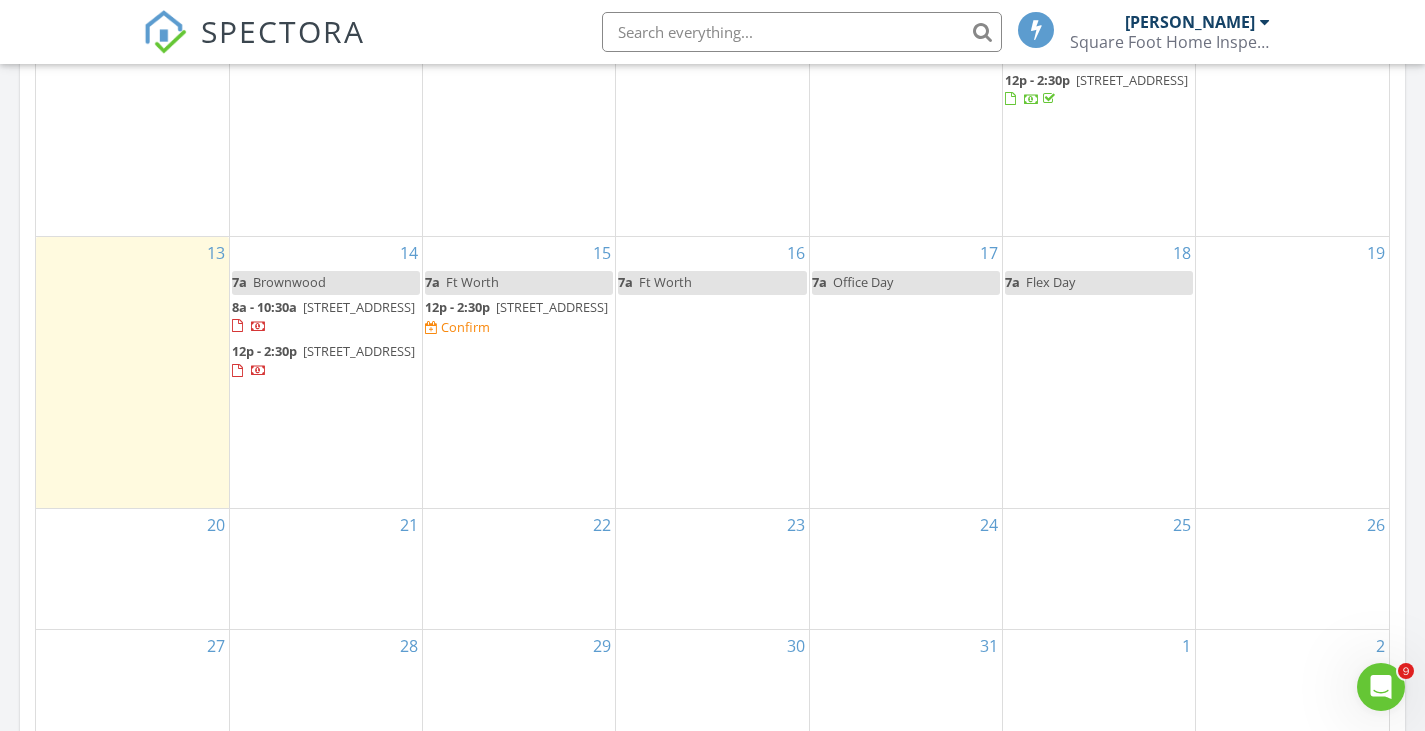drag, startPoint x: 1437, startPoint y: 173, endPoint x: 814, endPoint y: 460, distance: 685.9286 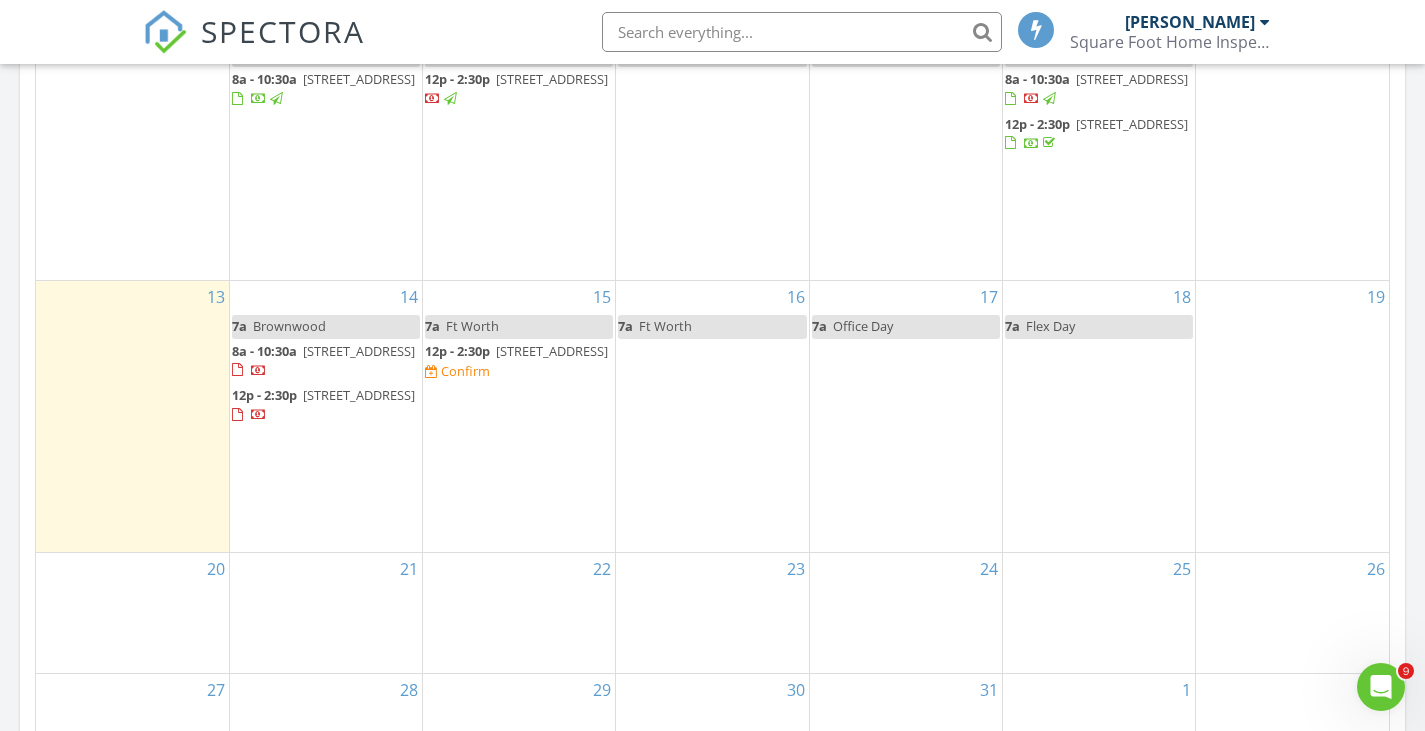 scroll, scrollTop: 1106, scrollLeft: 0, axis: vertical 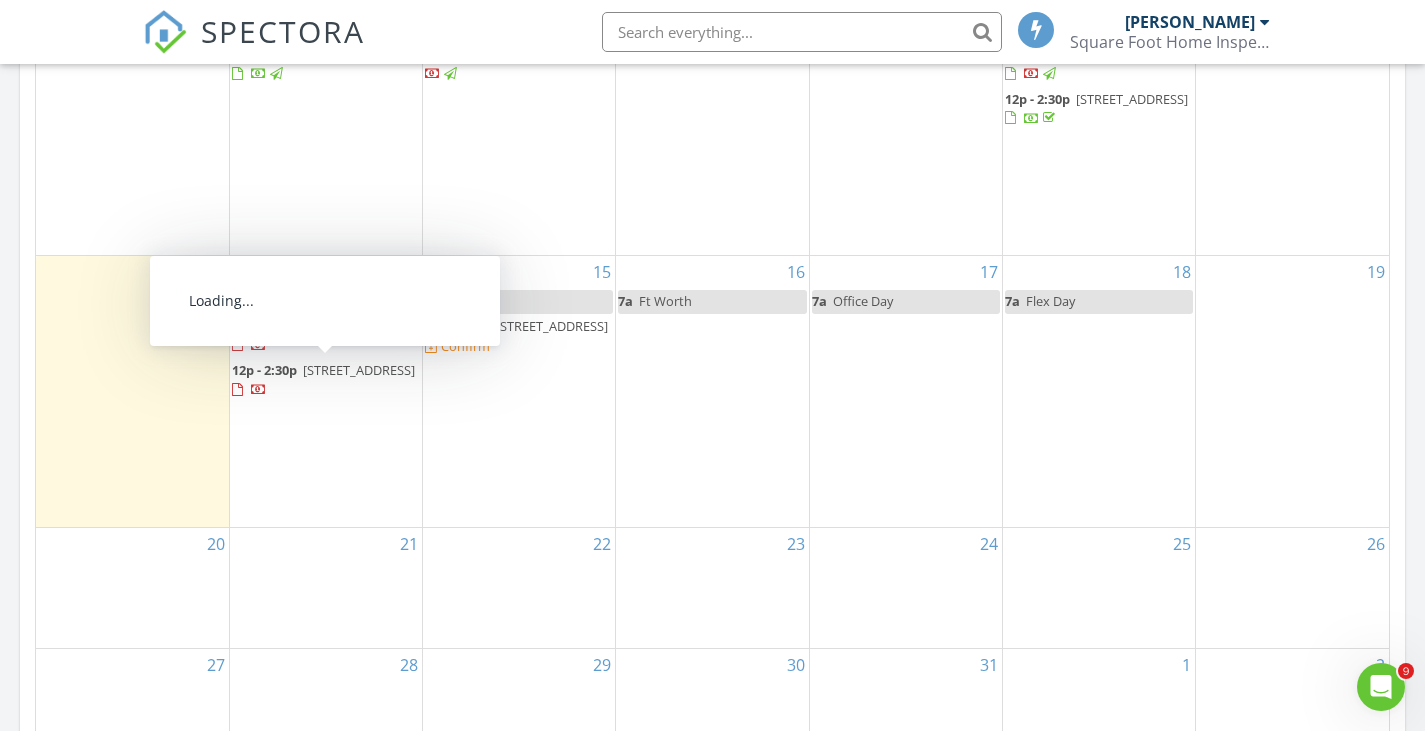 click at bounding box center (326, 562) 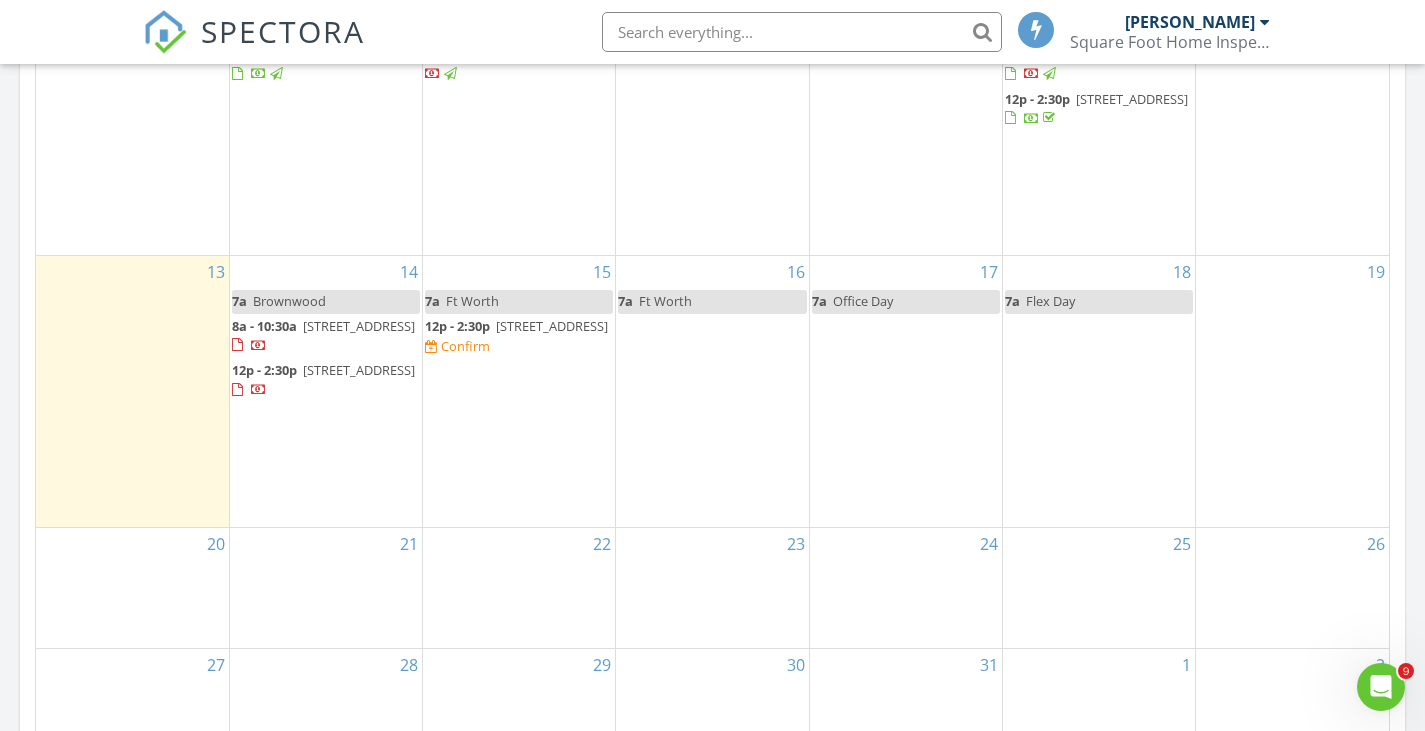 click at bounding box center [326, 577] 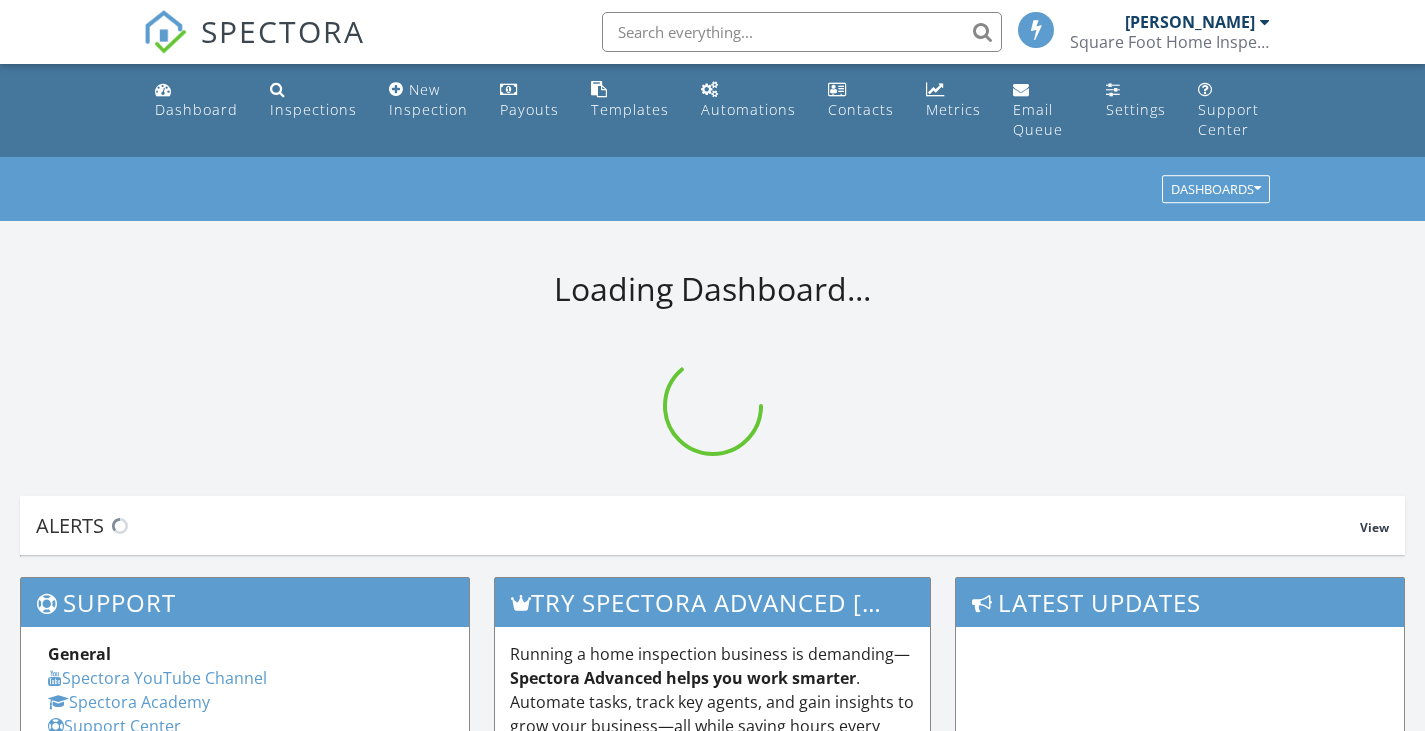 scroll, scrollTop: 0, scrollLeft: 0, axis: both 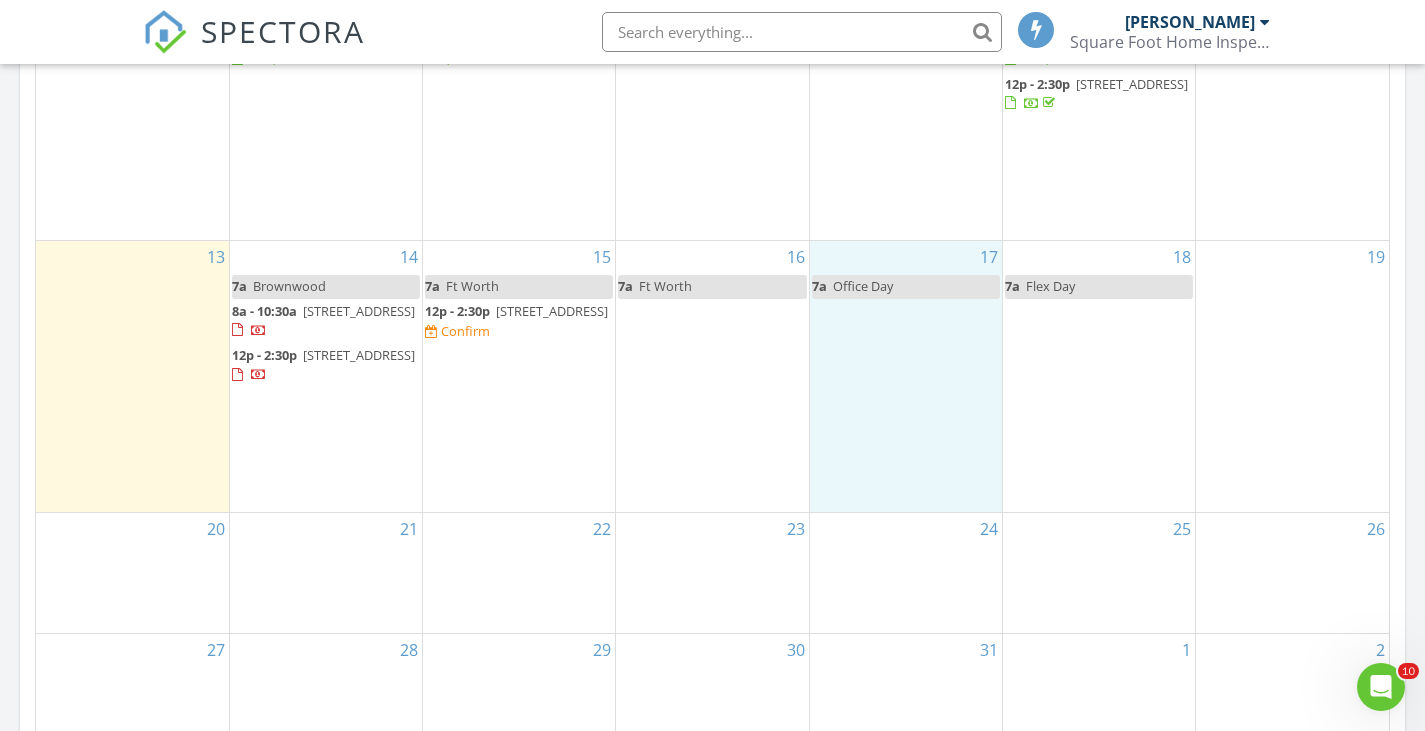 drag, startPoint x: 986, startPoint y: 379, endPoint x: 956, endPoint y: 407, distance: 41.036568 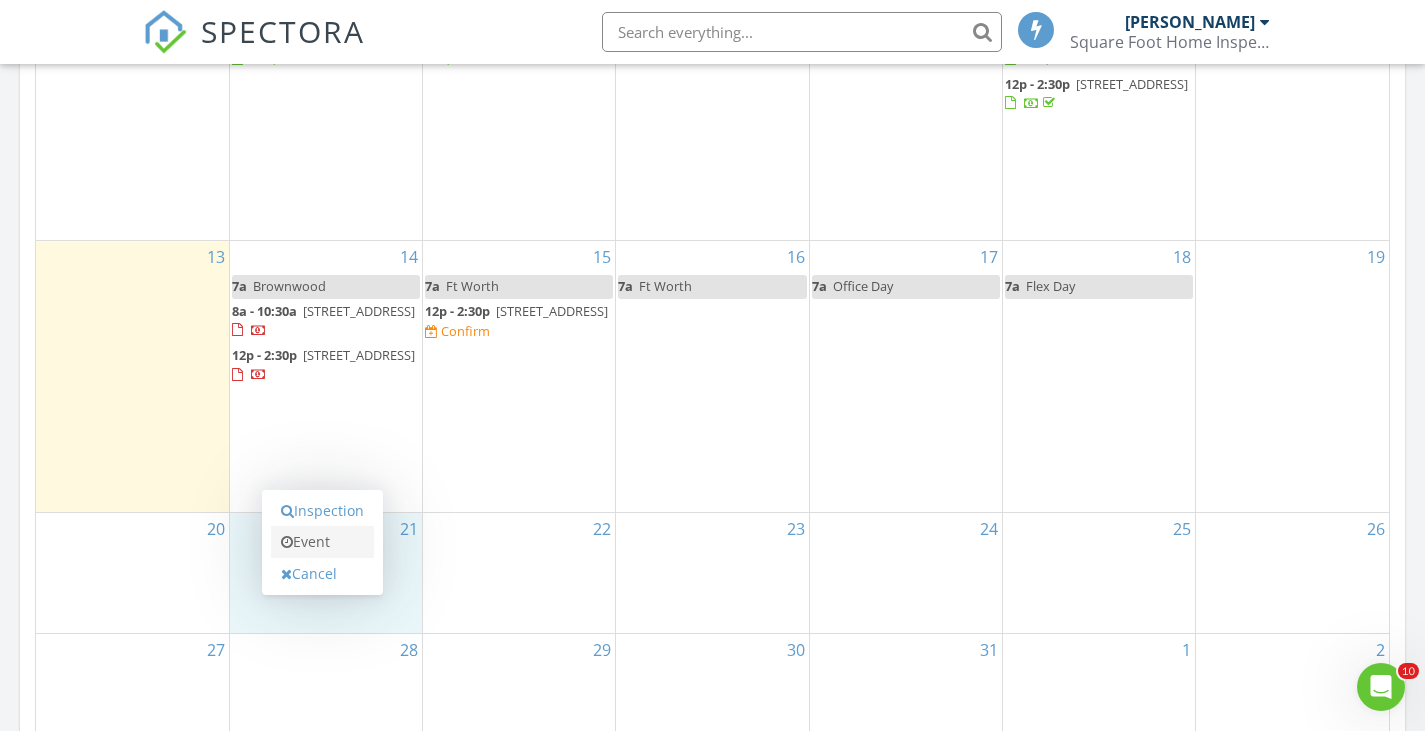 click on "Event" at bounding box center (322, 542) 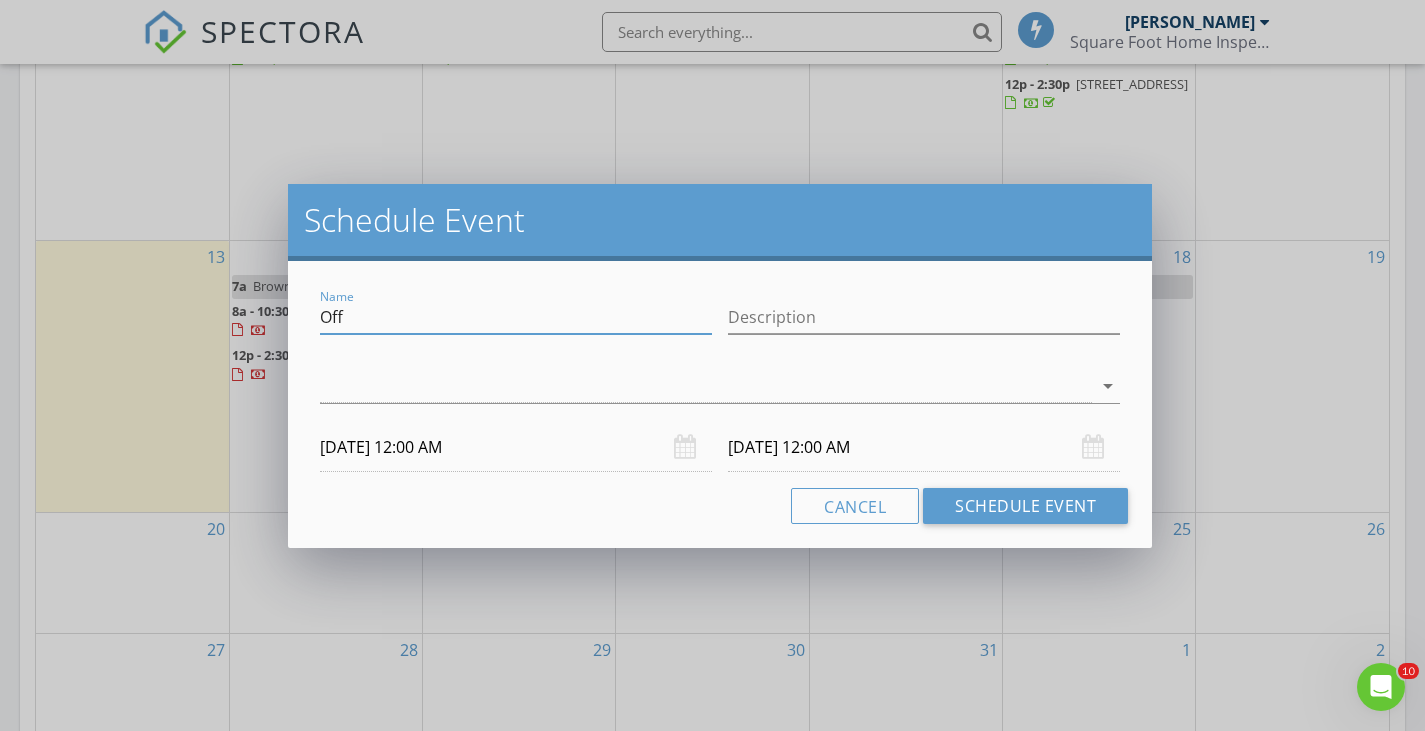 drag, startPoint x: 349, startPoint y: 315, endPoint x: 202, endPoint y: 304, distance: 147.411 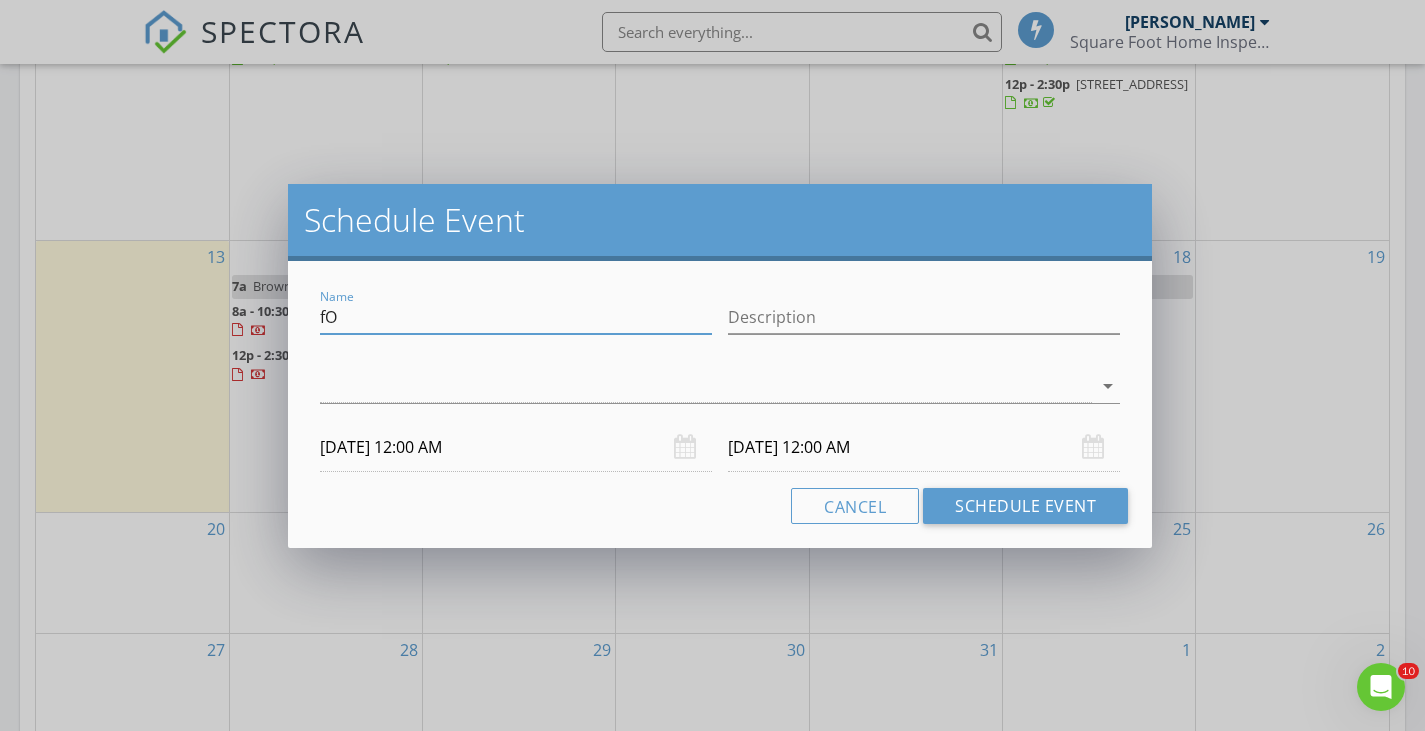 type on "f" 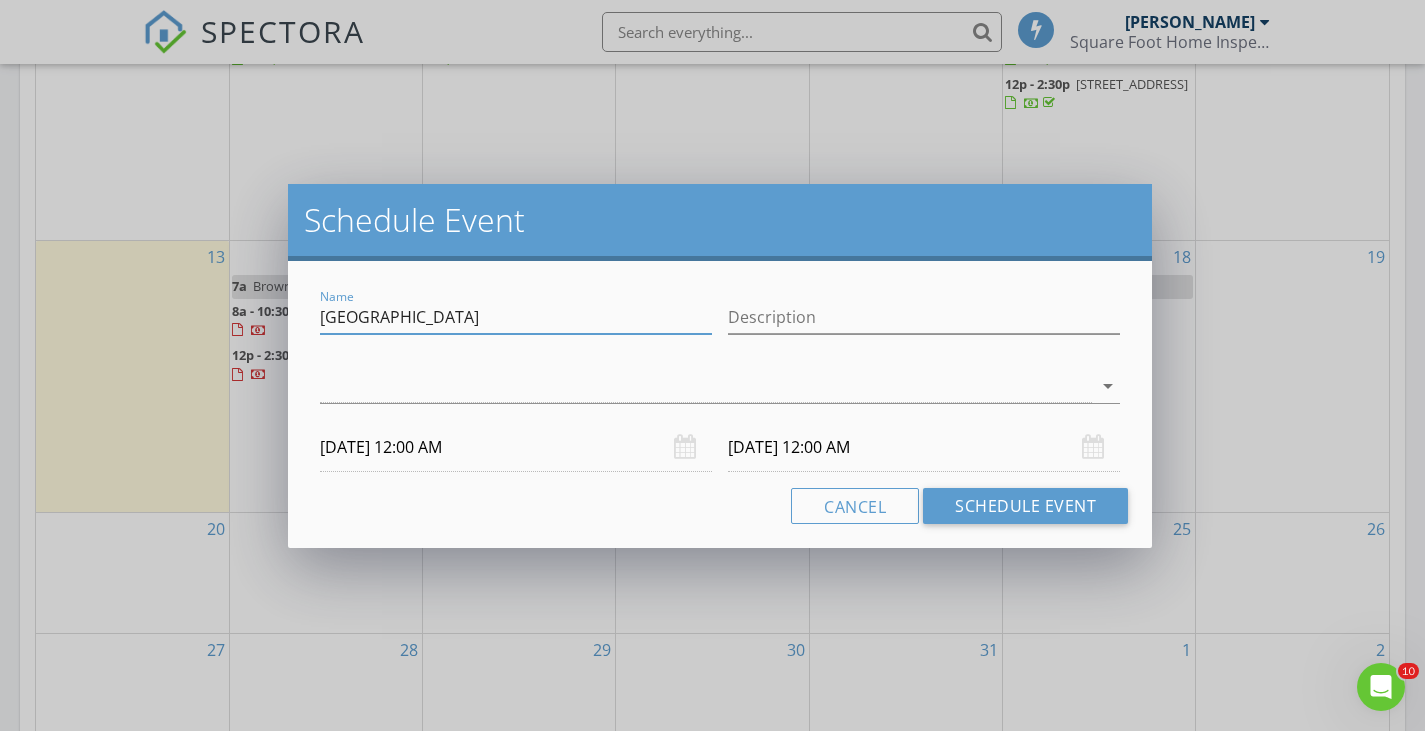 drag, startPoint x: 397, startPoint y: 318, endPoint x: 265, endPoint y: 312, distance: 132.13629 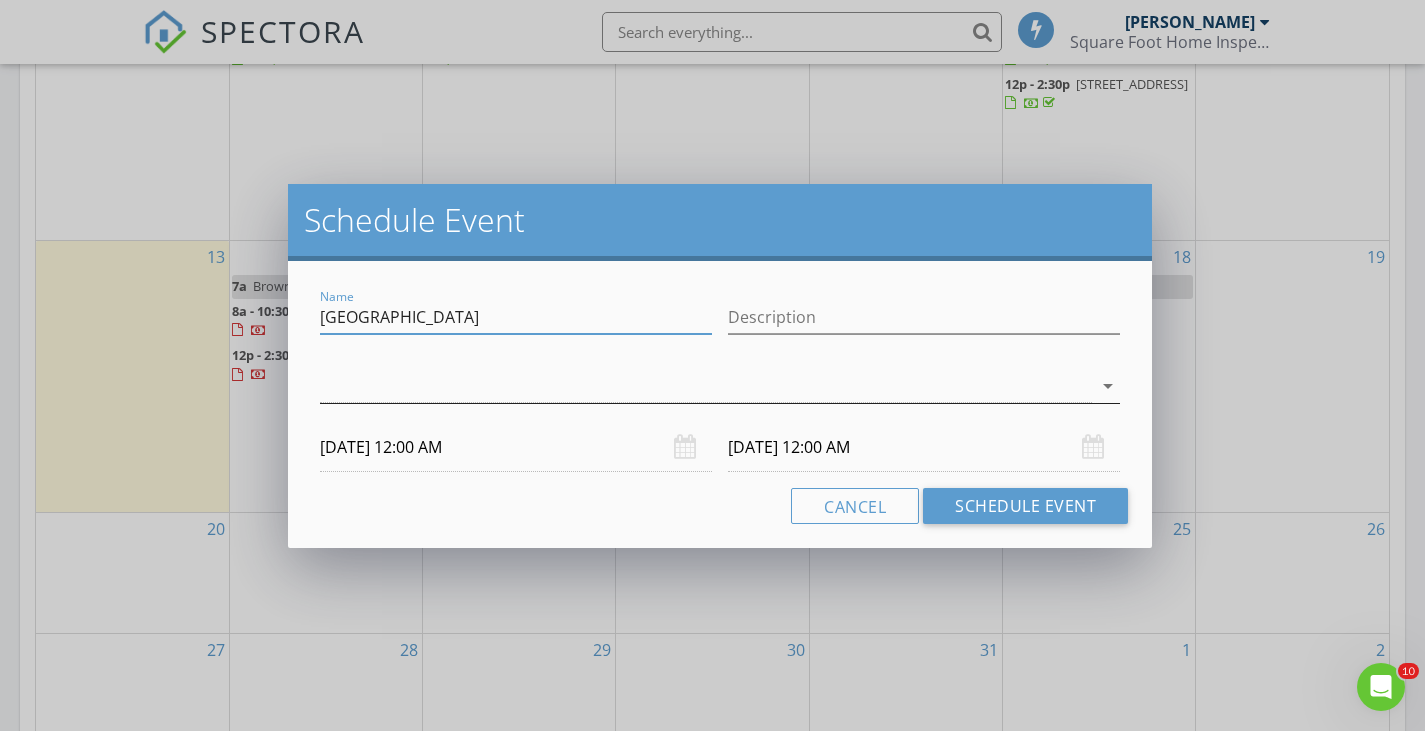 type on "[GEOGRAPHIC_DATA]" 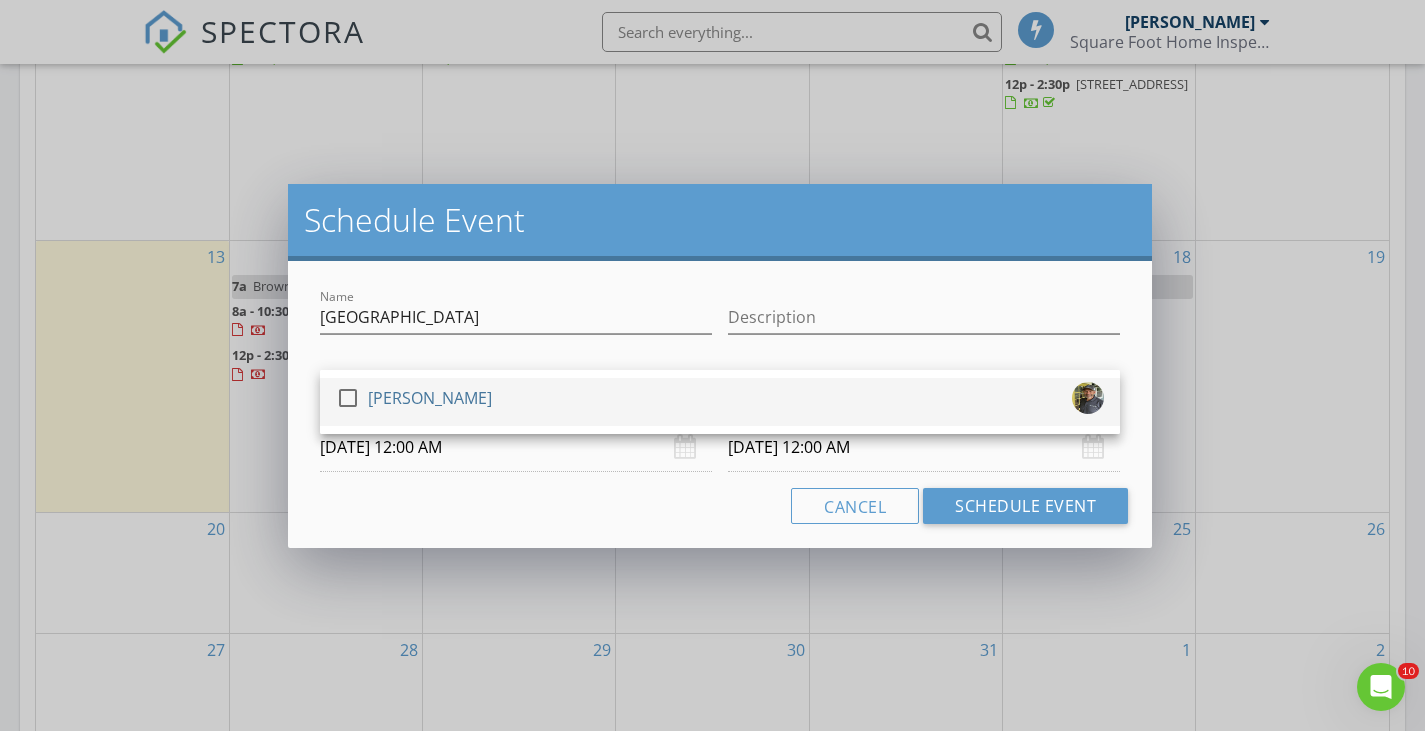 click on "[PERSON_NAME]" at bounding box center (430, 398) 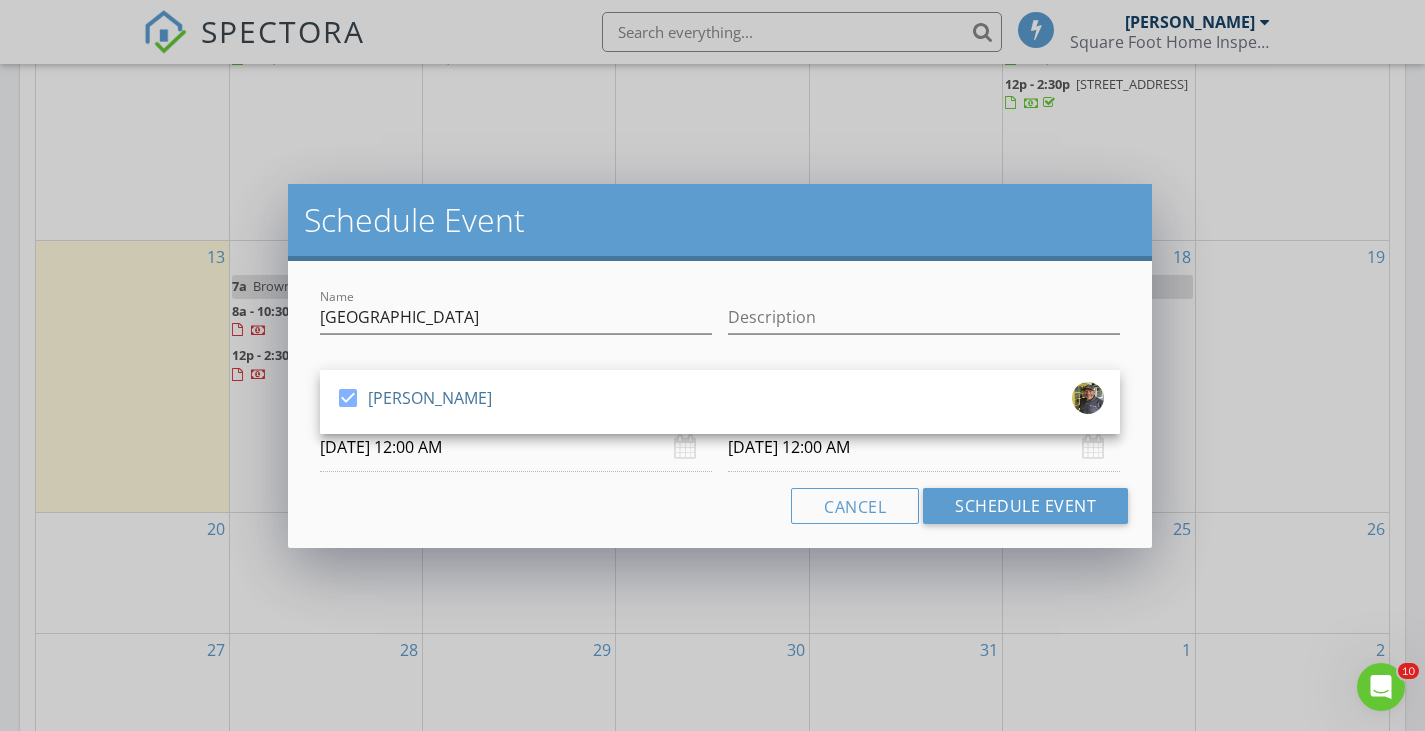 click on "07/21/2025 12:00 AM" at bounding box center (516, 447) 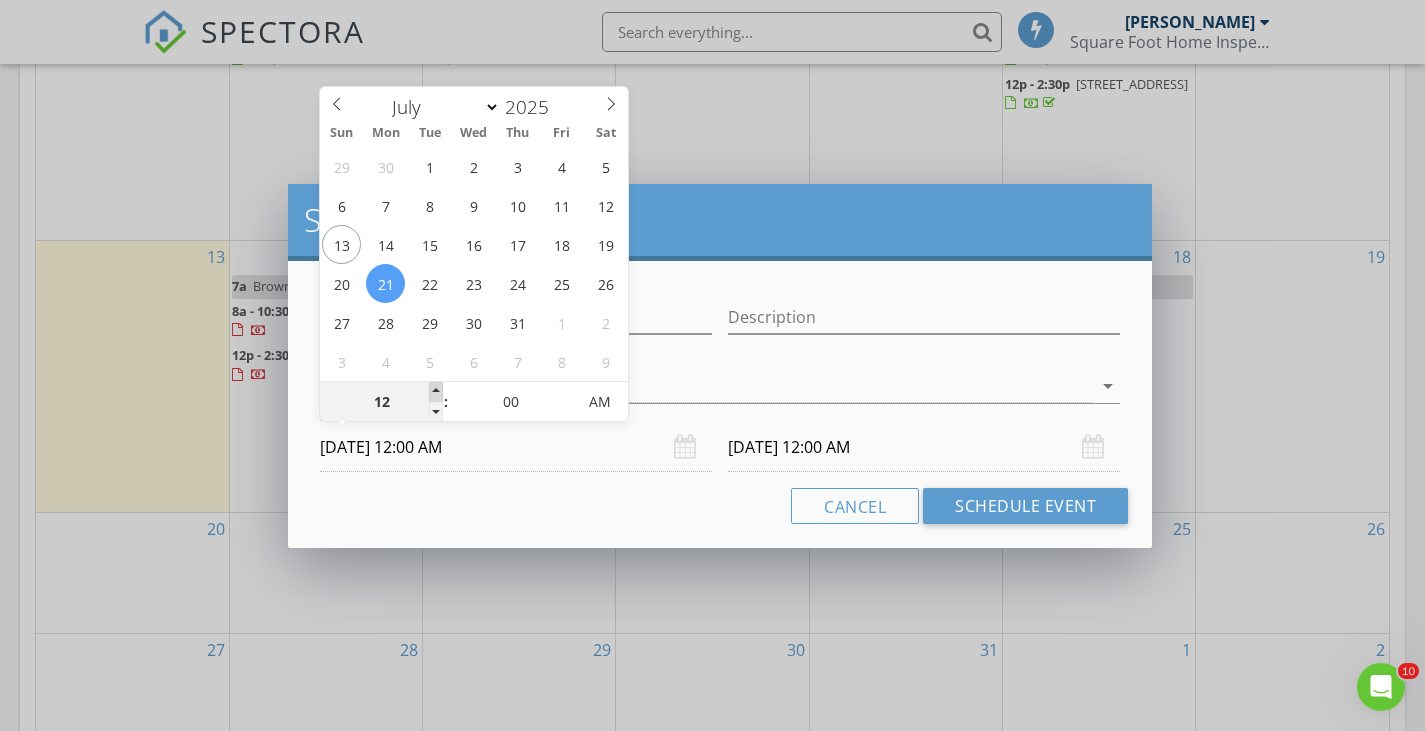 type on "01" 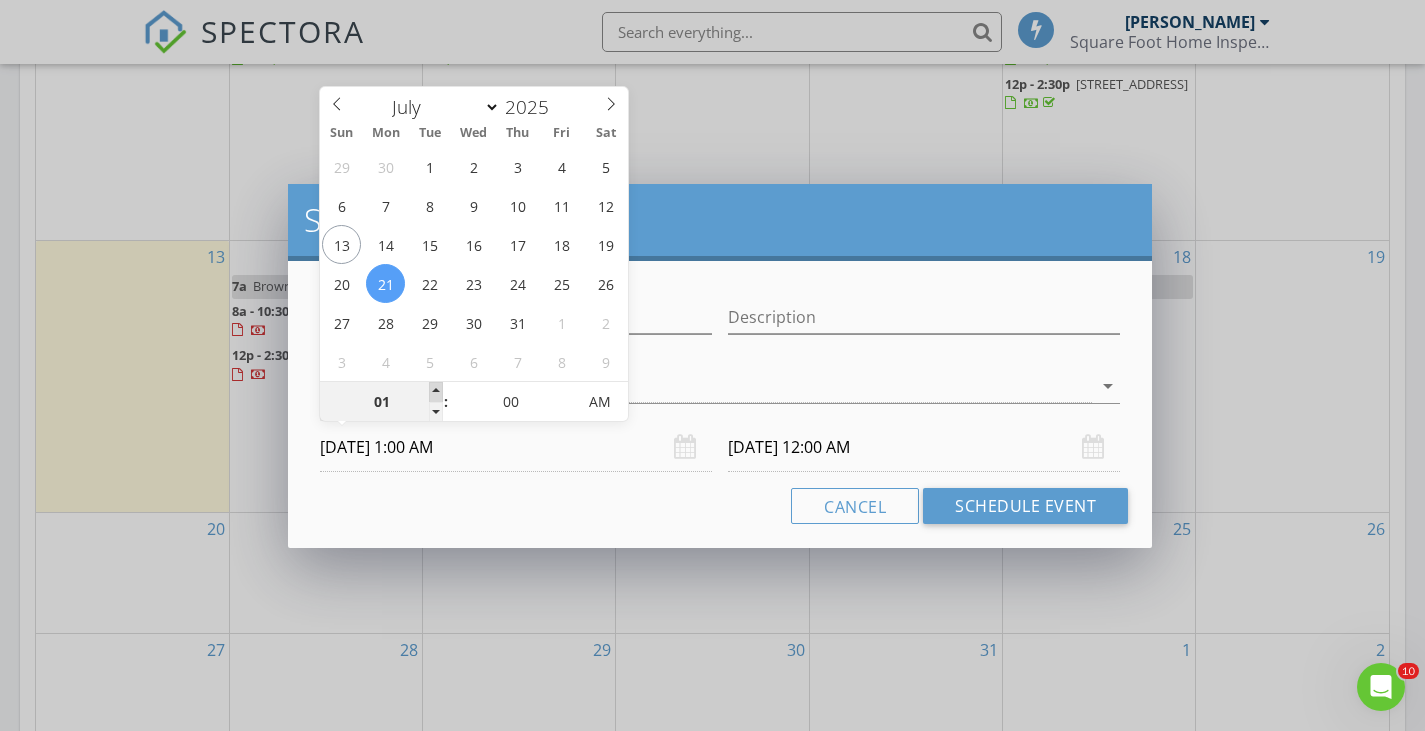 click at bounding box center [436, 392] 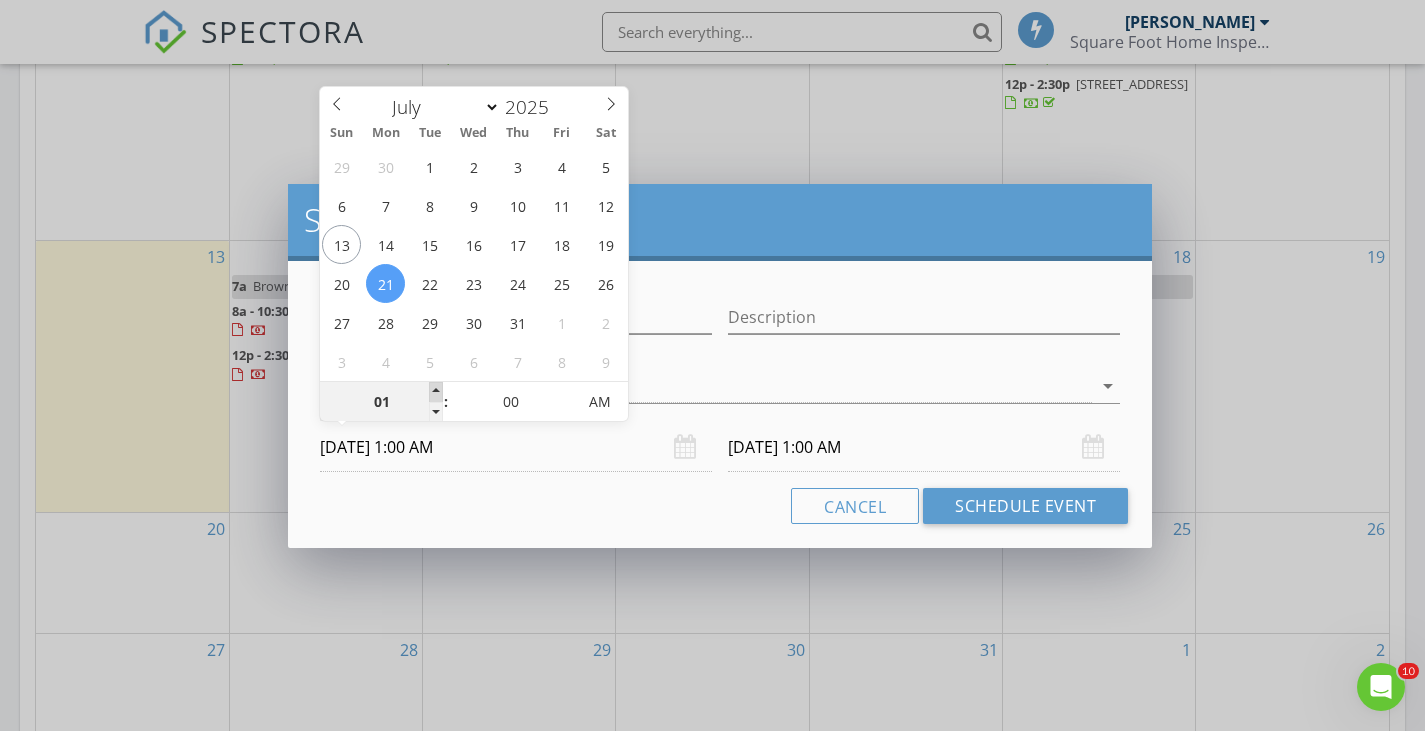 click at bounding box center (436, 392) 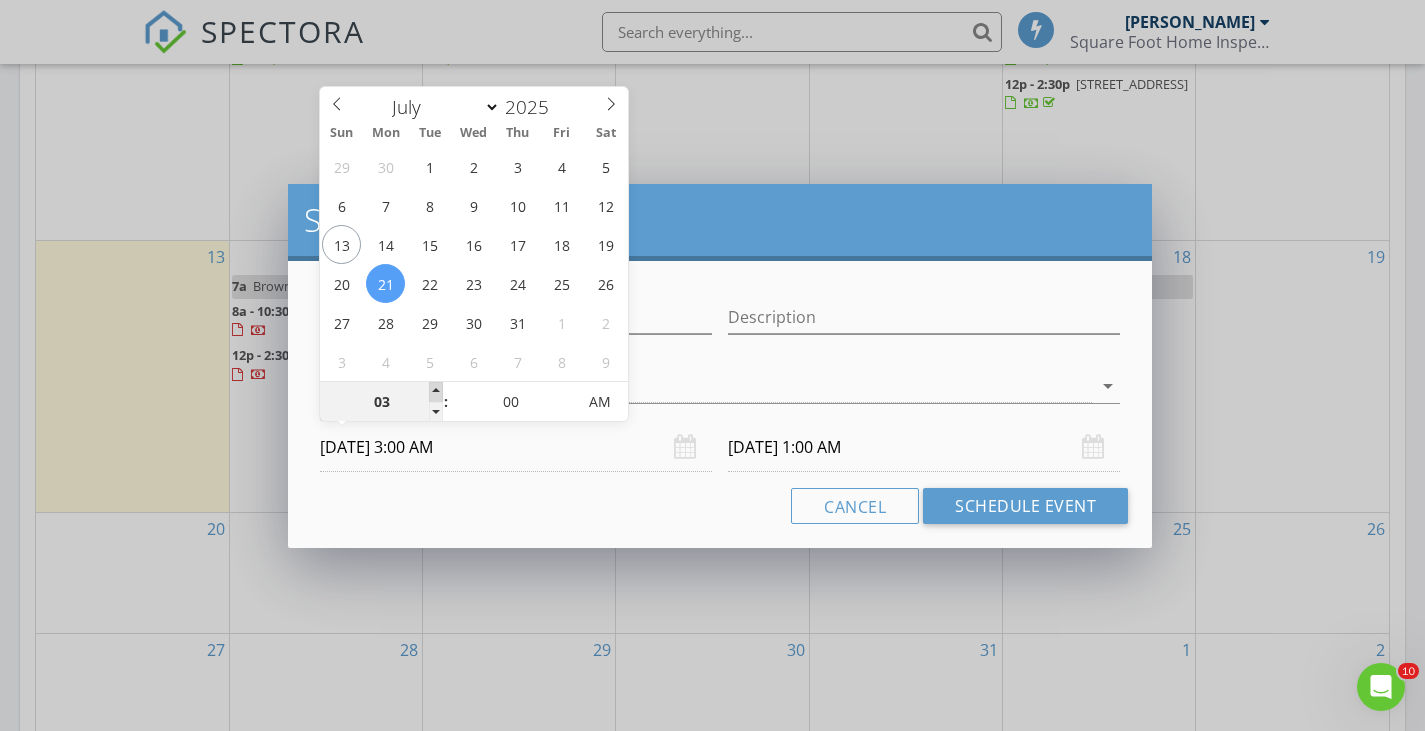 click at bounding box center [436, 392] 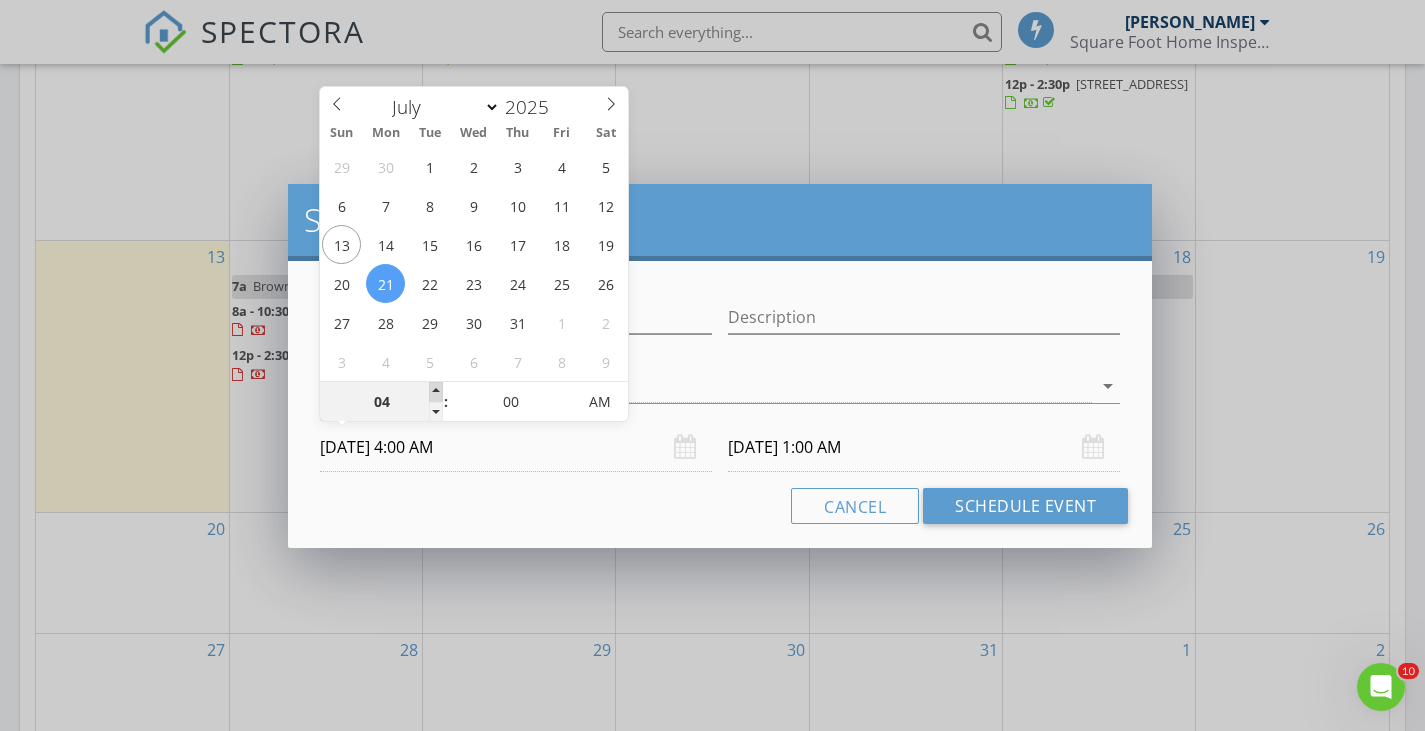 click at bounding box center (436, 392) 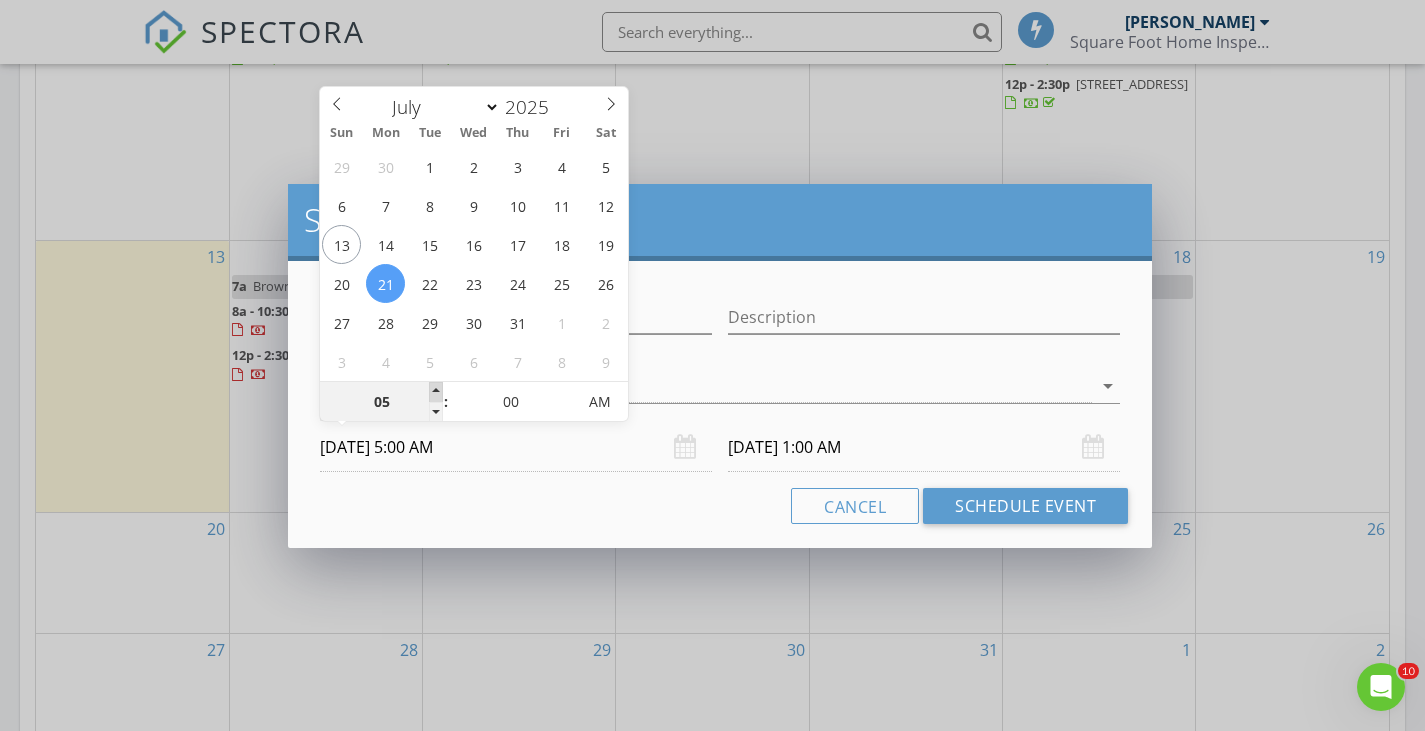 click at bounding box center [436, 392] 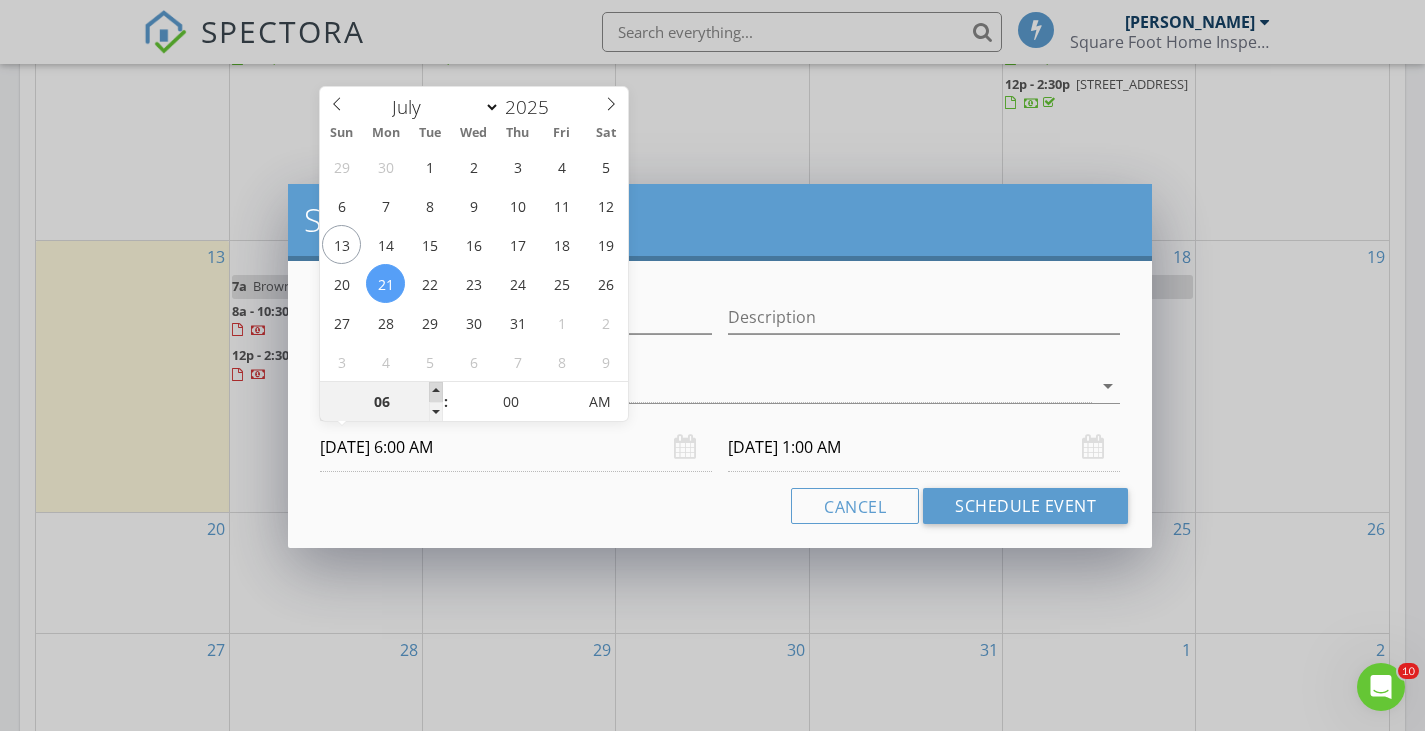 click at bounding box center (436, 392) 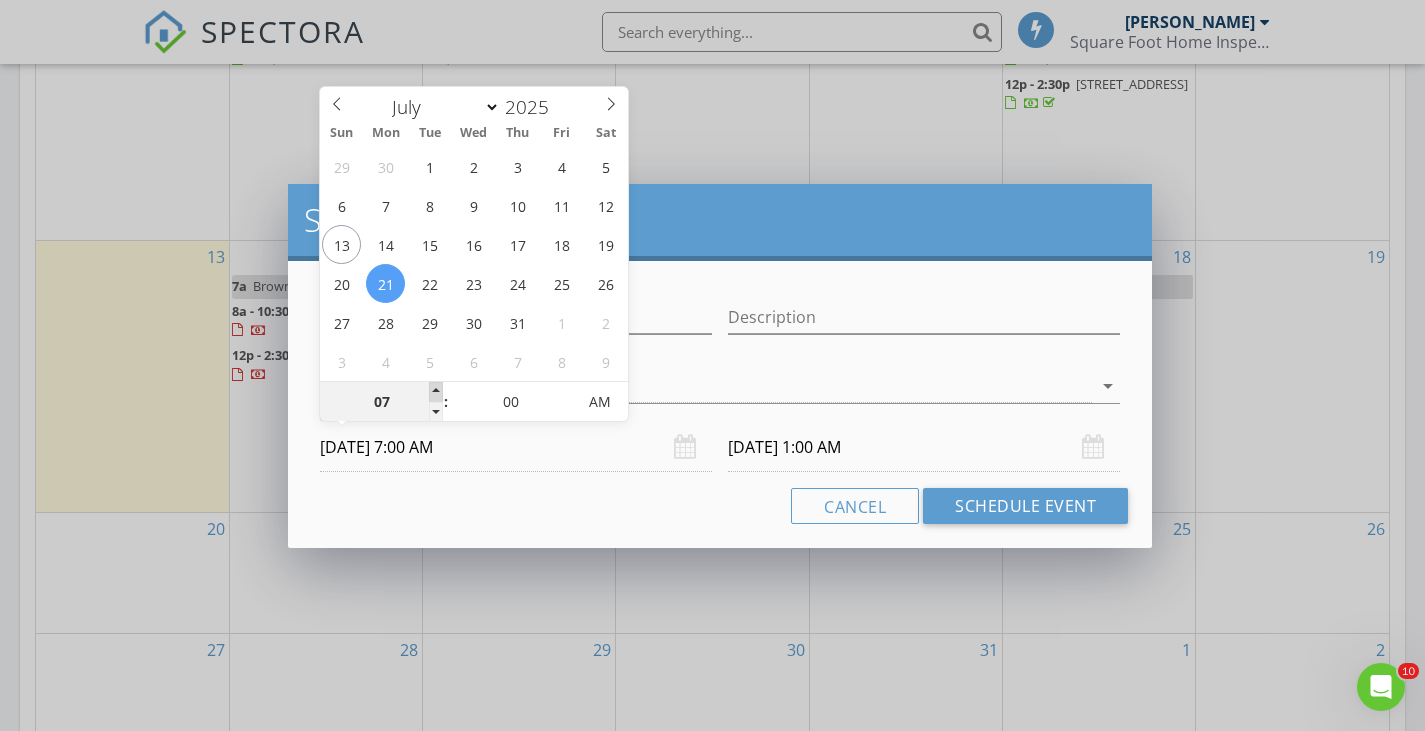click at bounding box center [436, 392] 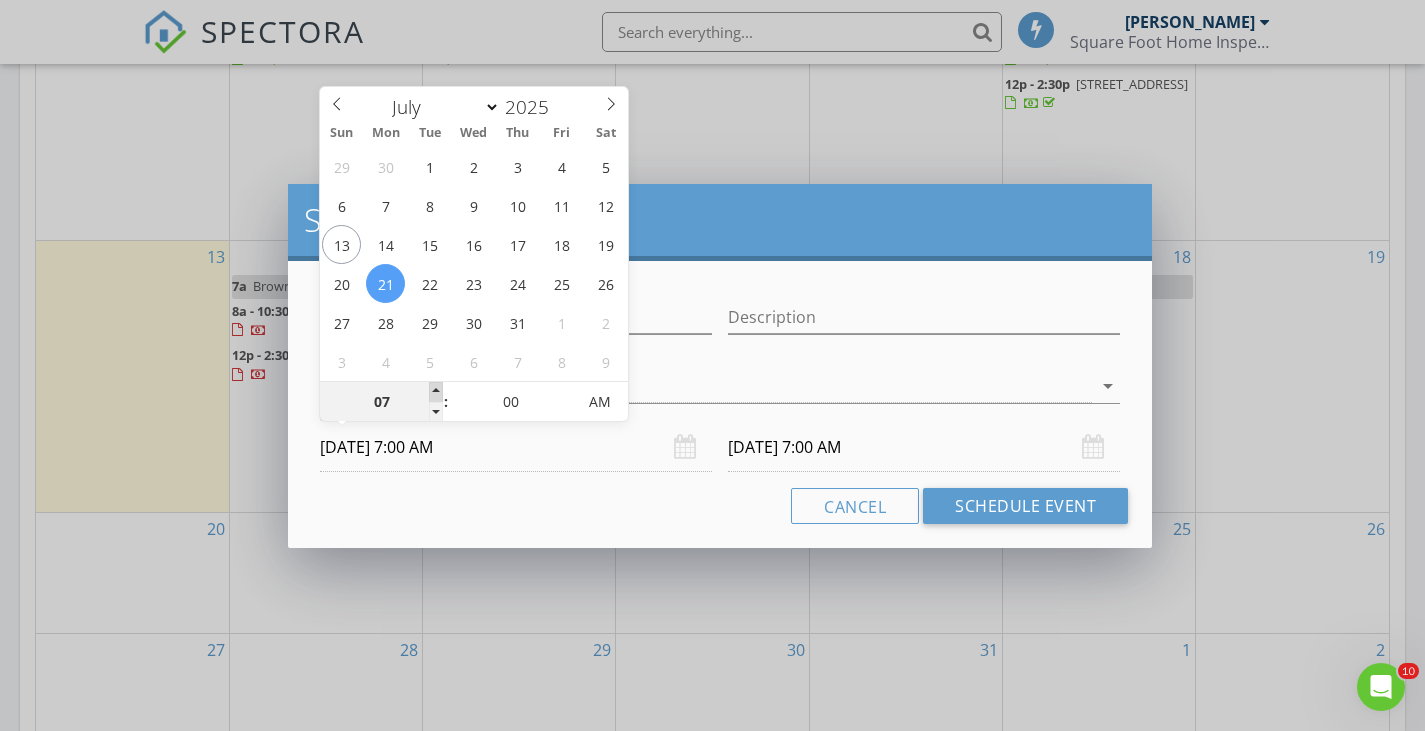 type on "08" 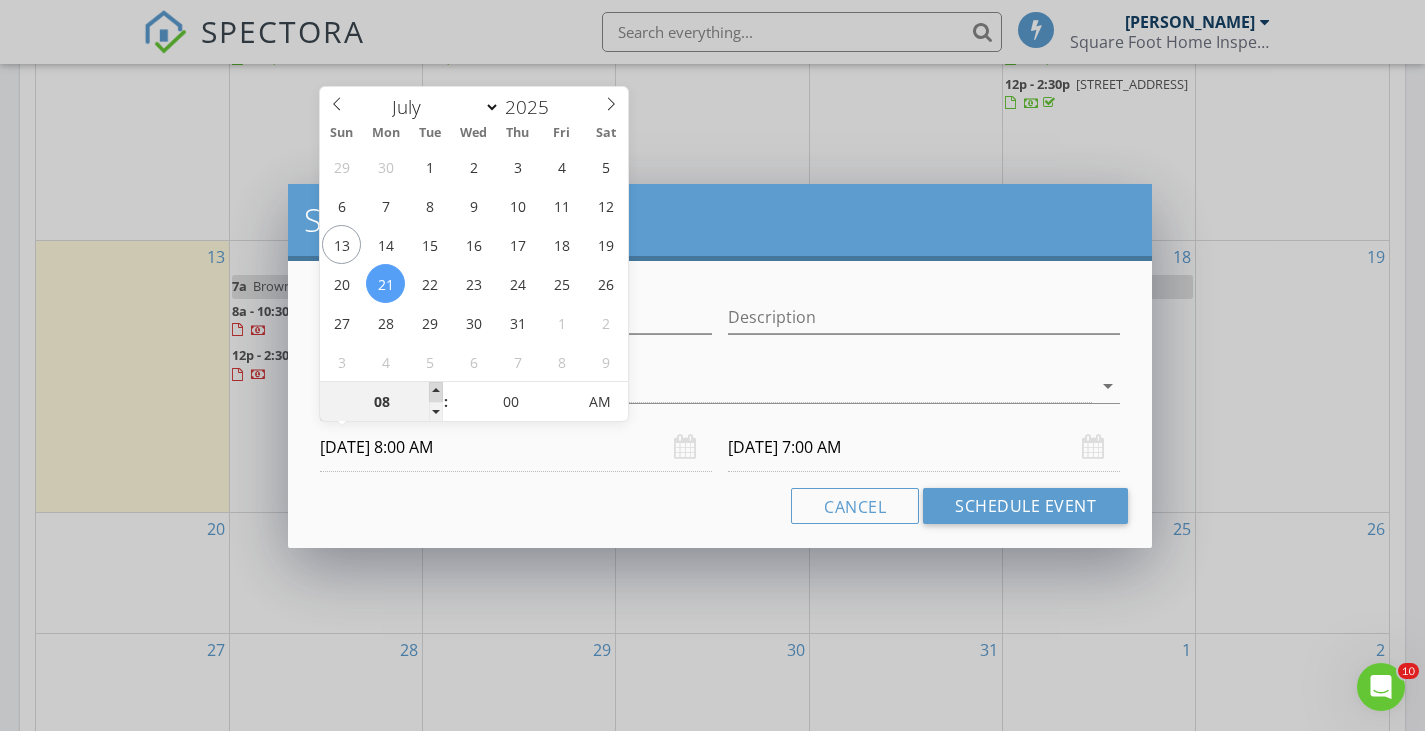 click at bounding box center (436, 392) 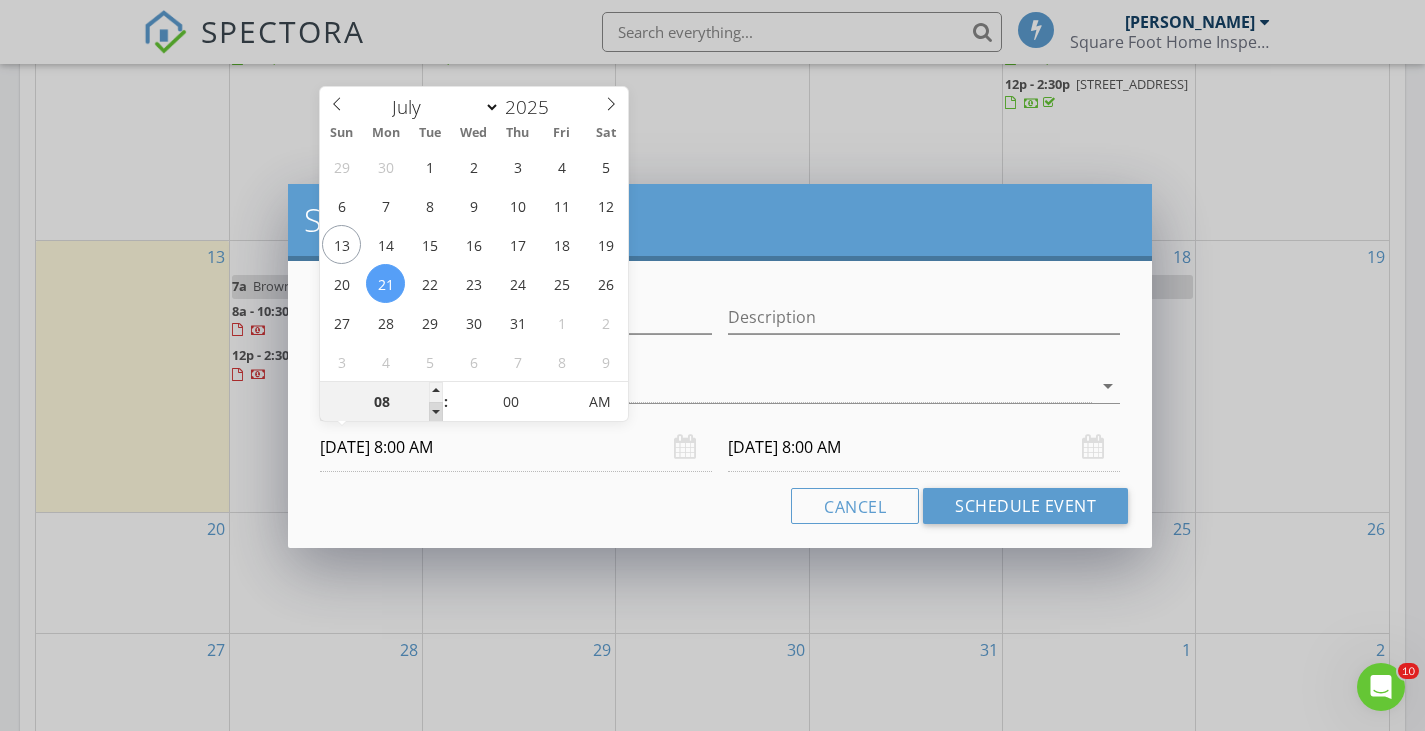 type on "07" 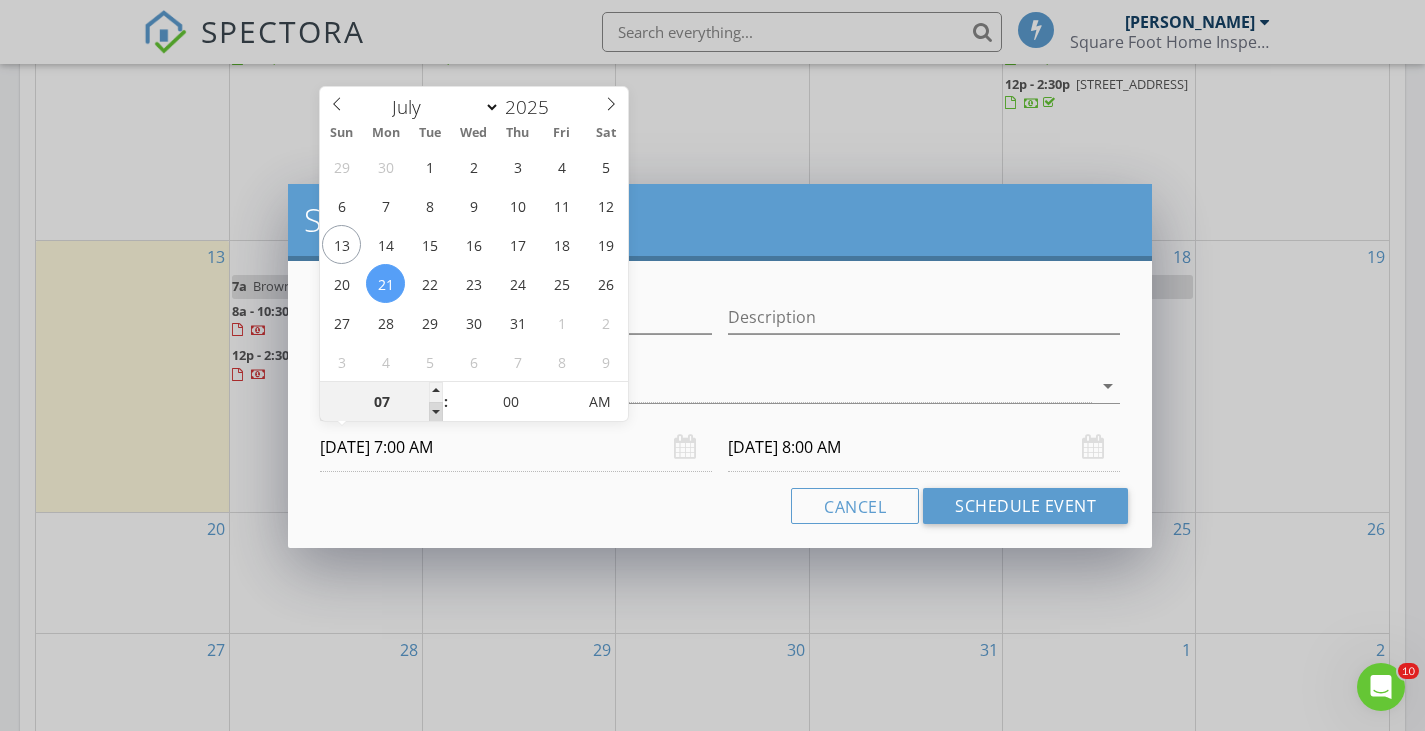 click at bounding box center (436, 412) 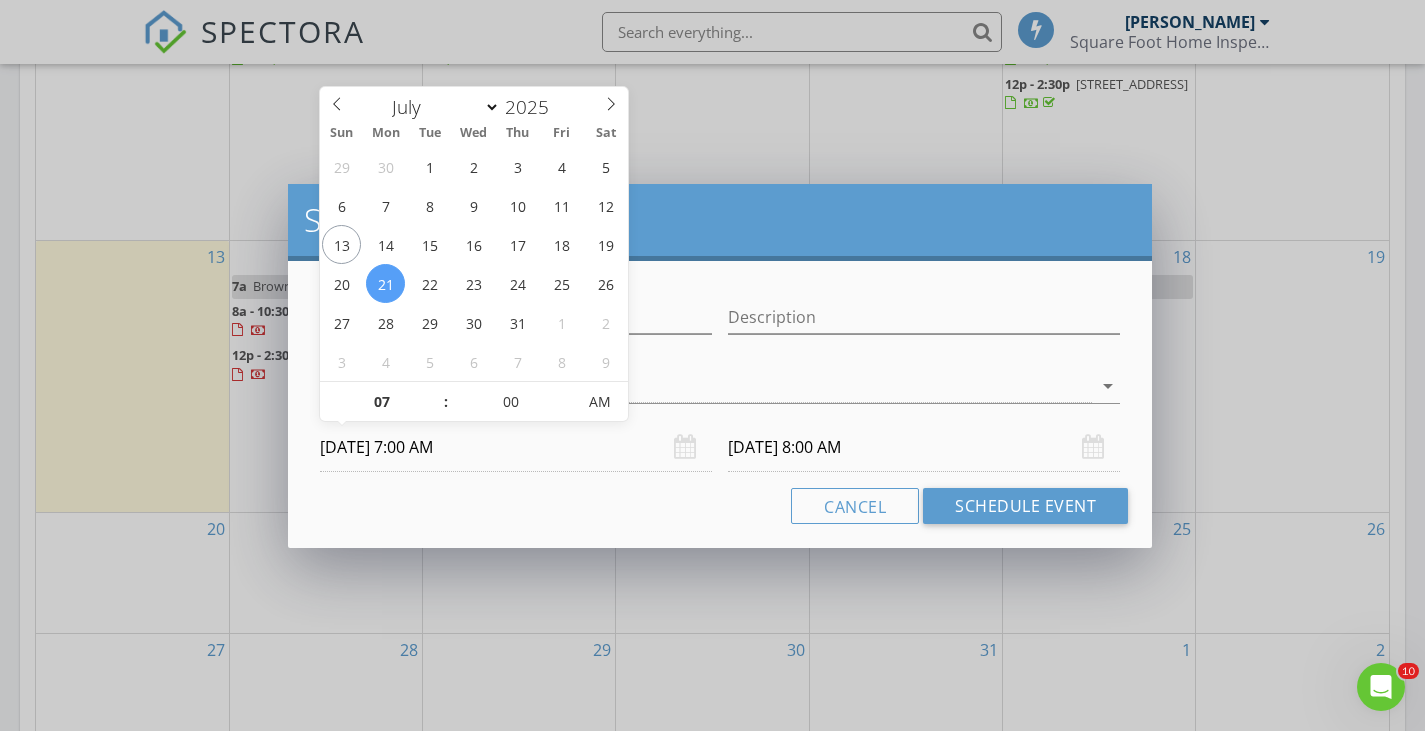 type on "07" 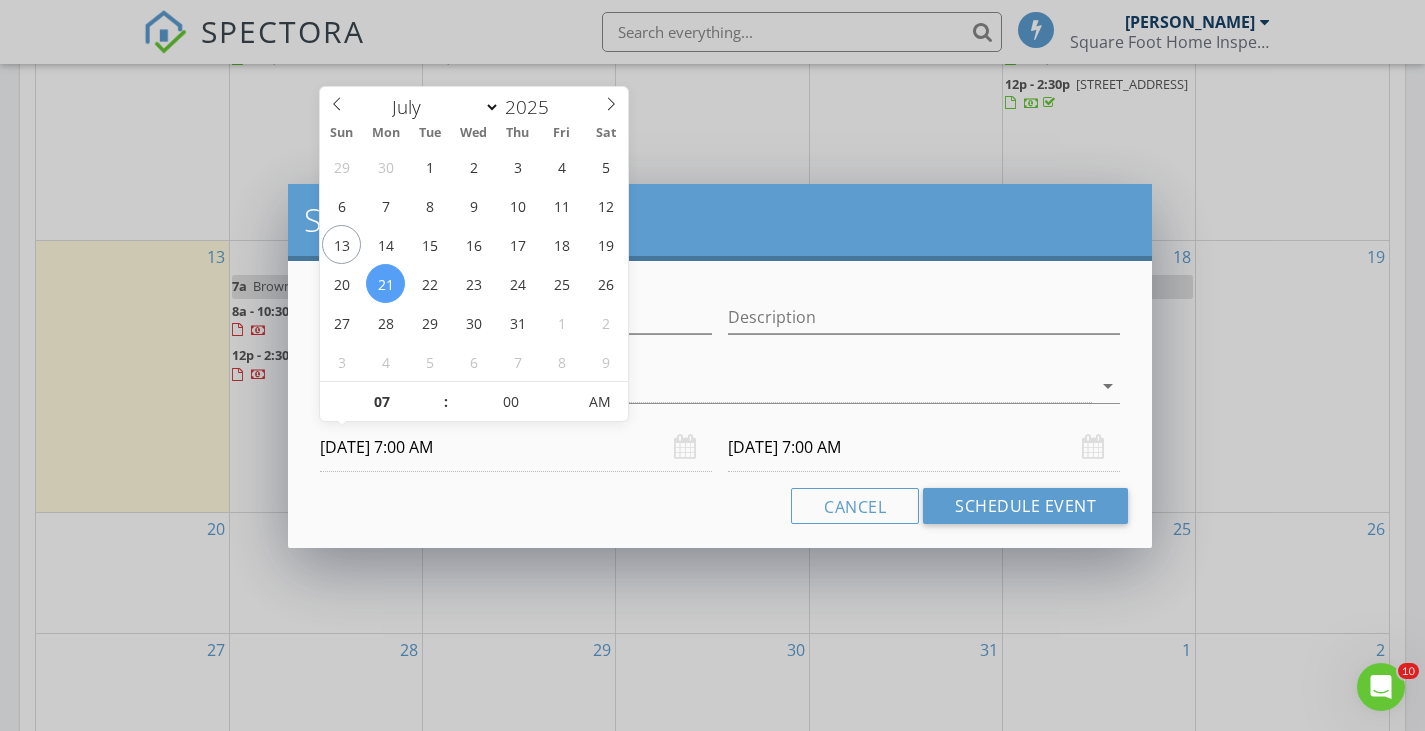 click on "07/22/2025 7:00 AM" at bounding box center [924, 447] 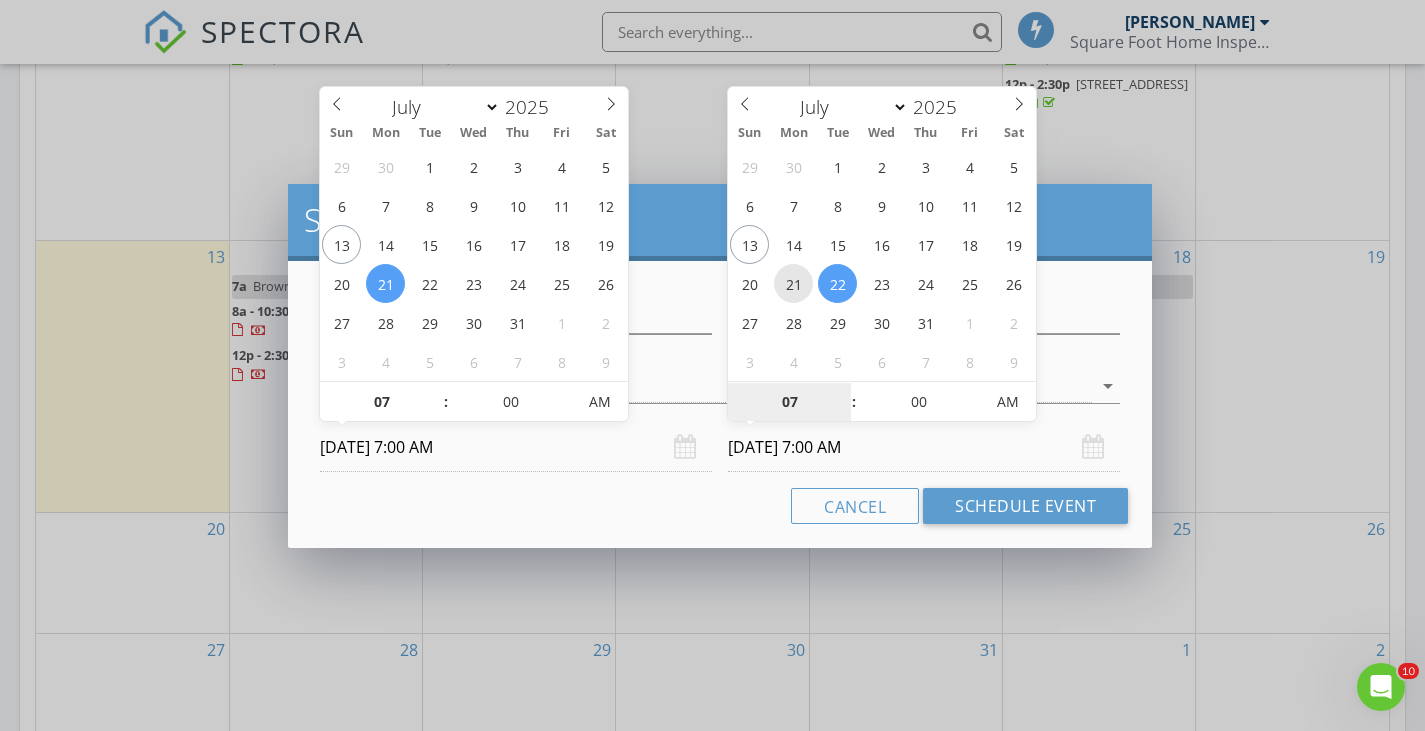 type on "07/21/2025 7:00 AM" 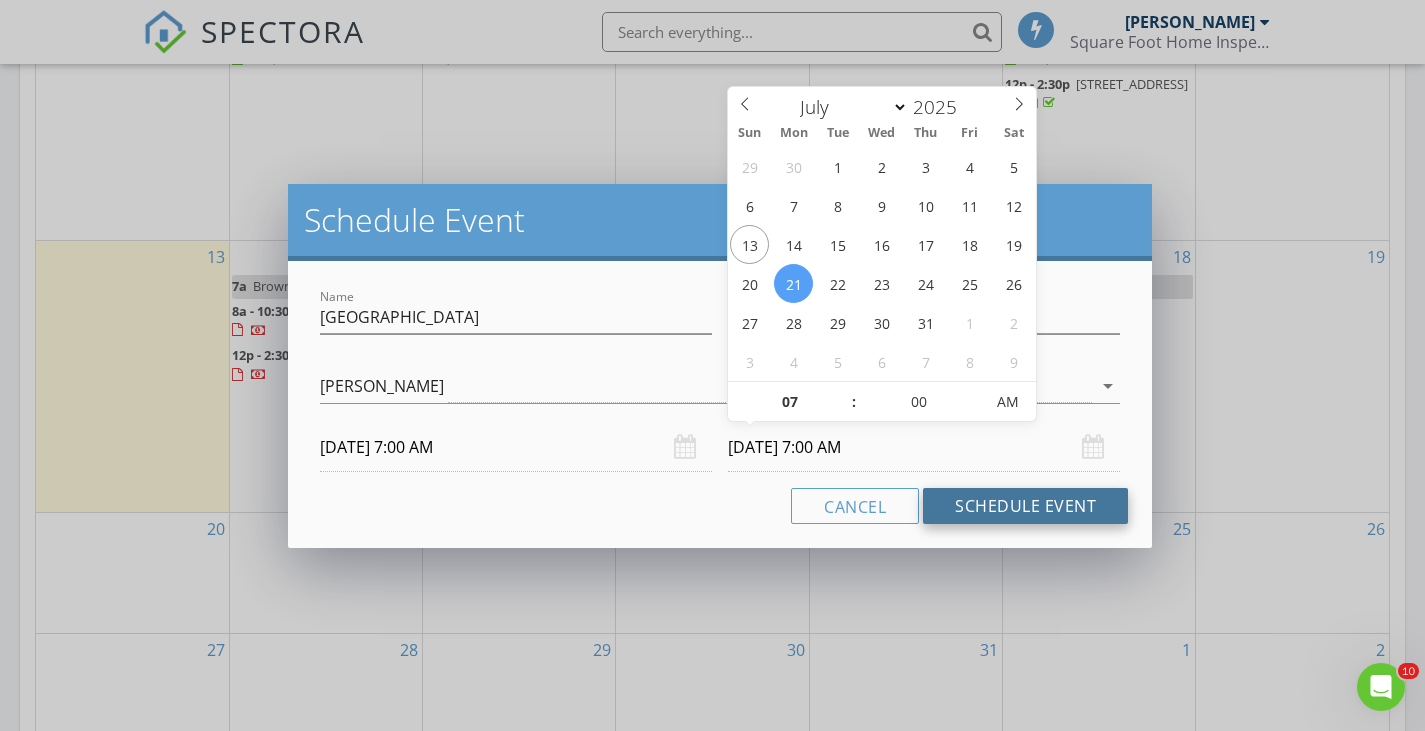 click on "Schedule Event" at bounding box center (1025, 506) 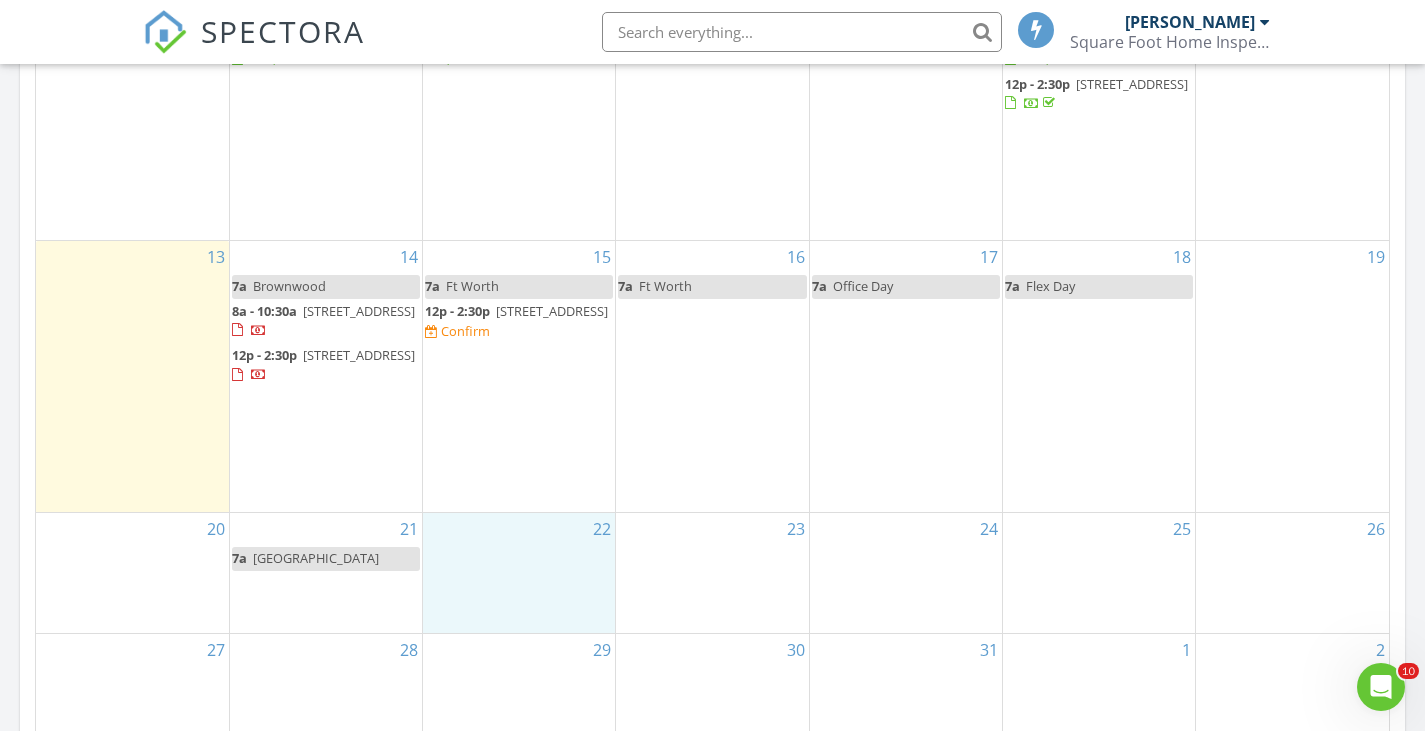 click on "22" at bounding box center (519, 573) 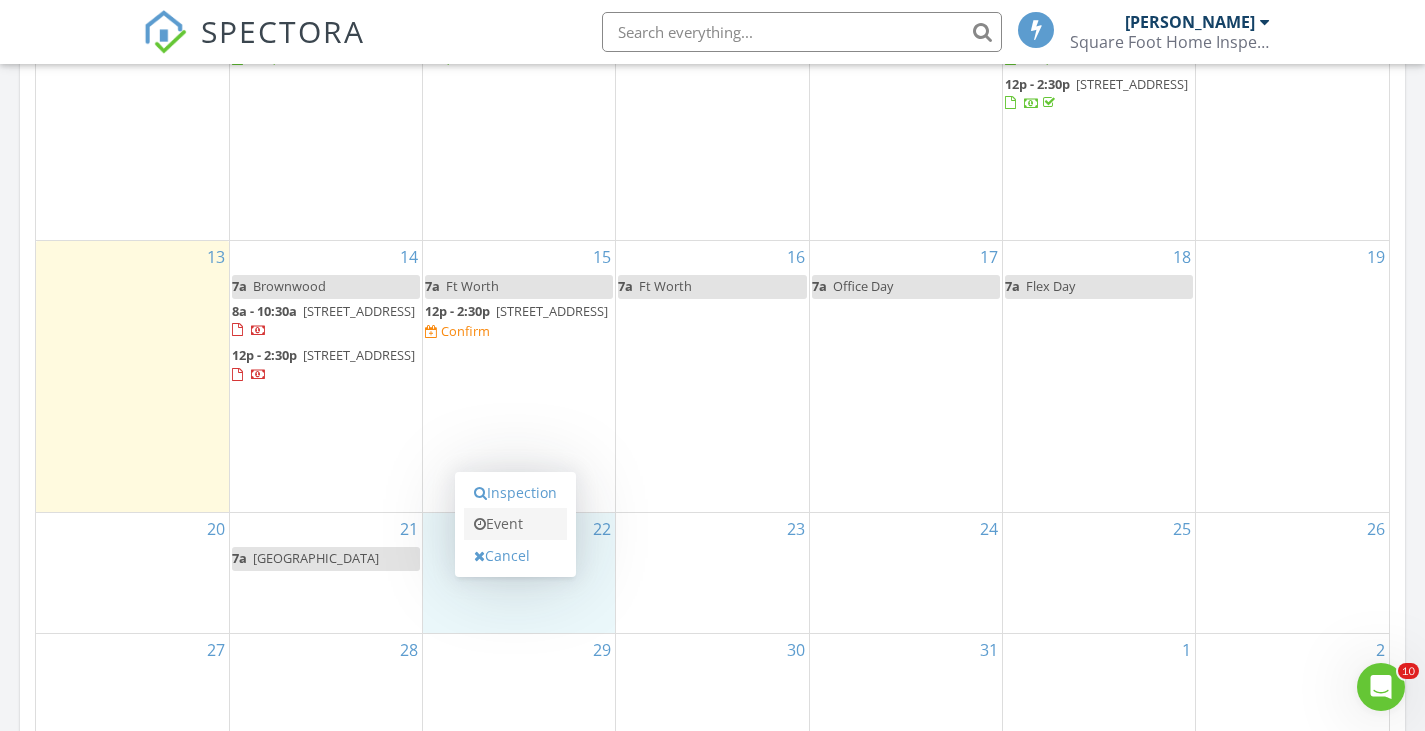 click on "Event" at bounding box center [515, 524] 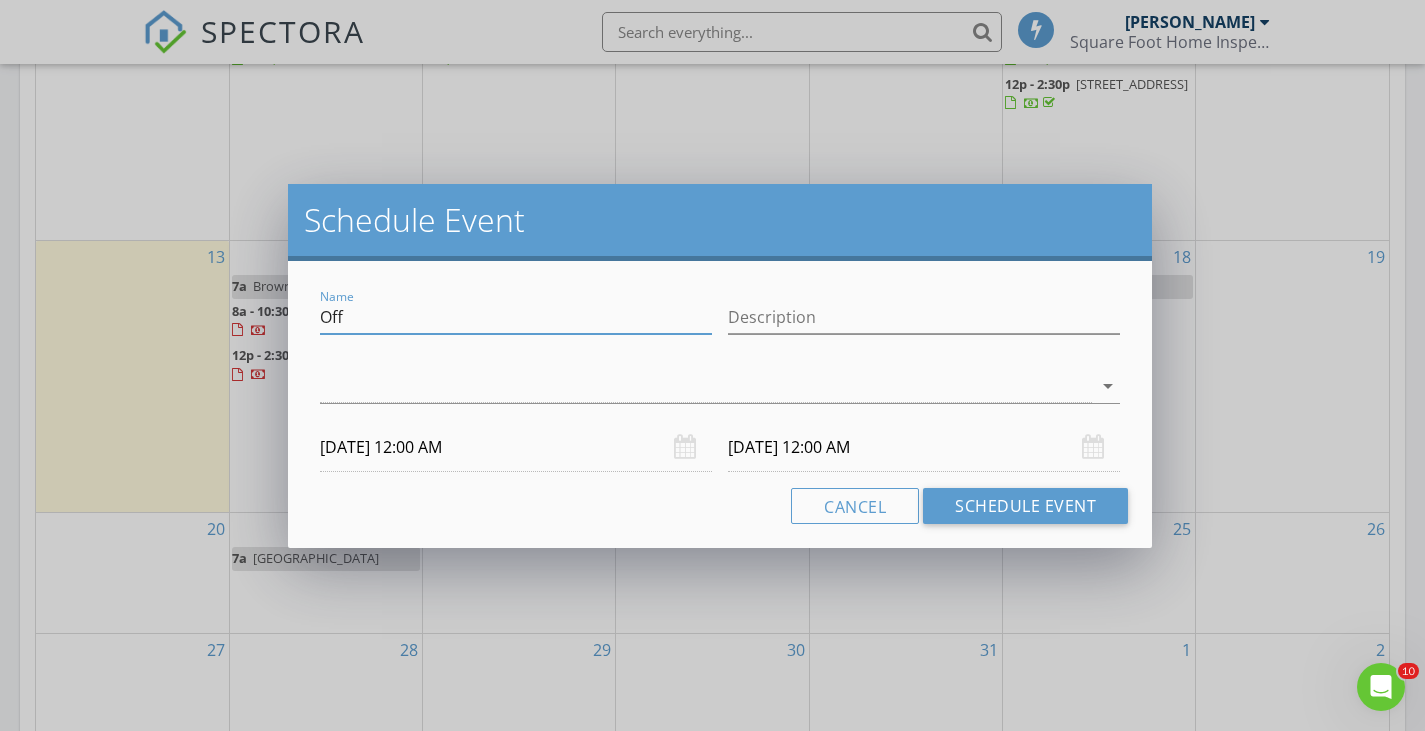 drag, startPoint x: 391, startPoint y: 298, endPoint x: 0, endPoint y: 277, distance: 391.56354 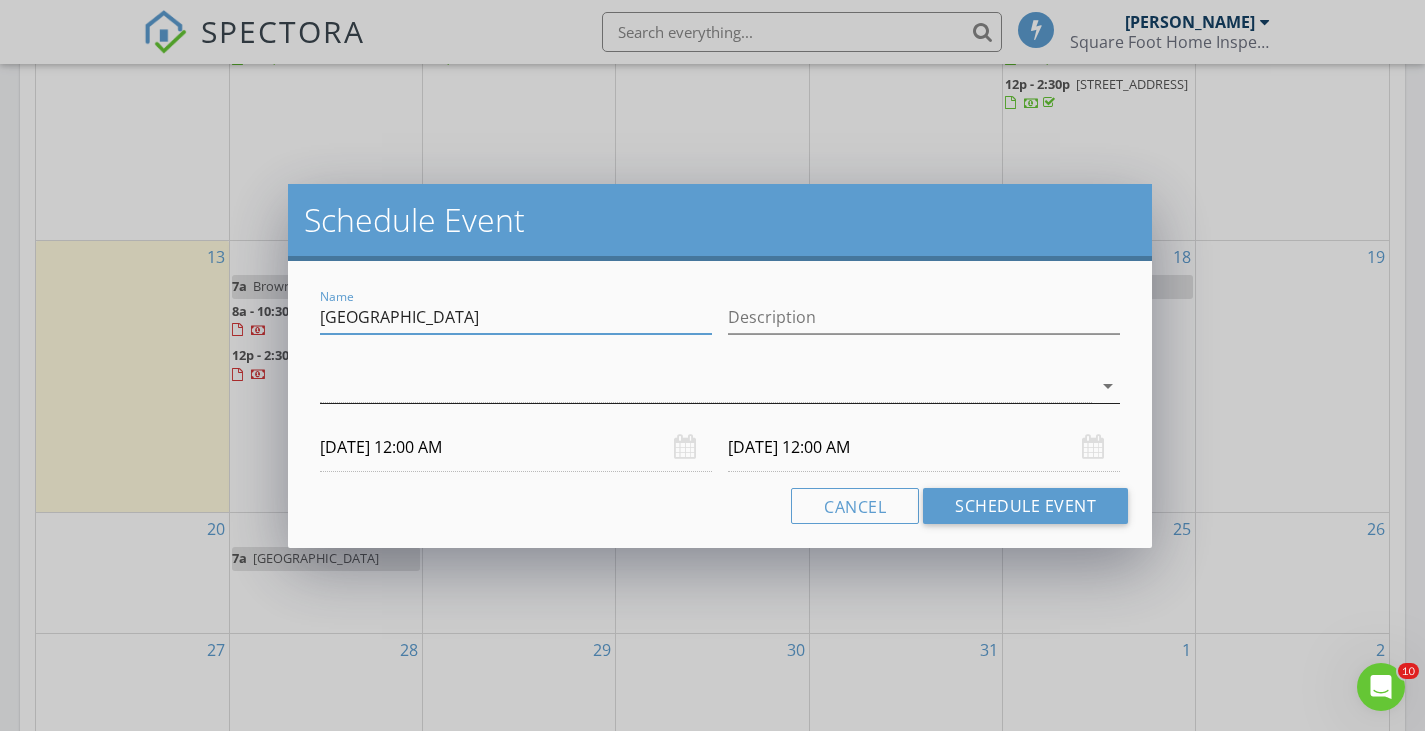 type on "Fort Worth" 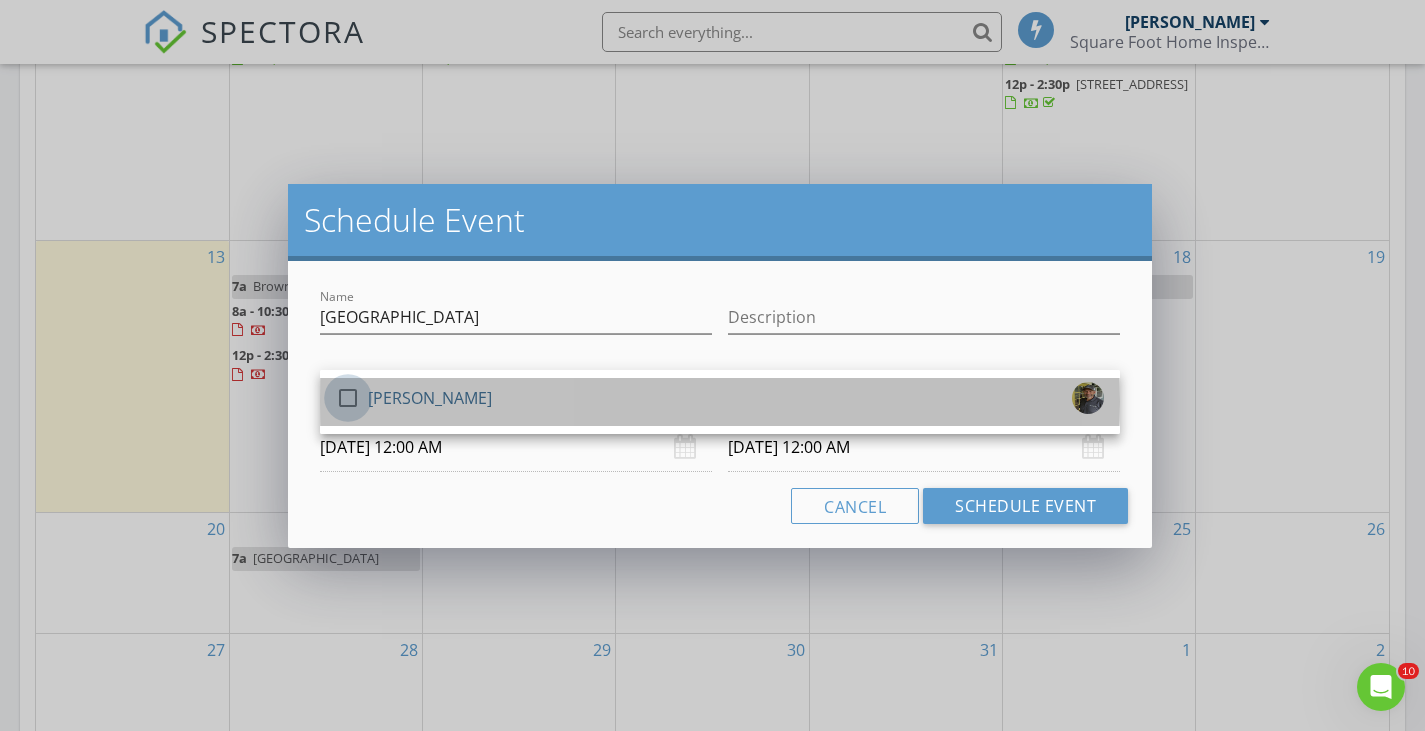 click at bounding box center [348, 398] 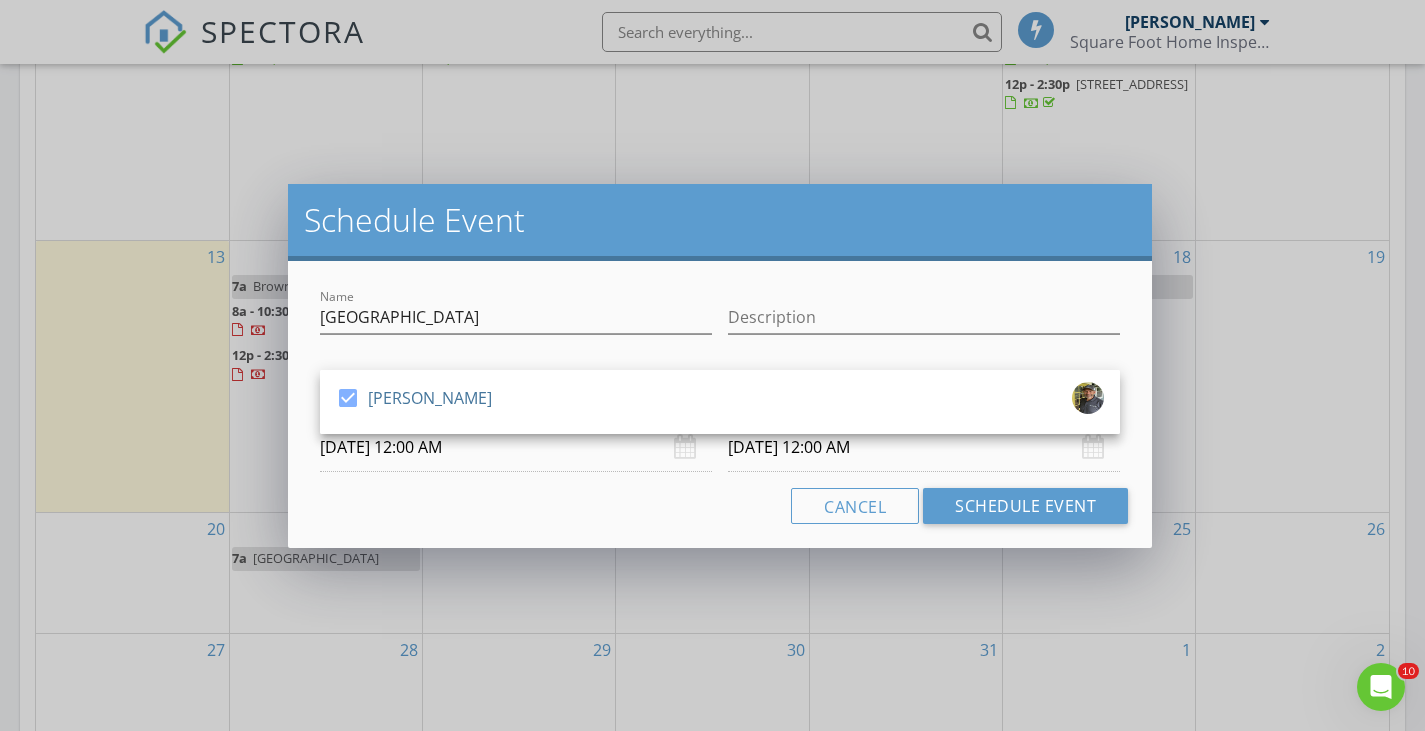 click on "Name Fort Worth   Description     check_box   Brian DePrang   Brian DePrang arrow_drop_down   07/22/2025 12:00 AM   07/23/2025 12:00 AM         Cancel   Schedule Event" at bounding box center [720, 404] 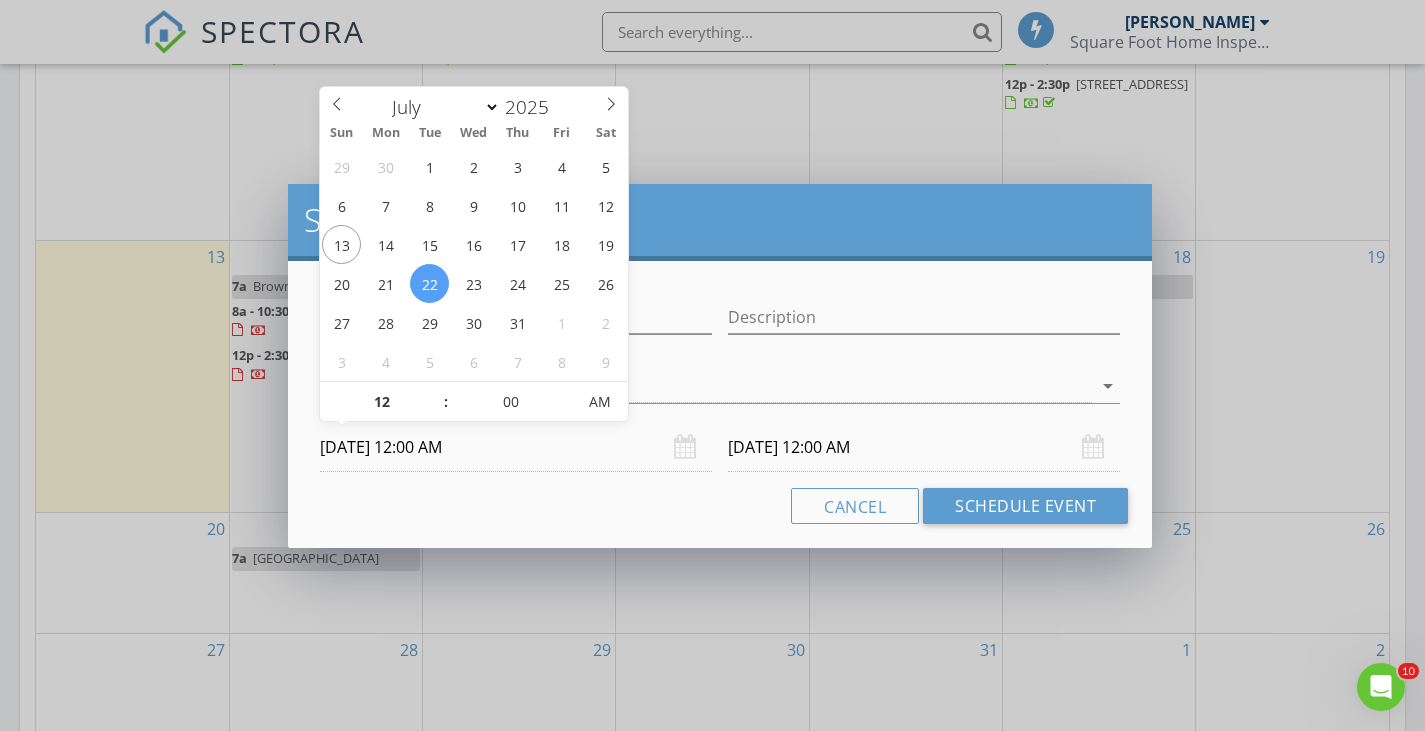 click on "07/22/2025 12:00 AM" at bounding box center [516, 447] 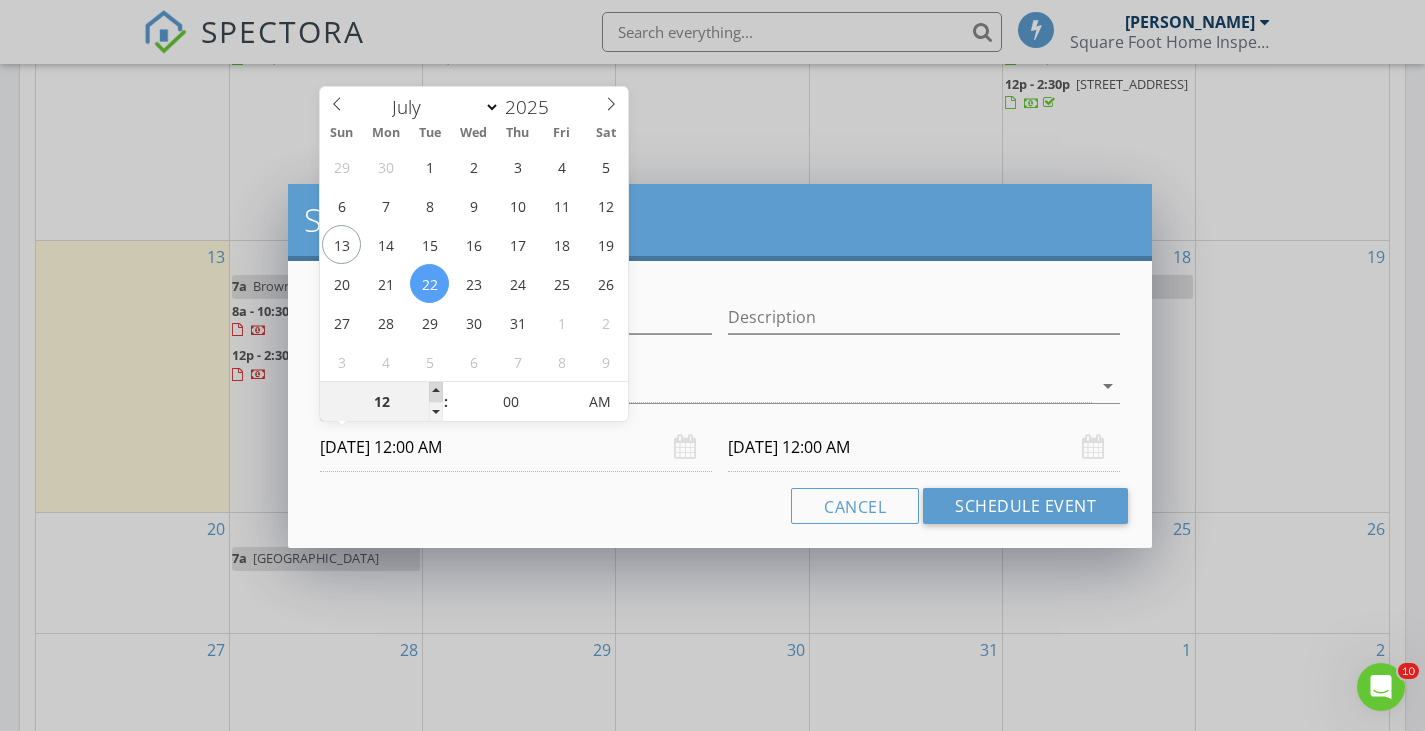 type on "01" 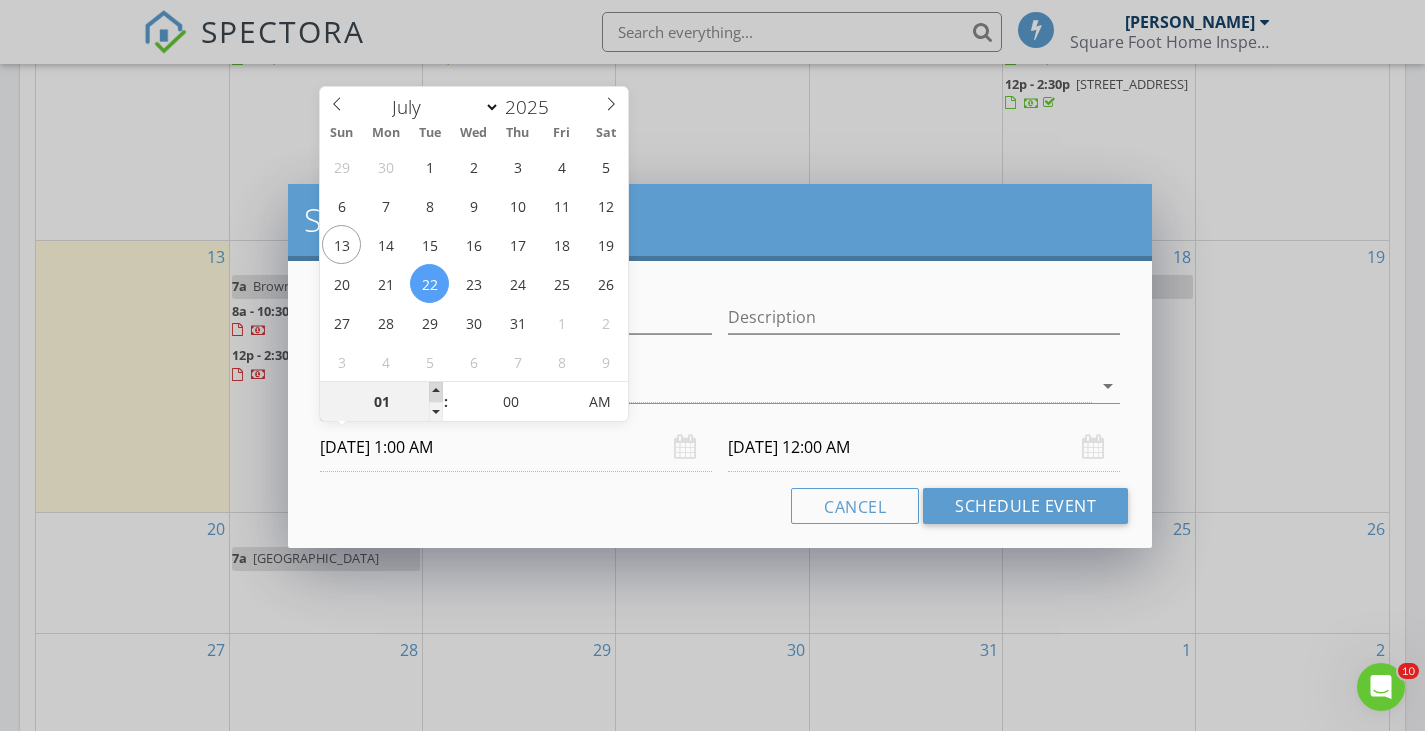 click at bounding box center (436, 392) 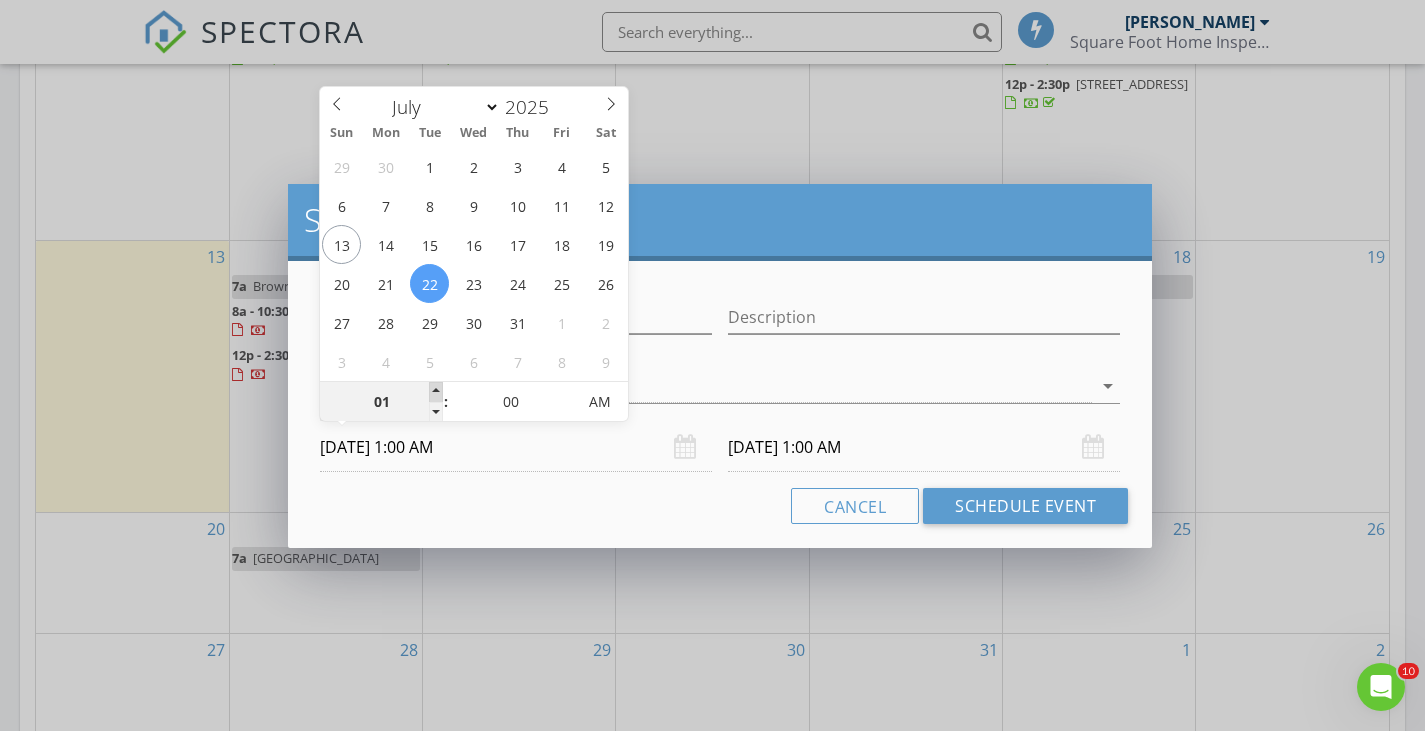 type on "02" 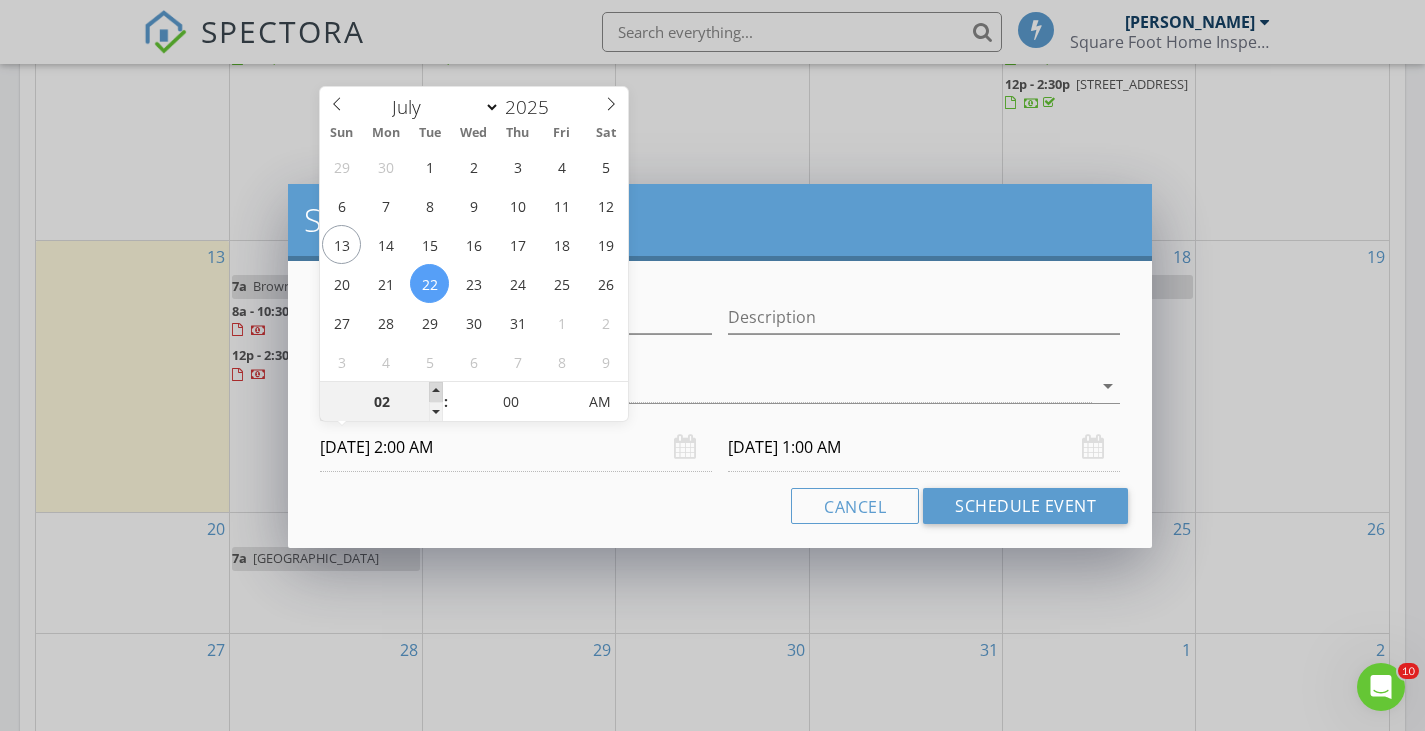 click at bounding box center [436, 392] 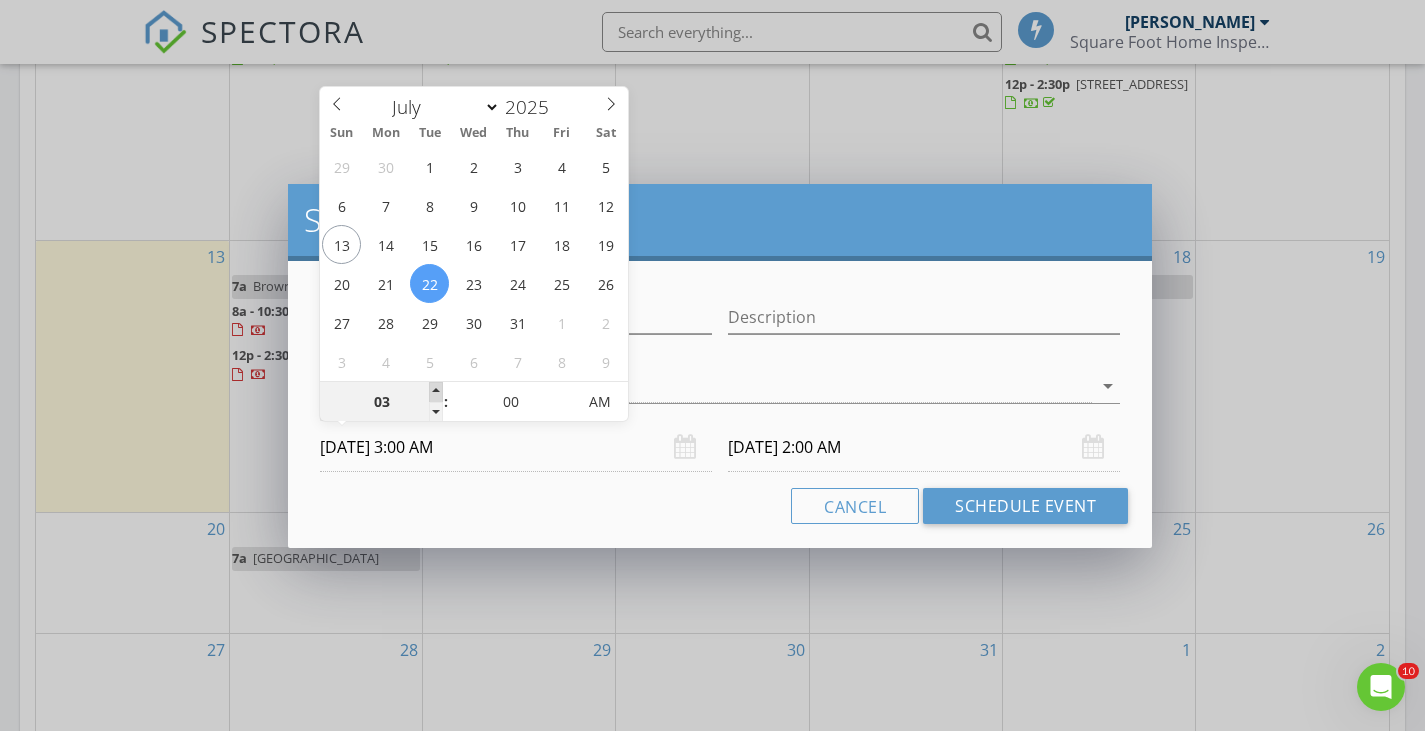 click at bounding box center (436, 392) 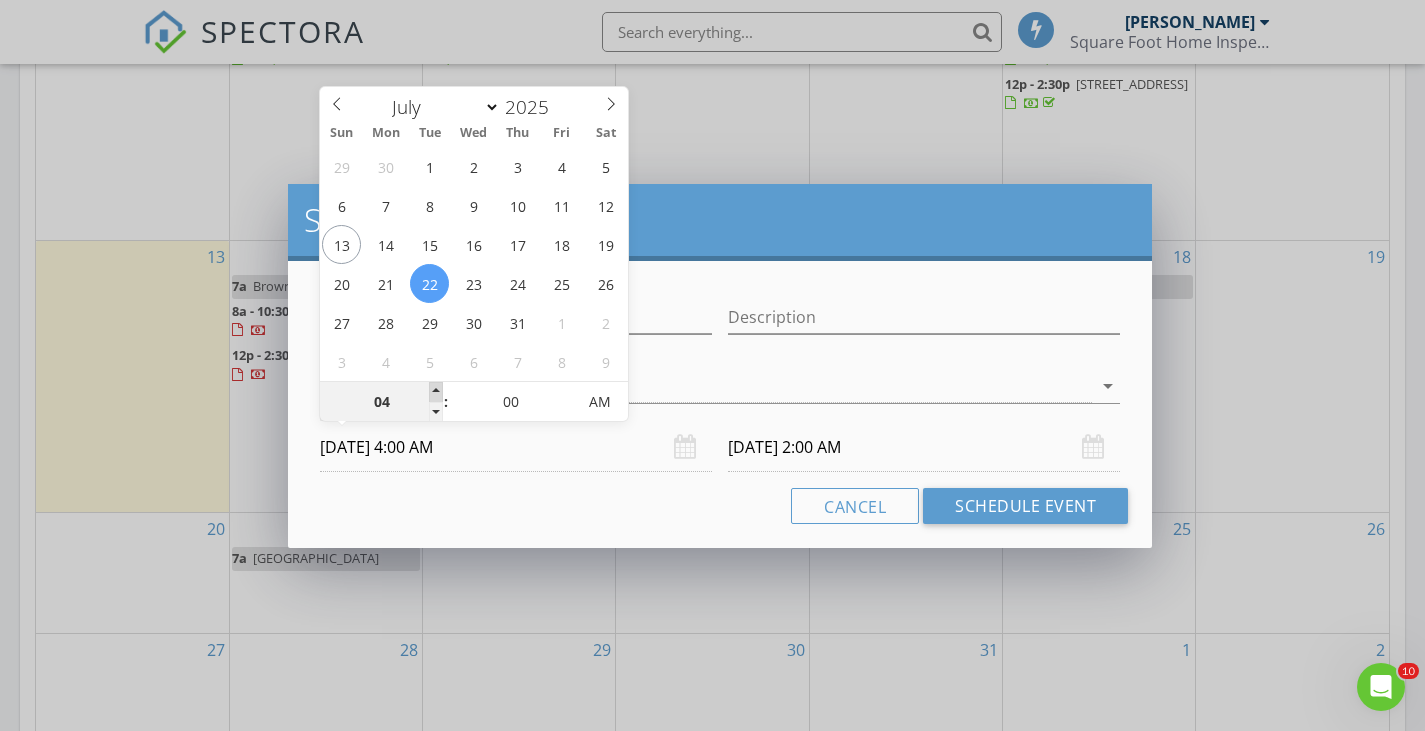 click at bounding box center [436, 392] 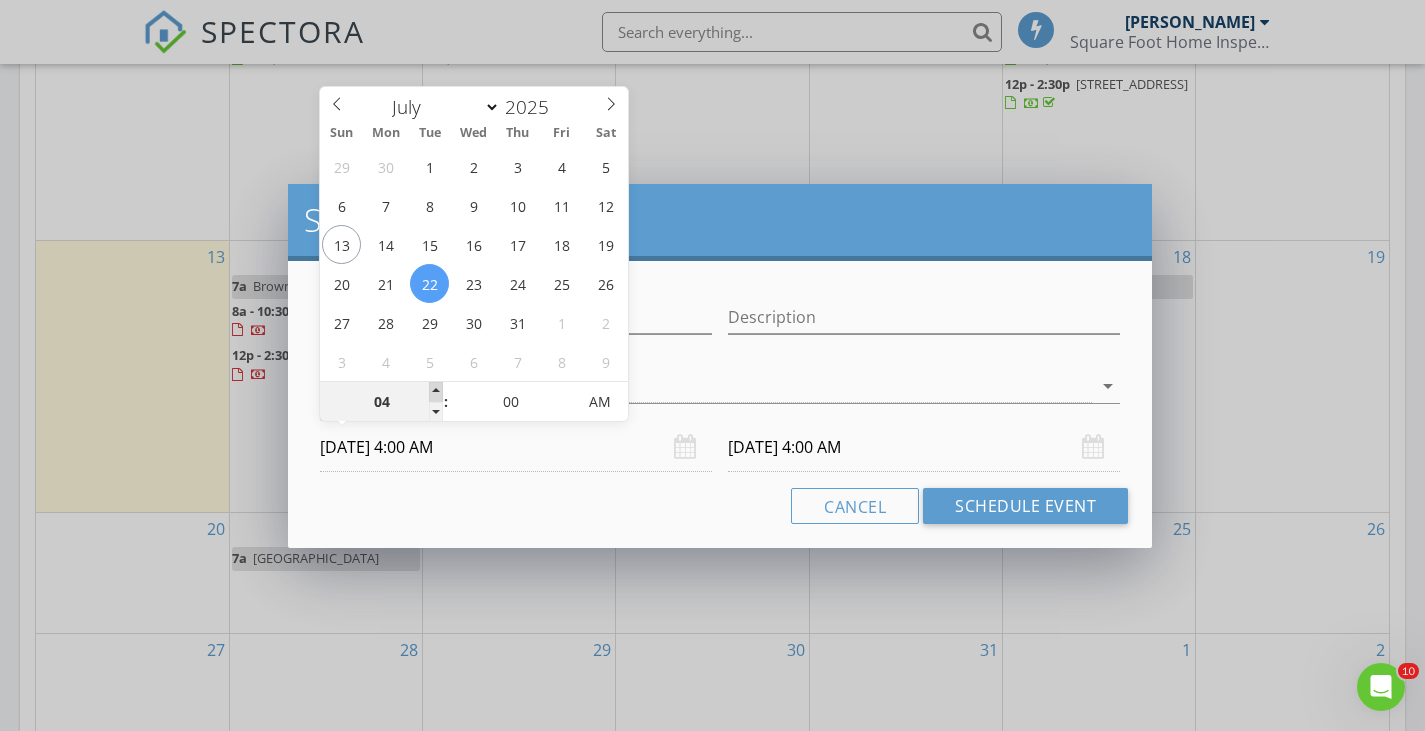type on "05" 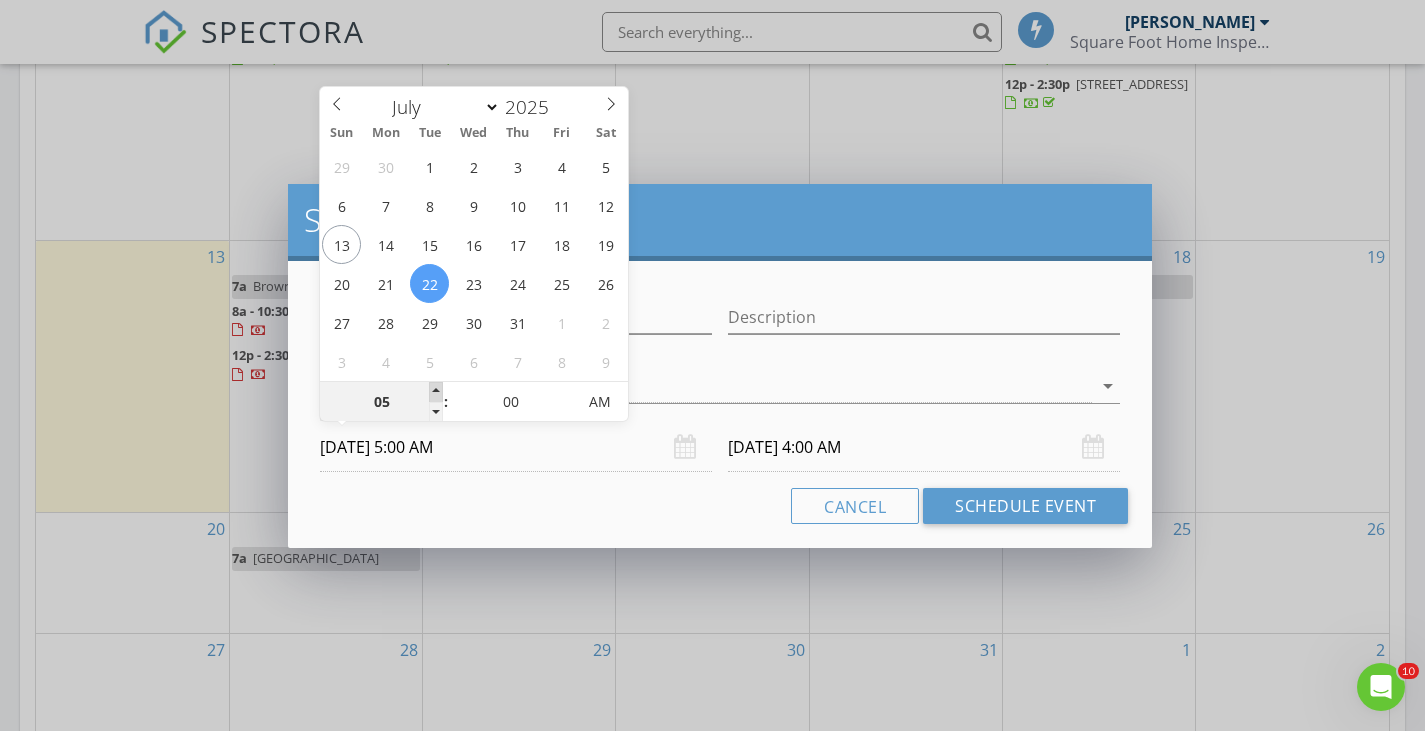 click at bounding box center [436, 392] 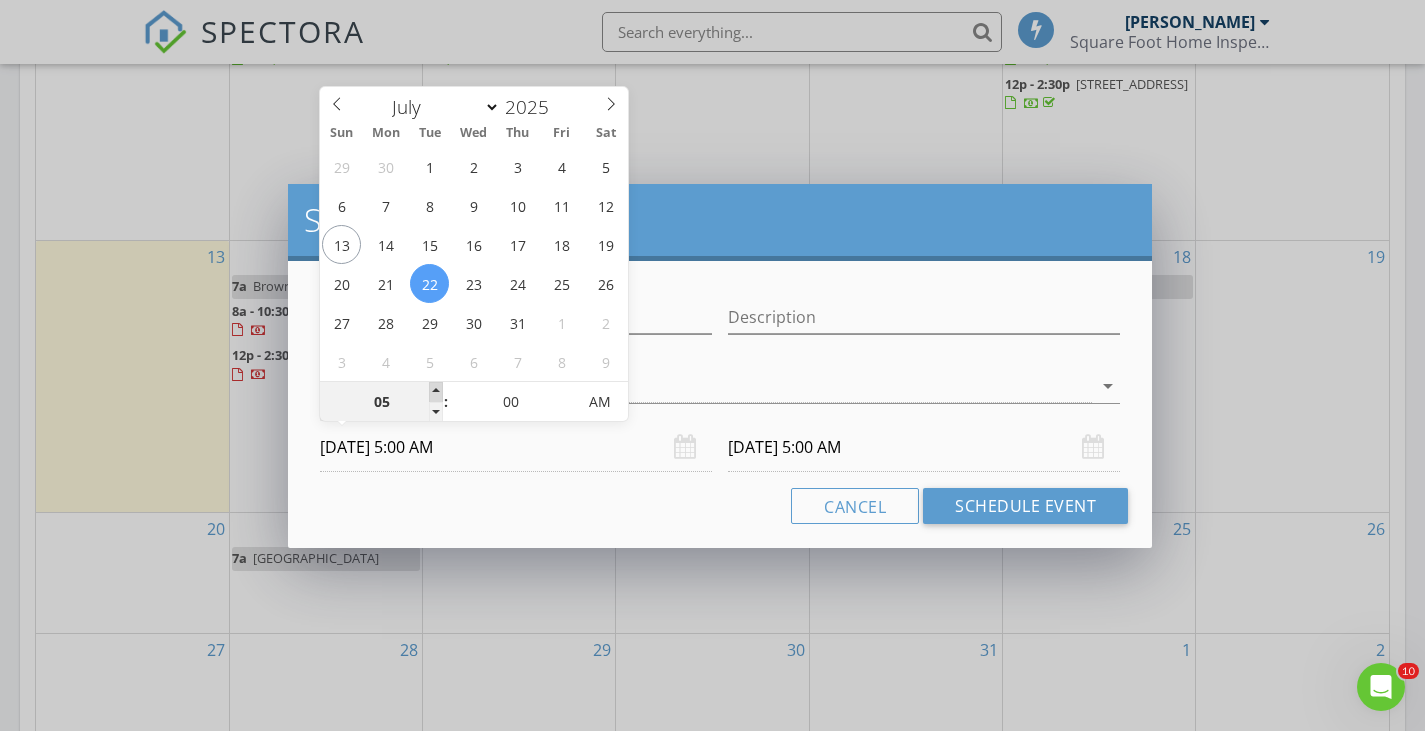 type on "06" 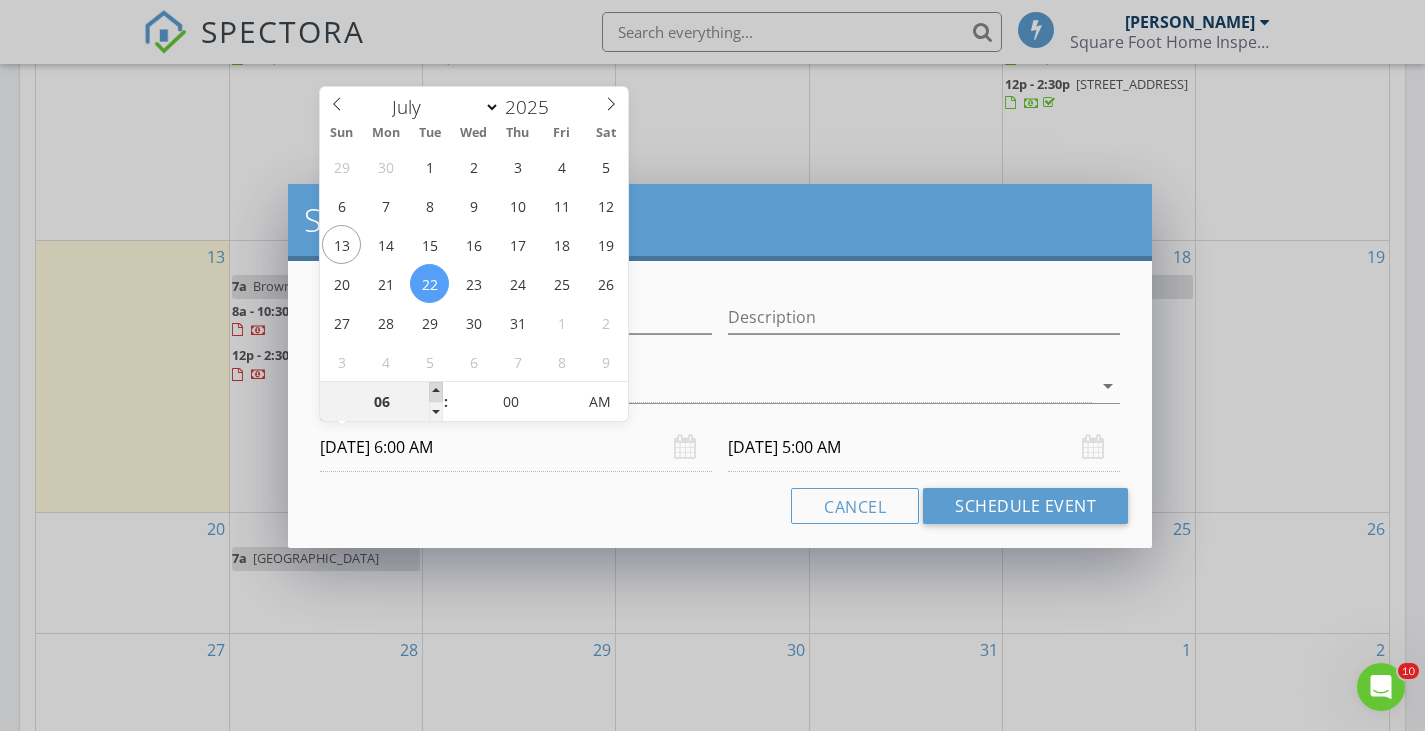 click at bounding box center (436, 392) 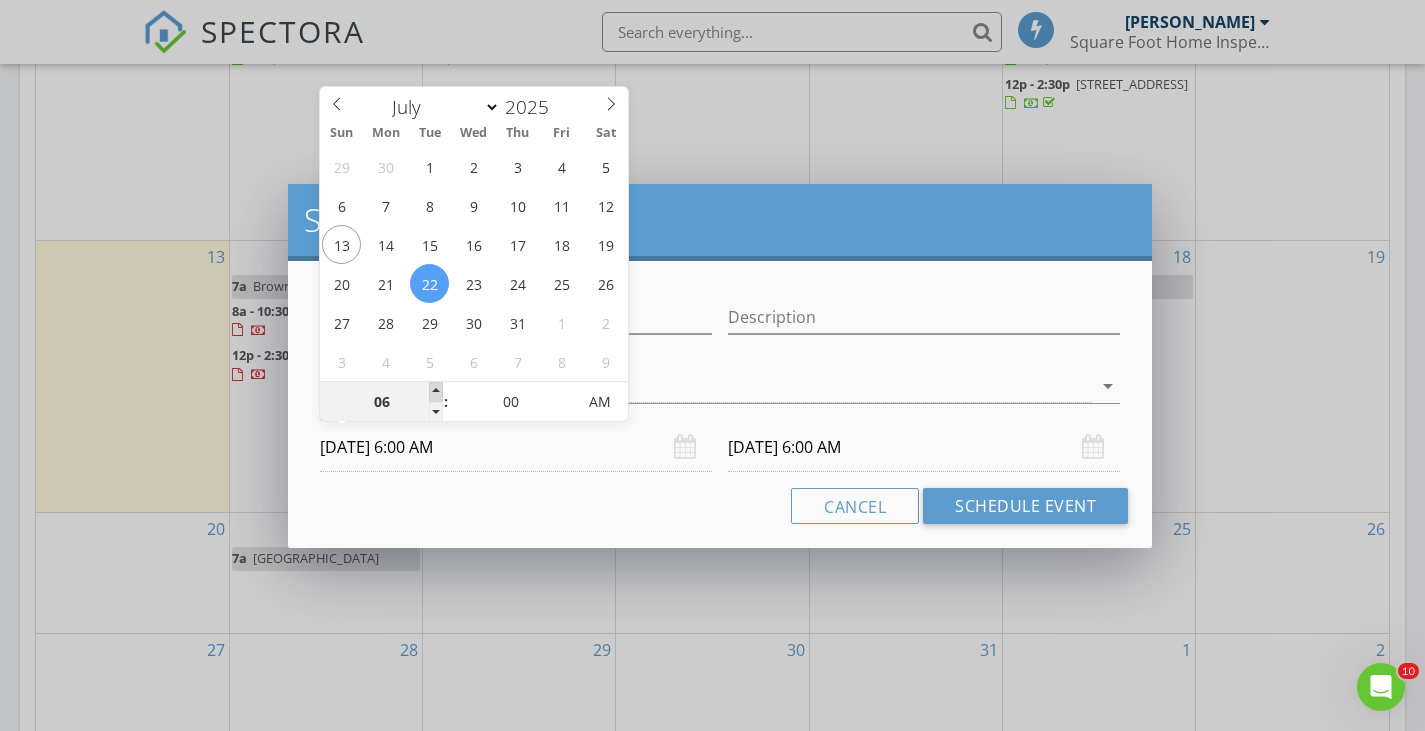 type on "07" 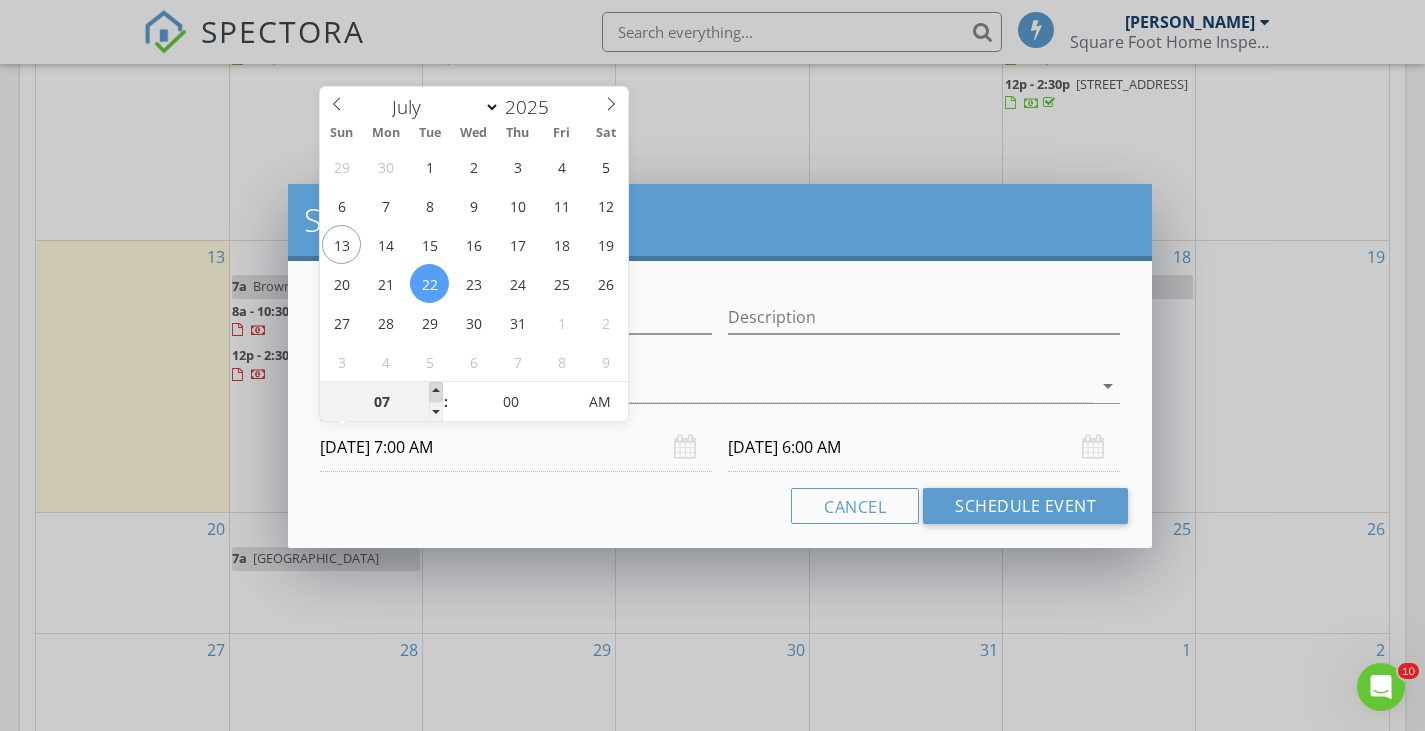 click at bounding box center (436, 392) 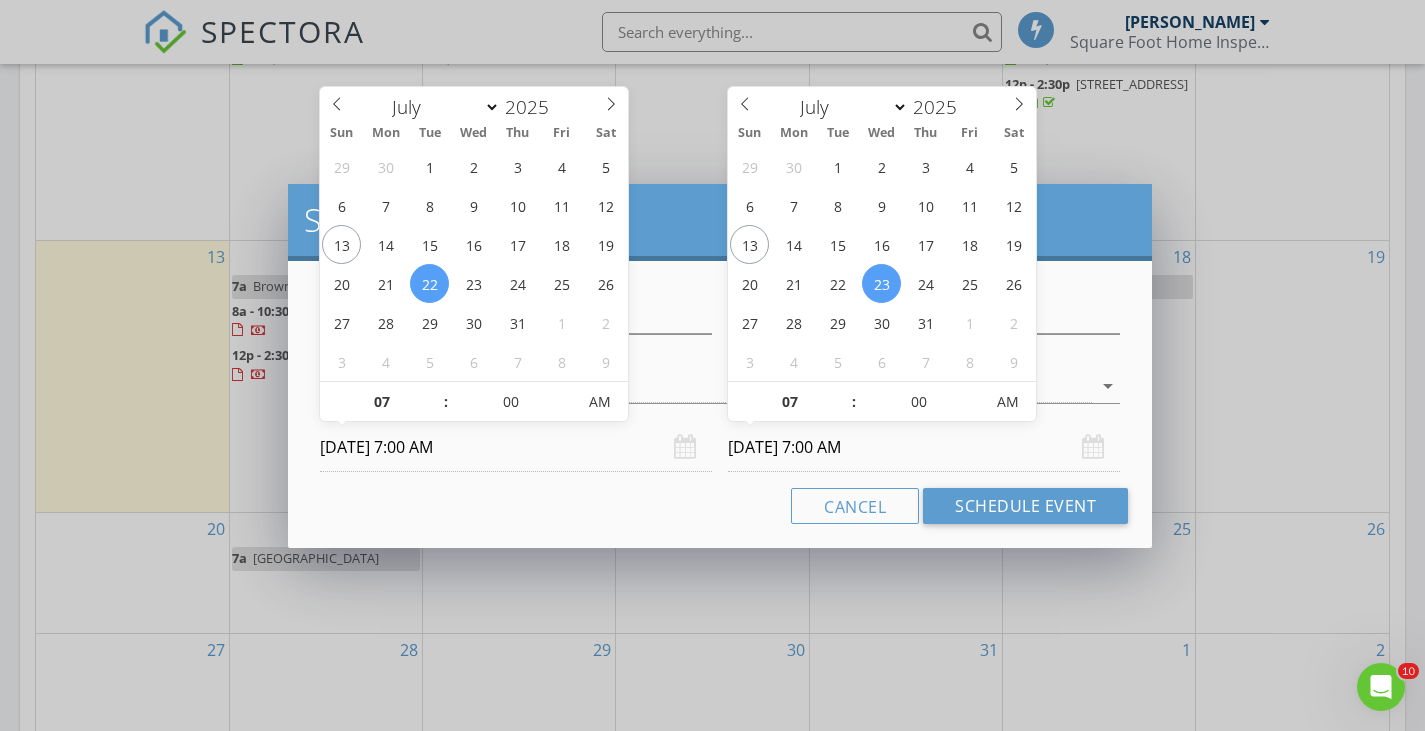 click on "07/23/2025 7:00 AM" at bounding box center (924, 447) 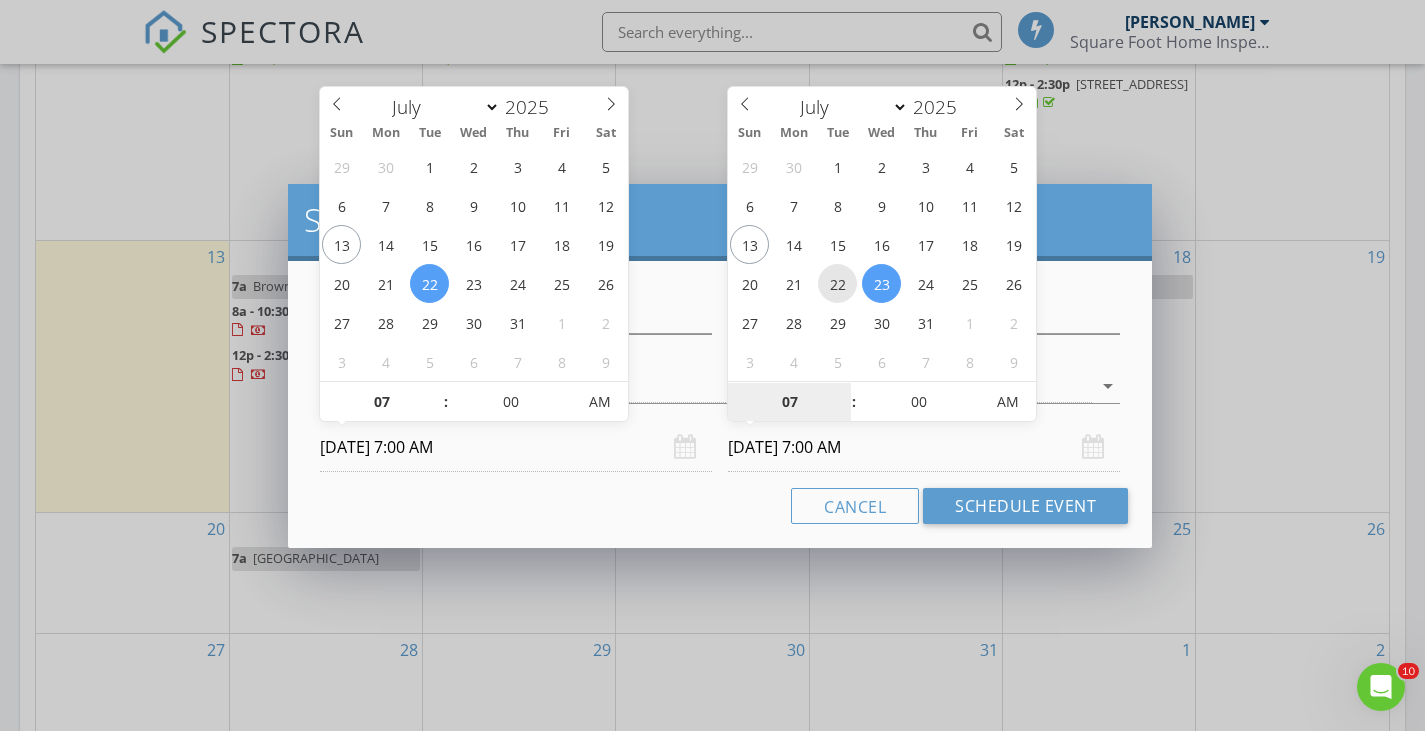 type on "07/22/2025 7:00 AM" 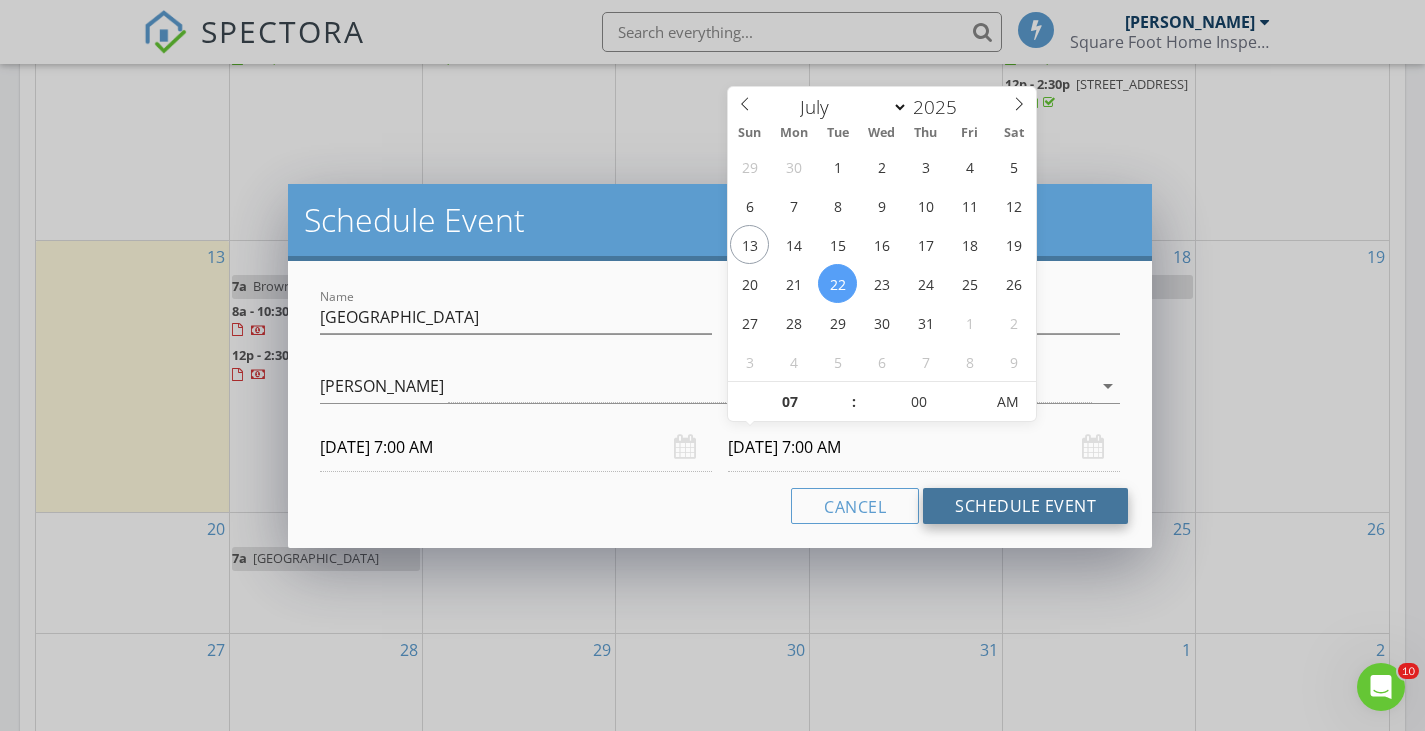 click on "Schedule Event" at bounding box center [1025, 506] 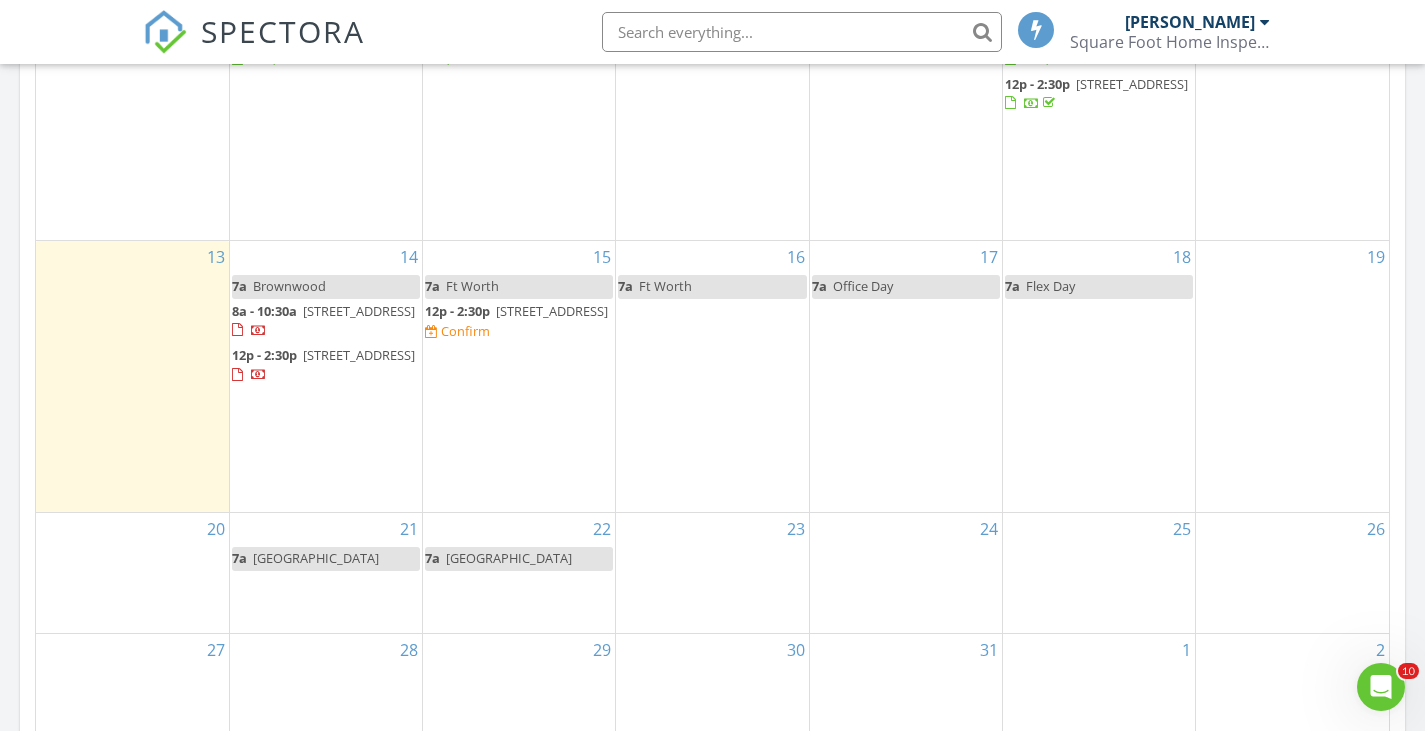 click on "23" at bounding box center (712, 573) 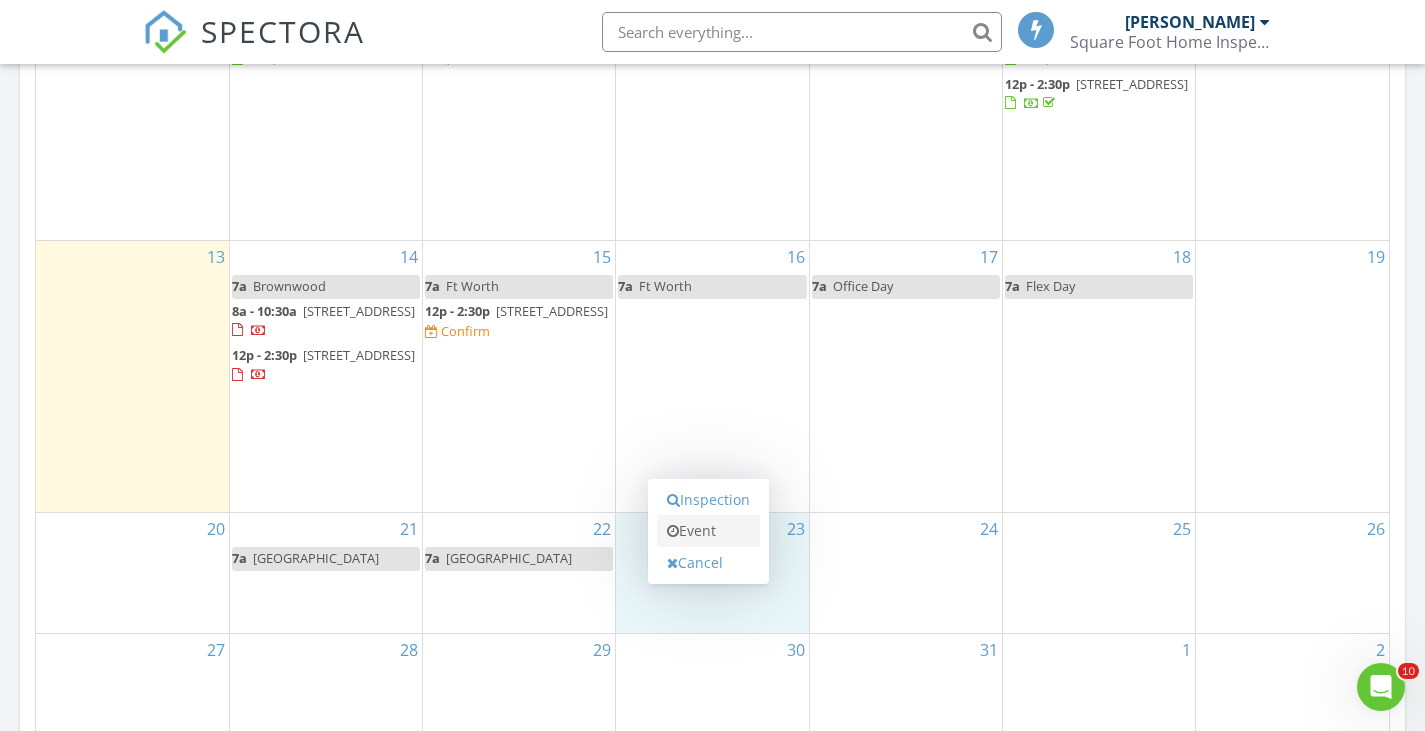 click on "Event" at bounding box center (708, 531) 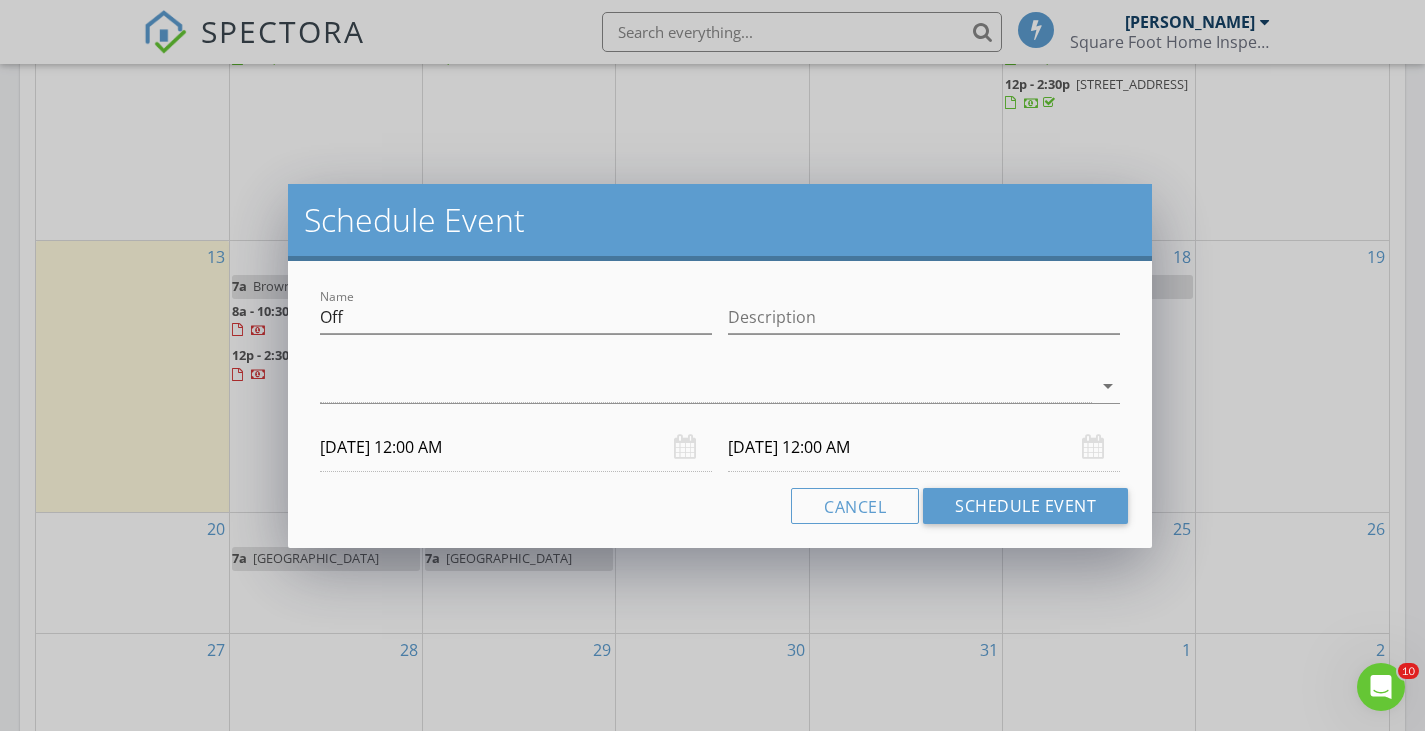 click on "Name Off" at bounding box center [516, 321] 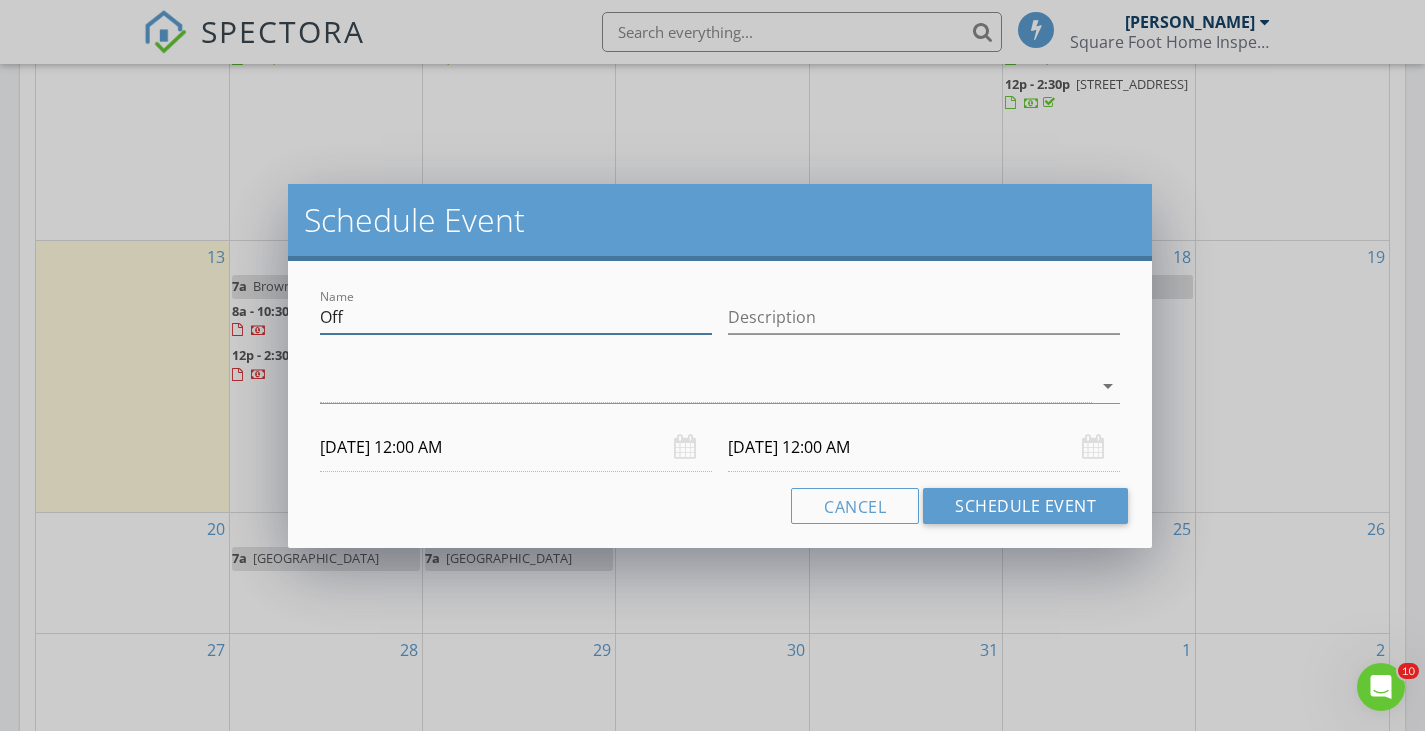 click on "Off" at bounding box center (516, 317) 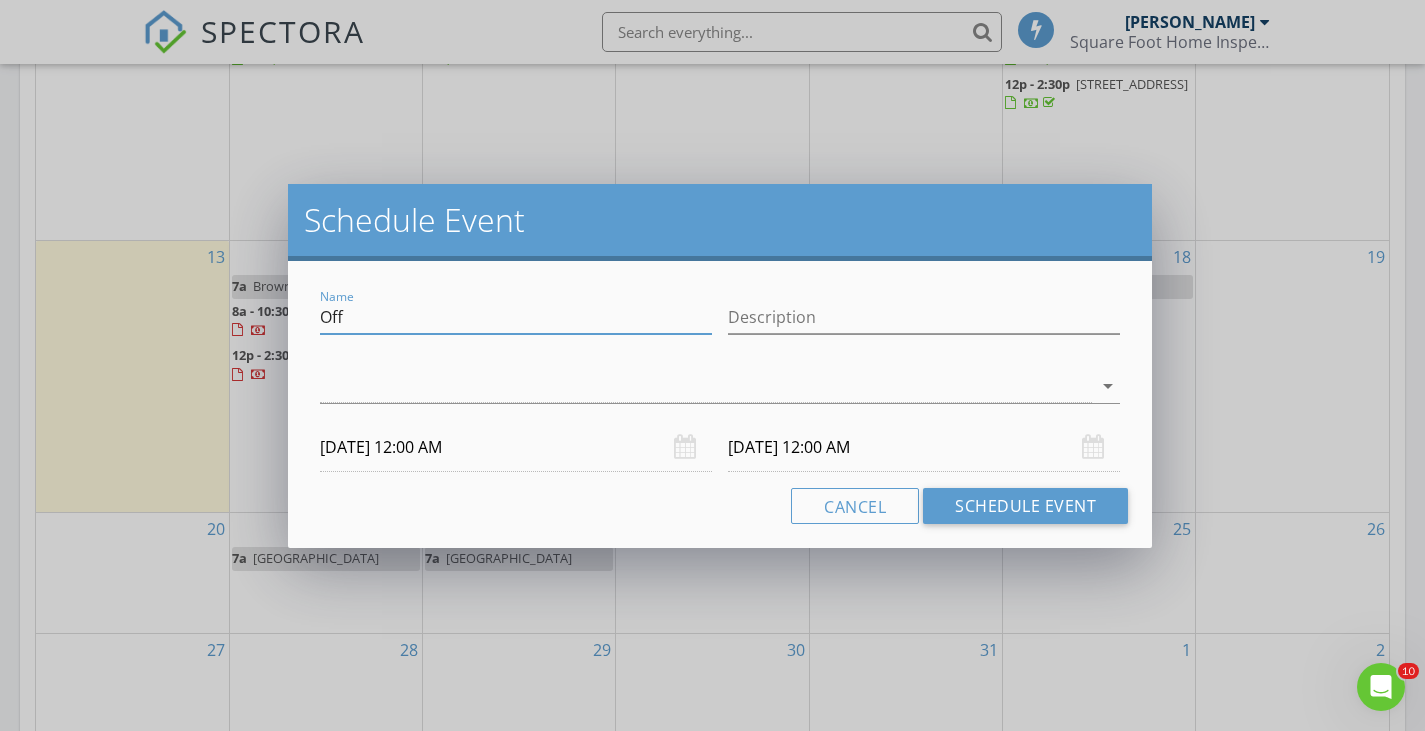 click on "Schedule Event   Name Off   Description     arrow_drop_down   07/23/2025 12:00 AM   07/24/2025 12:00 AM         Cancel   Schedule Event" at bounding box center [712, 365] 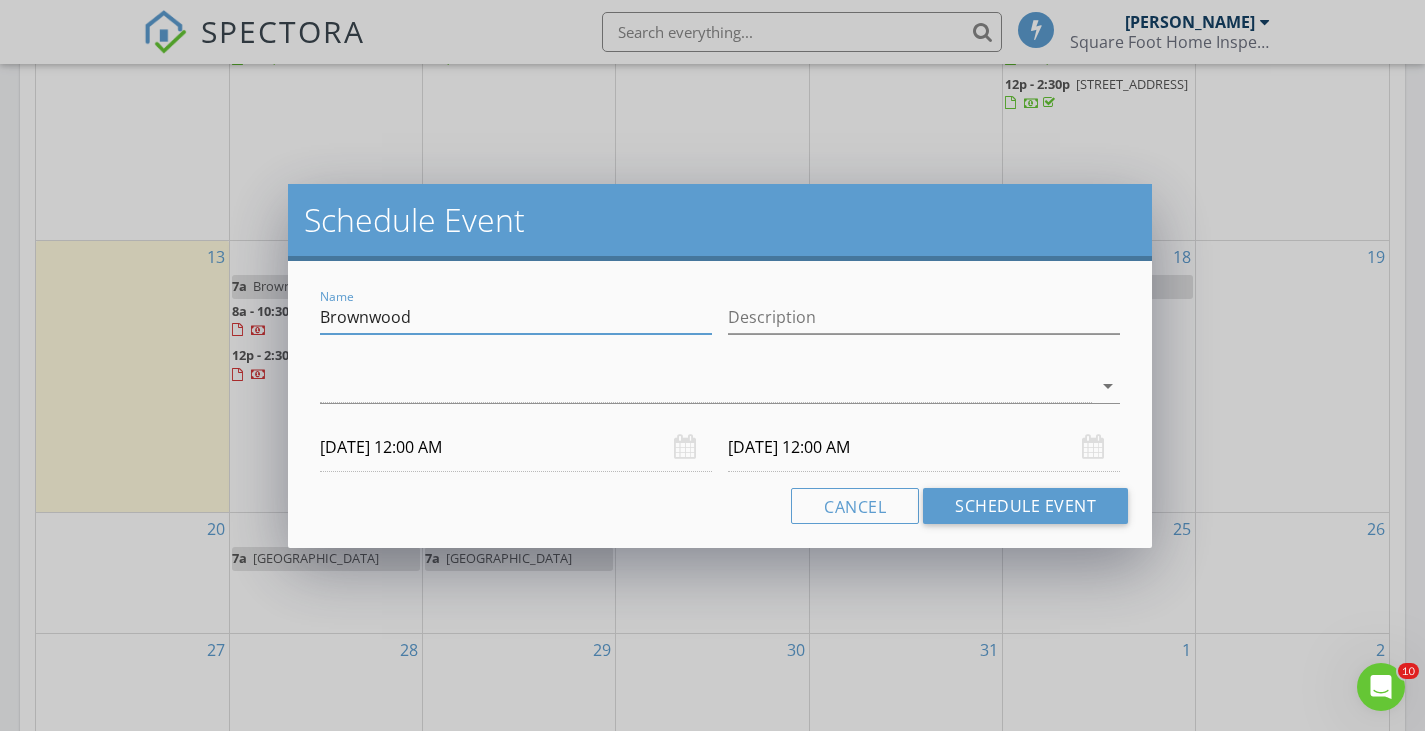 type on "Brownwood" 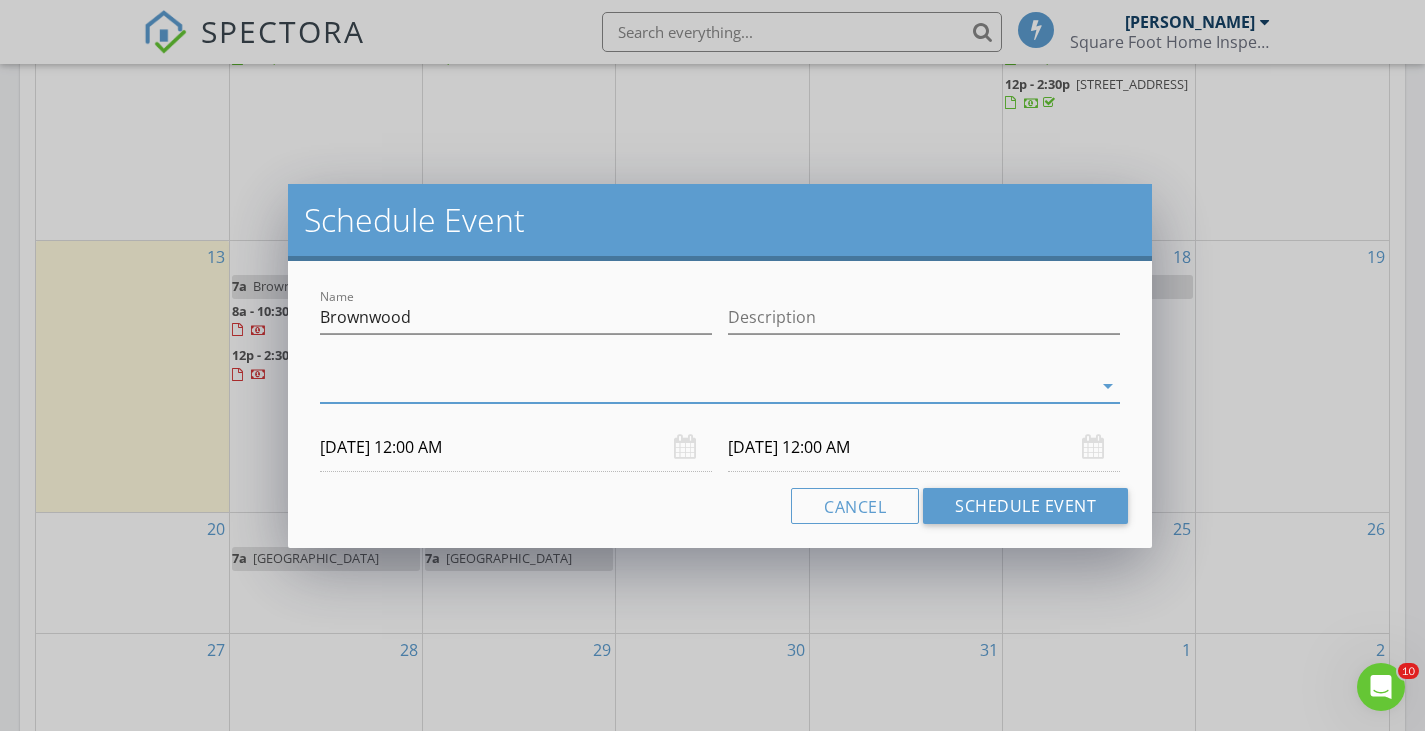 click at bounding box center (706, 386) 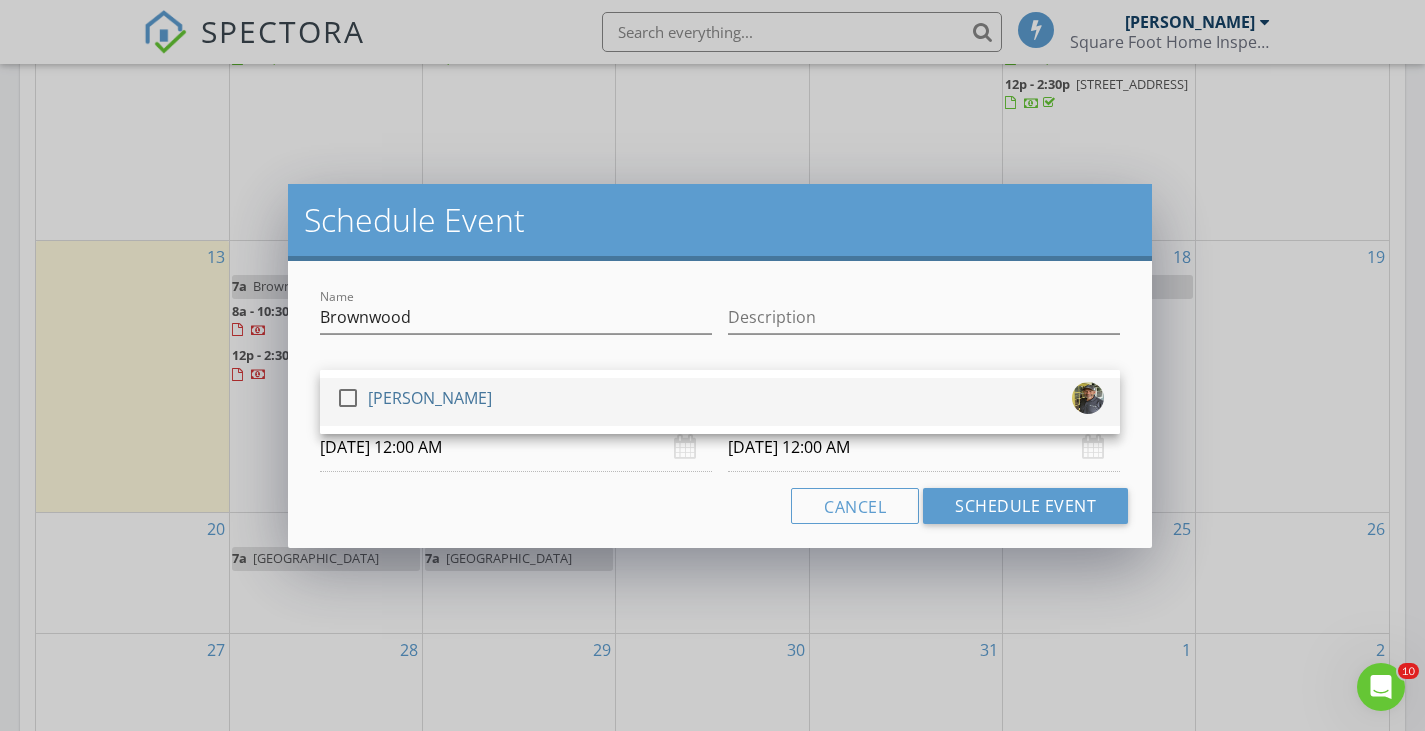 click on "[PERSON_NAME]" at bounding box center (430, 398) 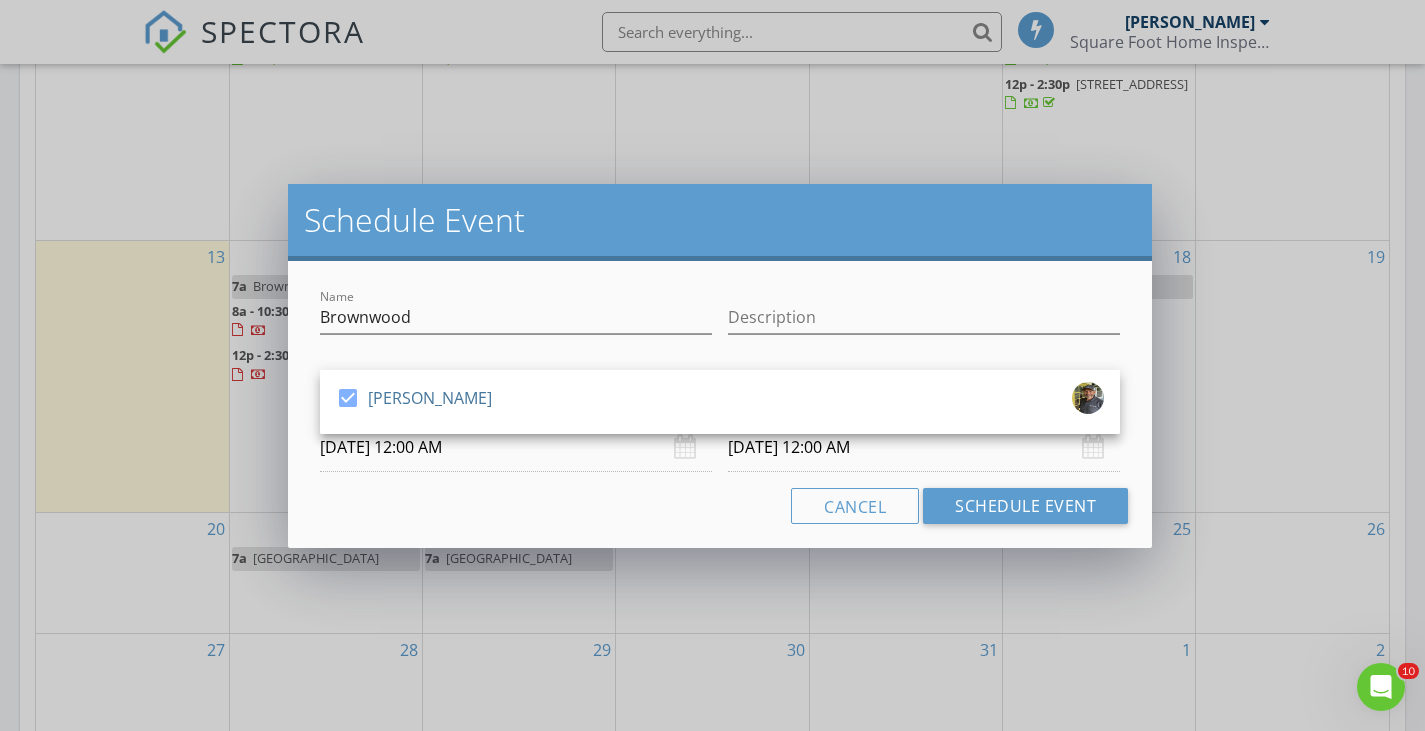 click on "07/23/2025 12:00 AM" at bounding box center [516, 447] 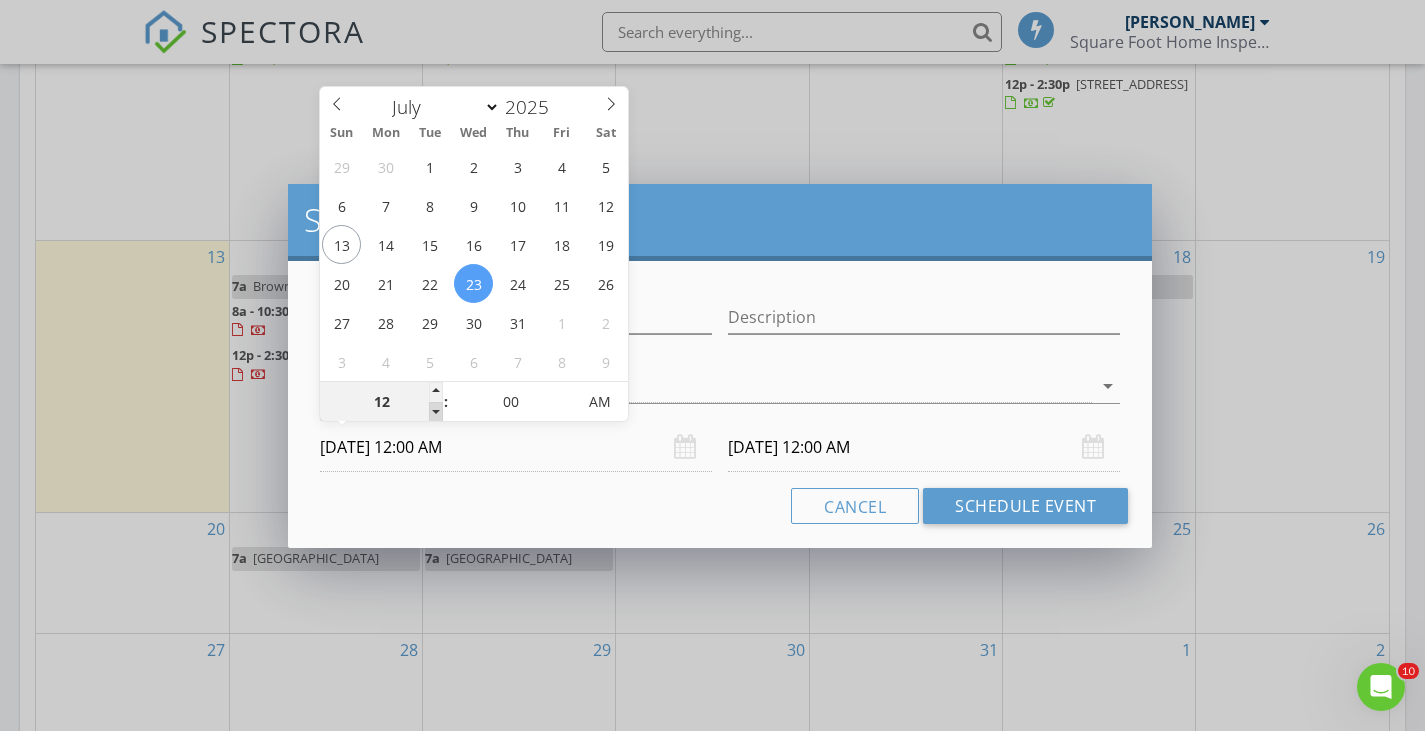 type on "11" 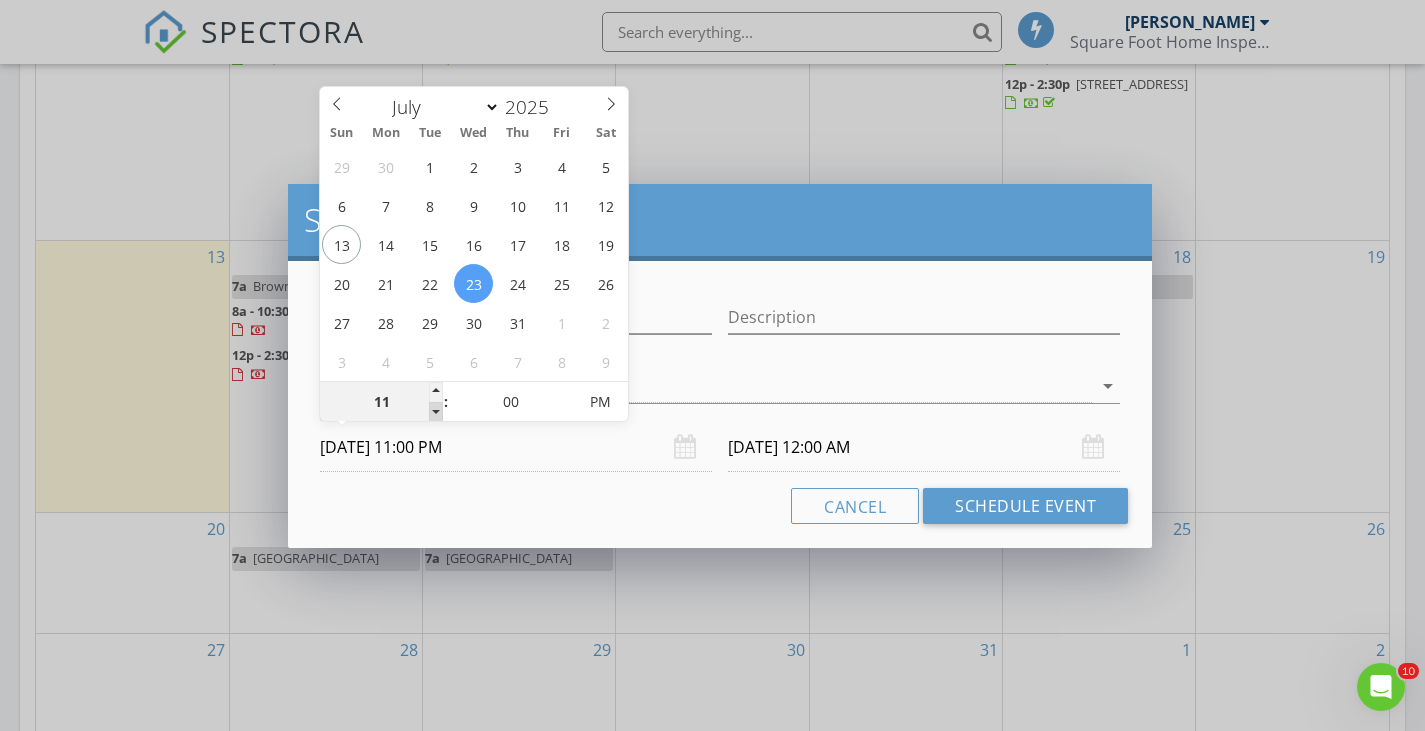 click at bounding box center [436, 412] 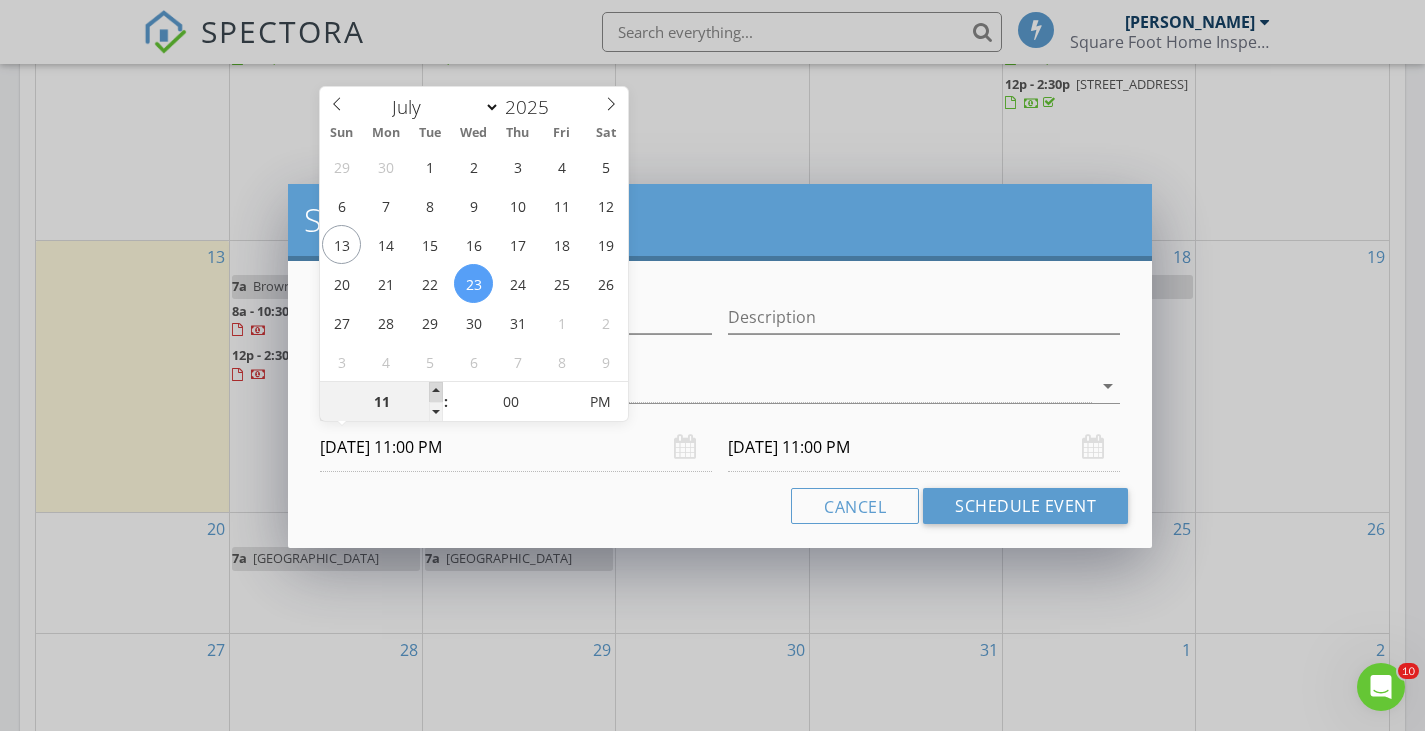 type on "12" 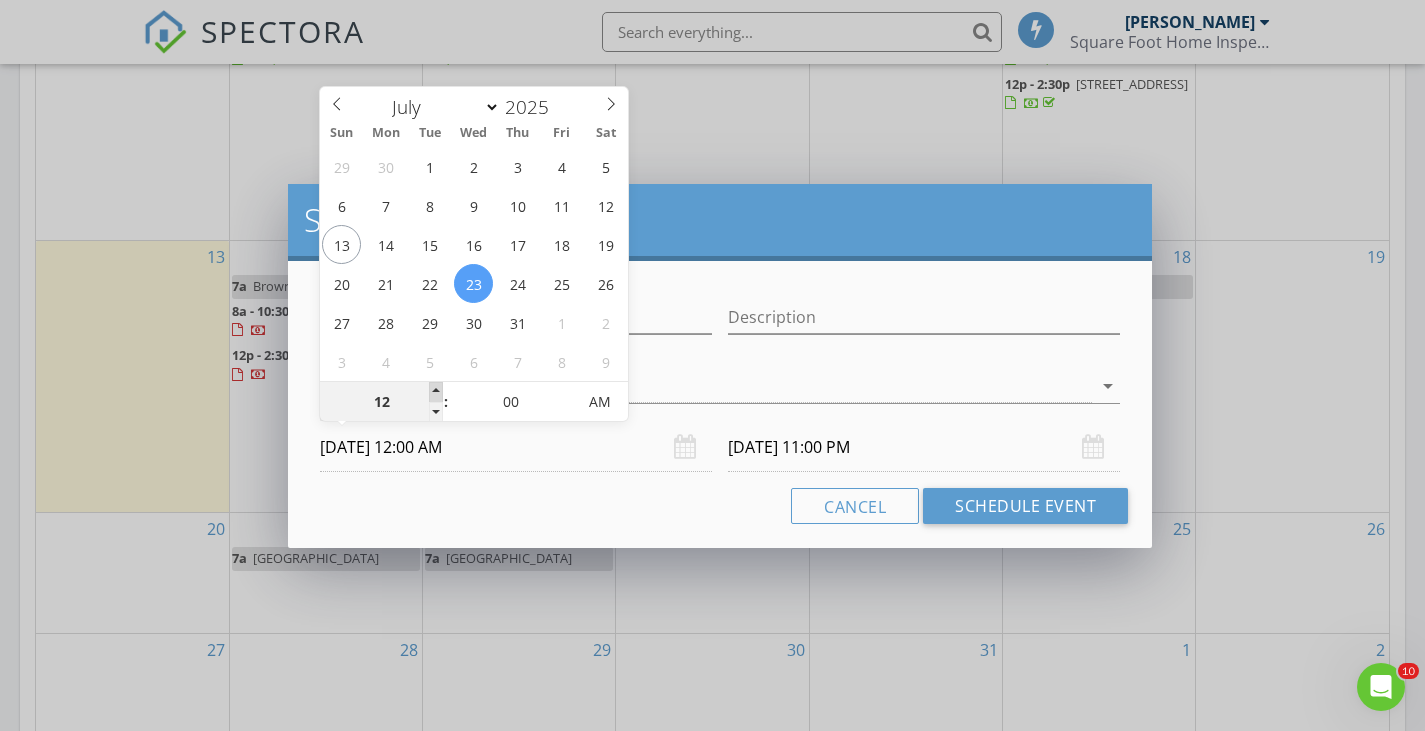click at bounding box center [436, 392] 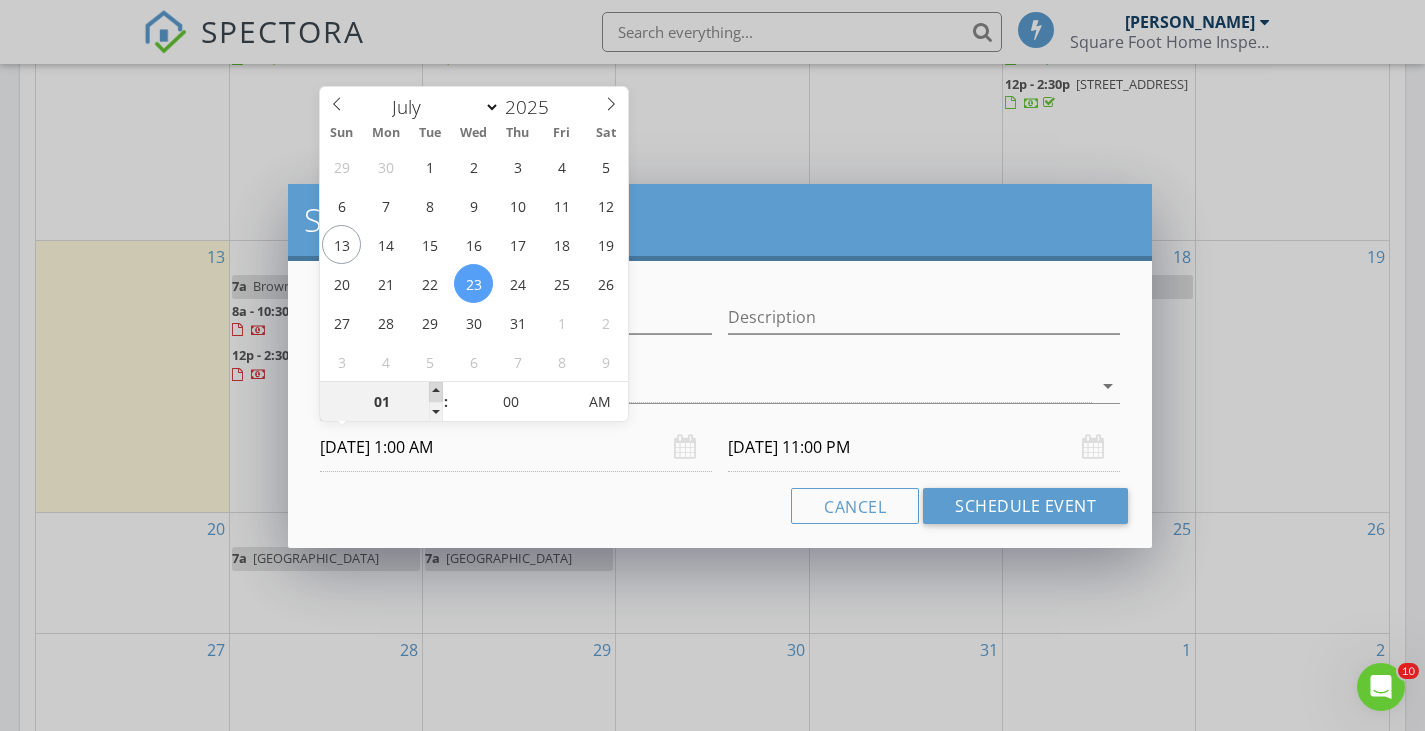 click at bounding box center [436, 392] 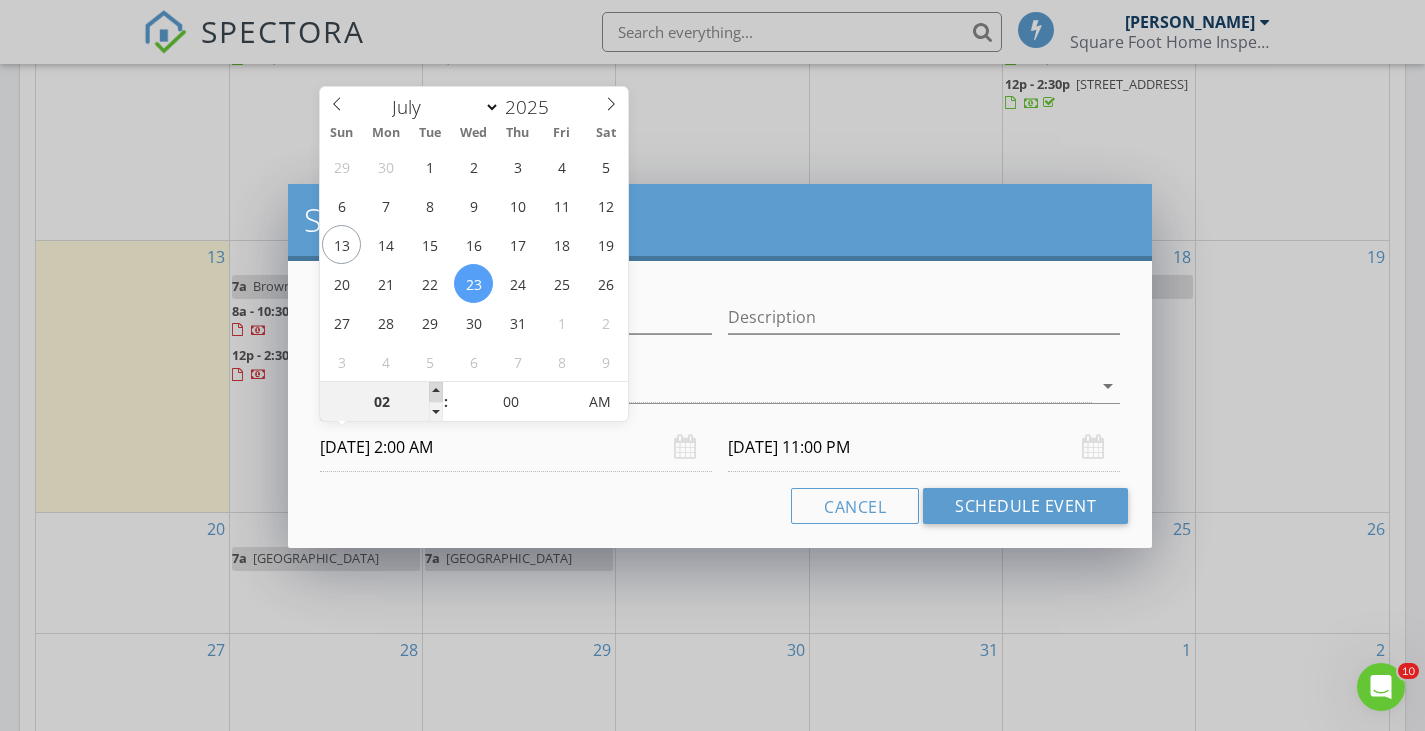 click at bounding box center (436, 392) 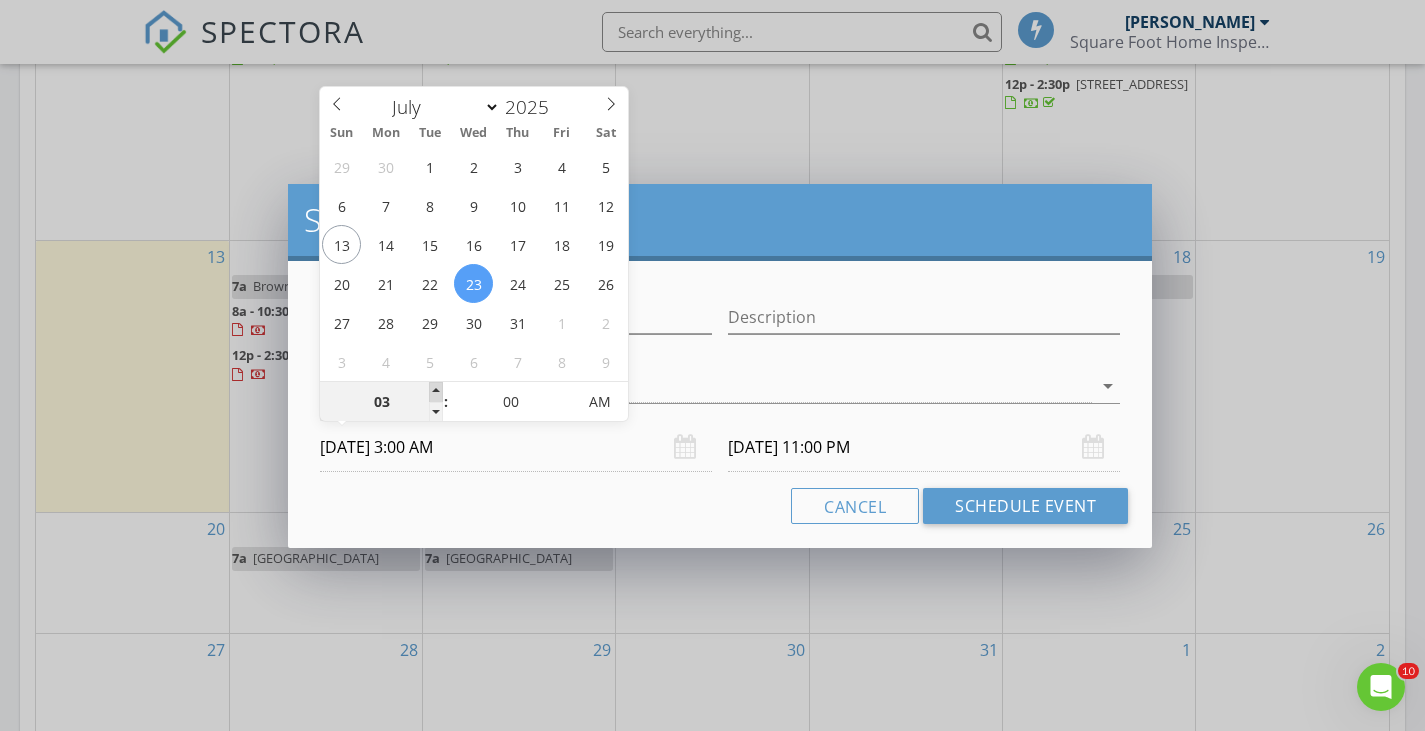 click at bounding box center [436, 392] 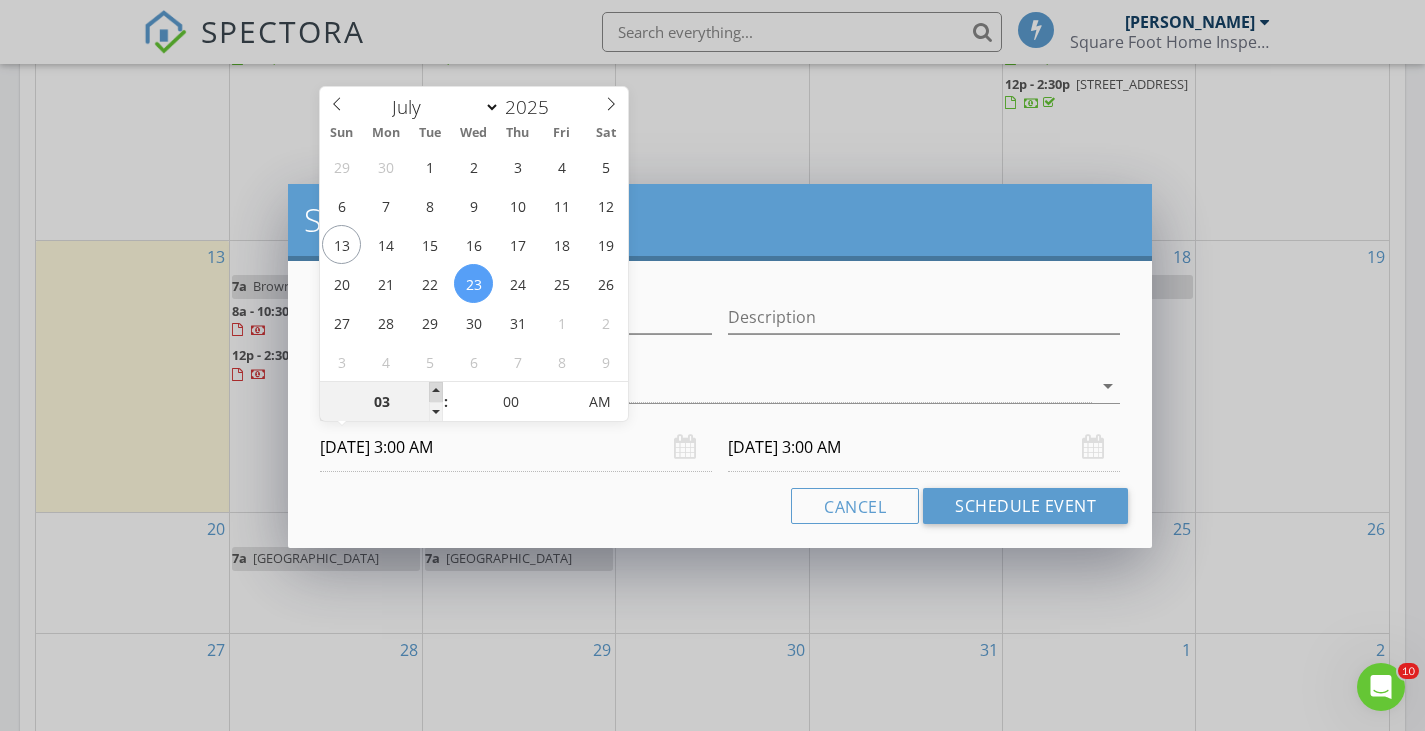 type on "04" 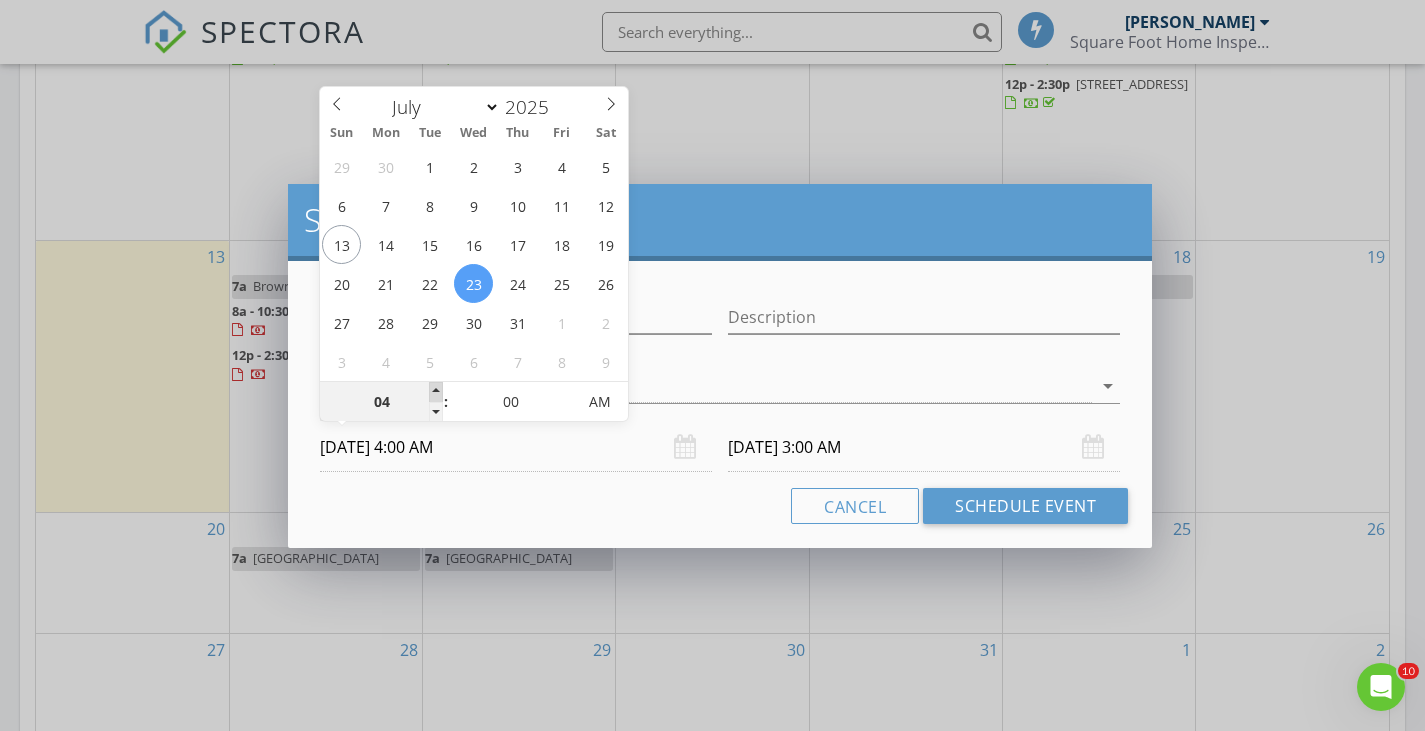 click at bounding box center (436, 392) 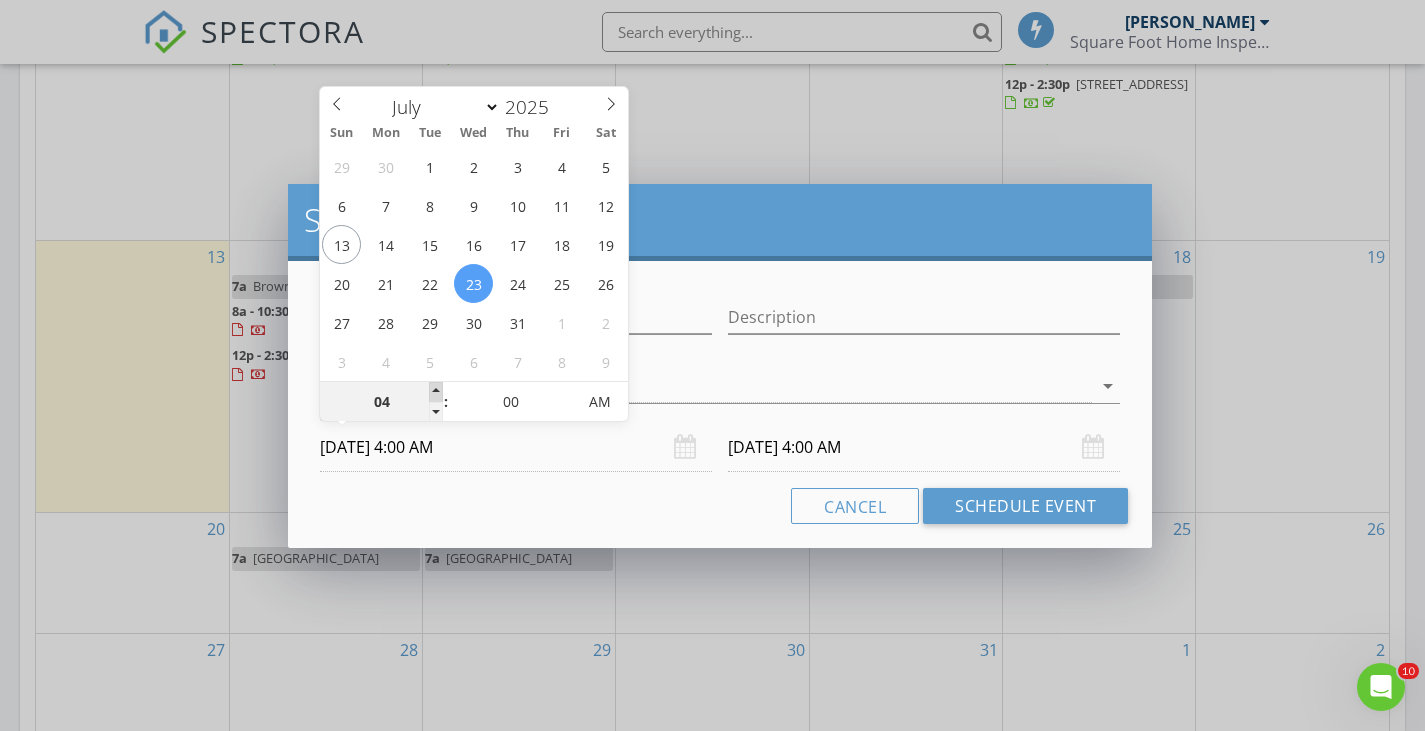 type on "05" 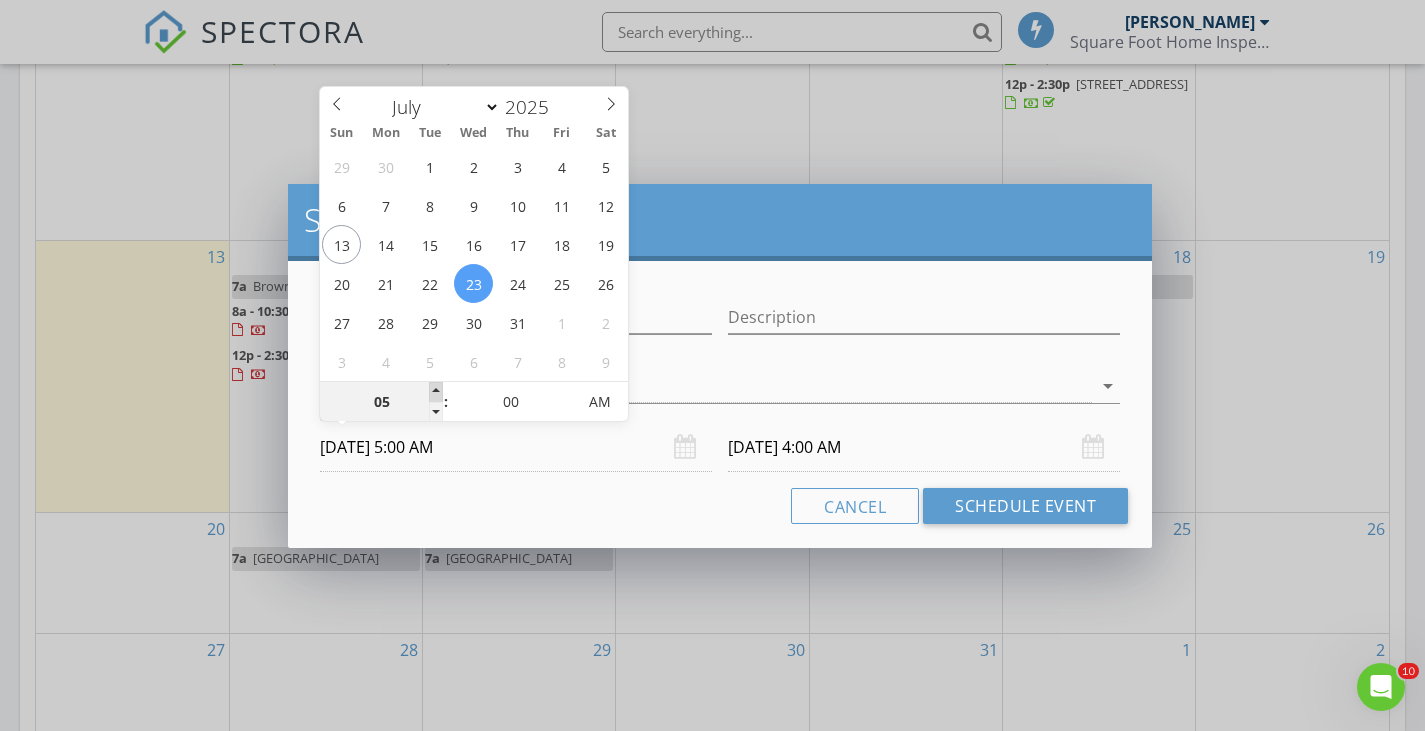 click at bounding box center (436, 392) 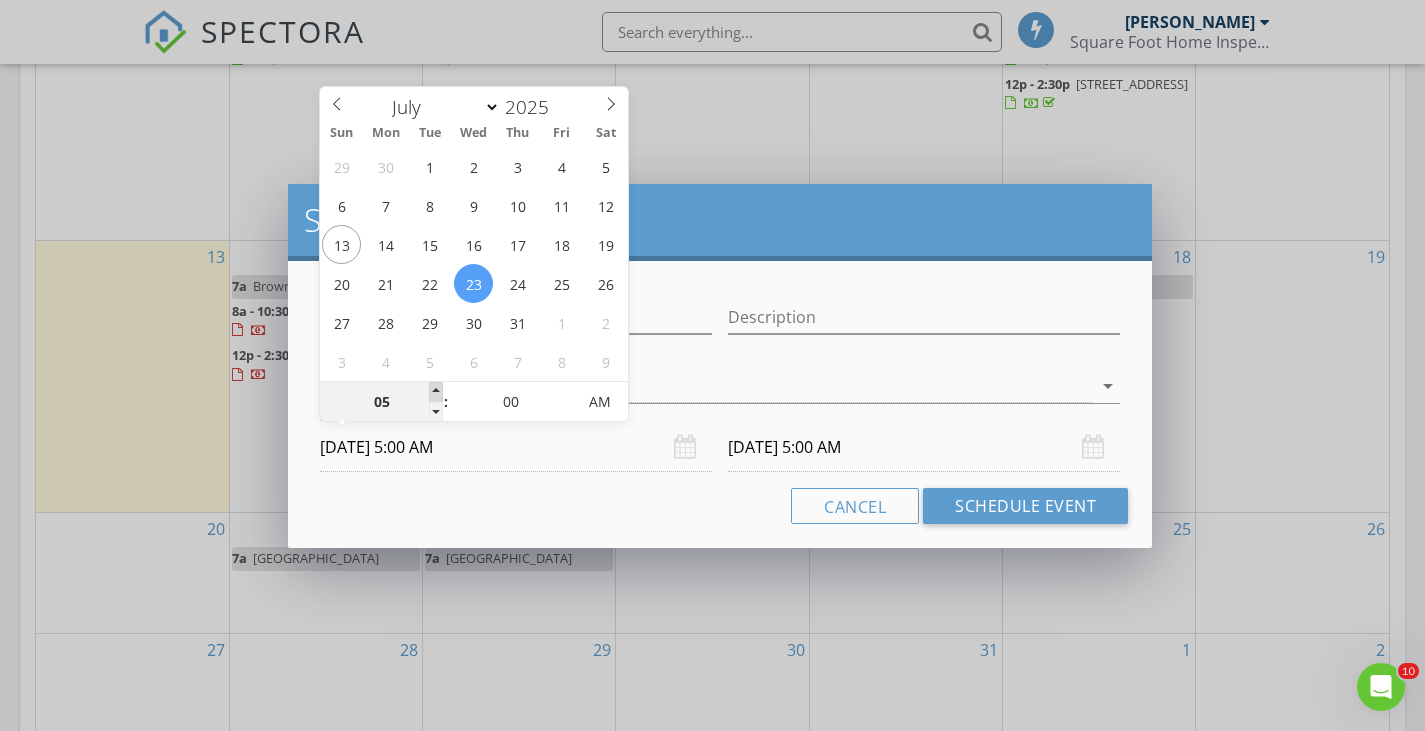 type on "06" 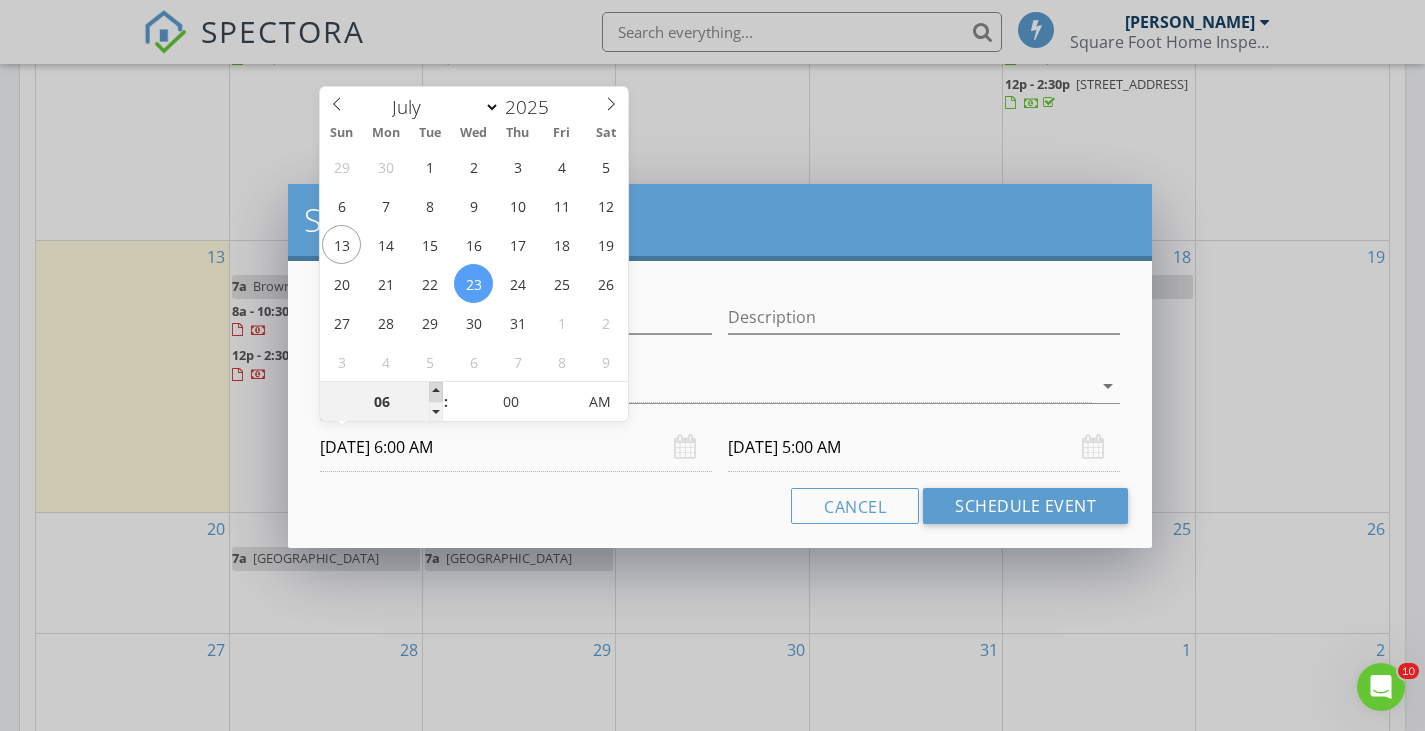click at bounding box center (436, 392) 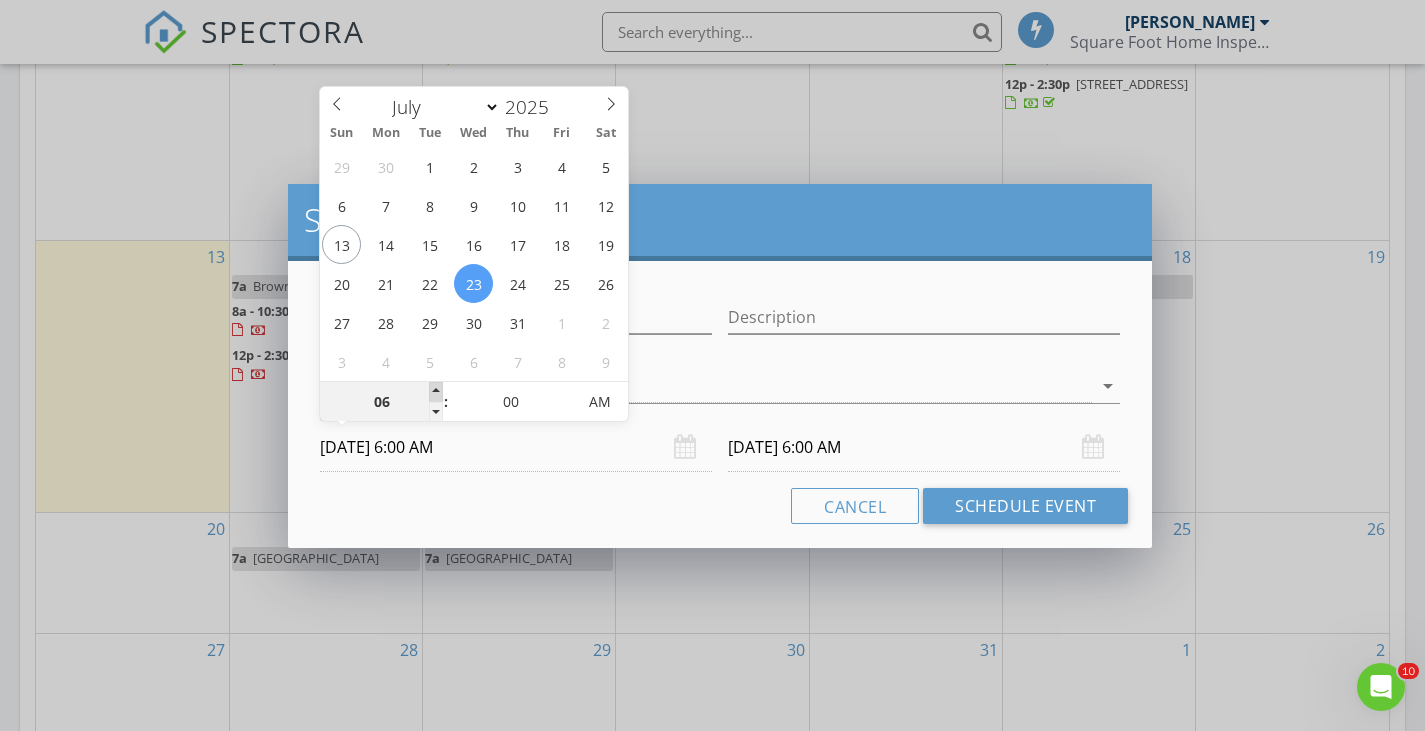 type on "07" 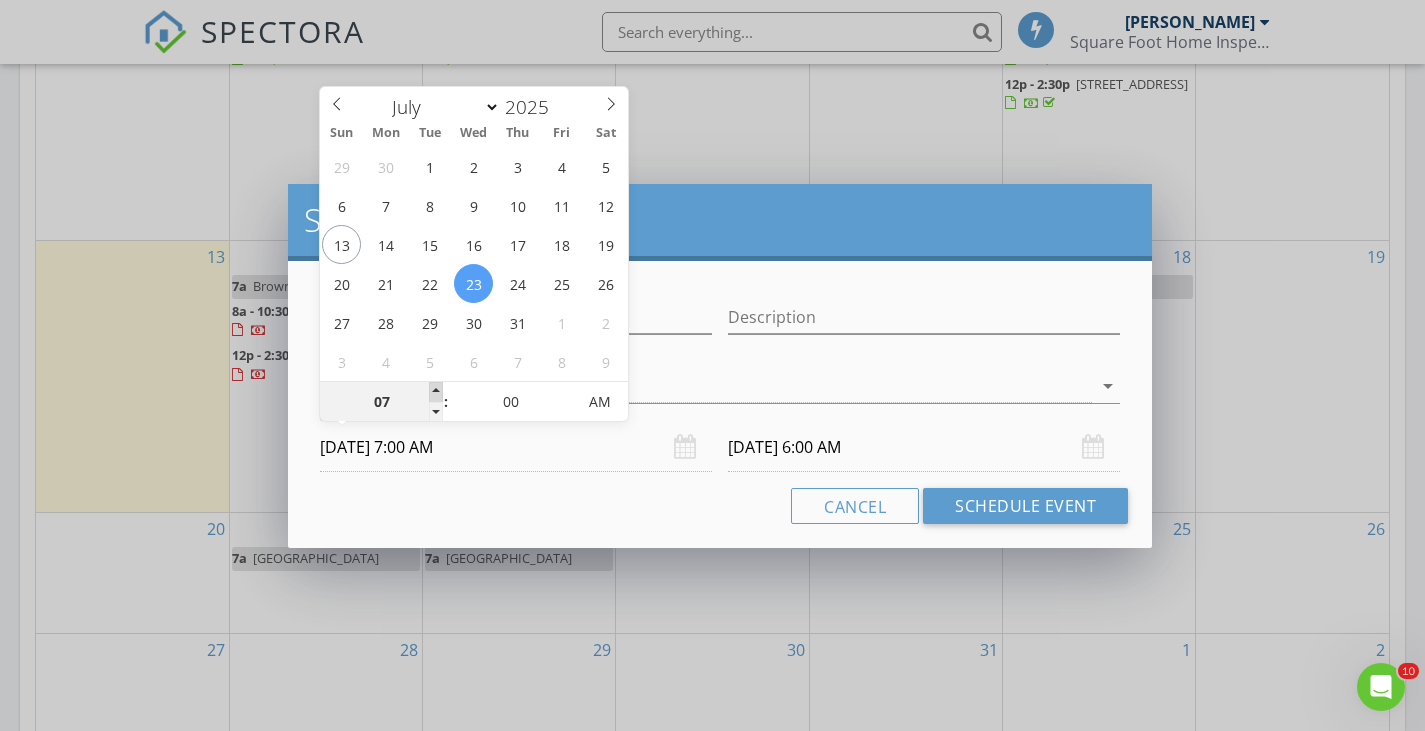click at bounding box center (436, 392) 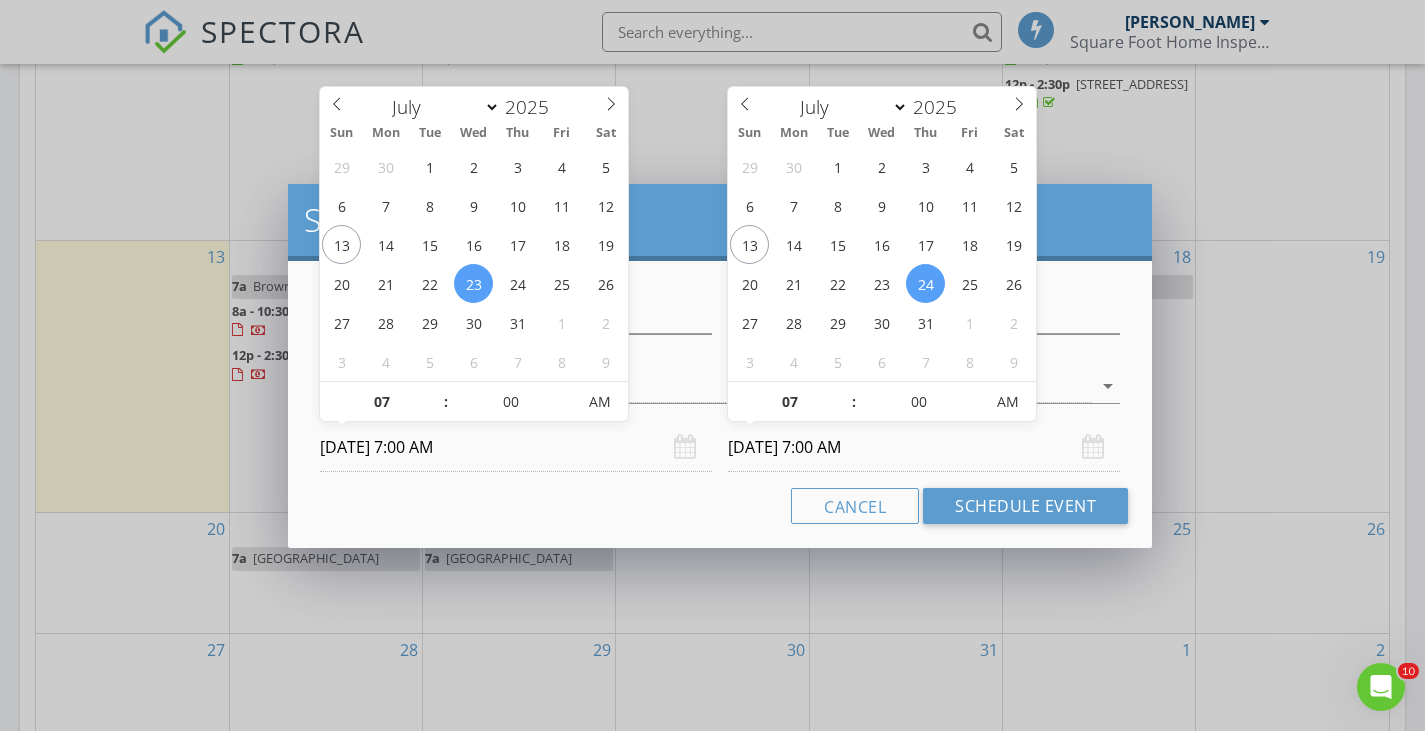 click on "07/24/2025 7:00 AM" at bounding box center (924, 447) 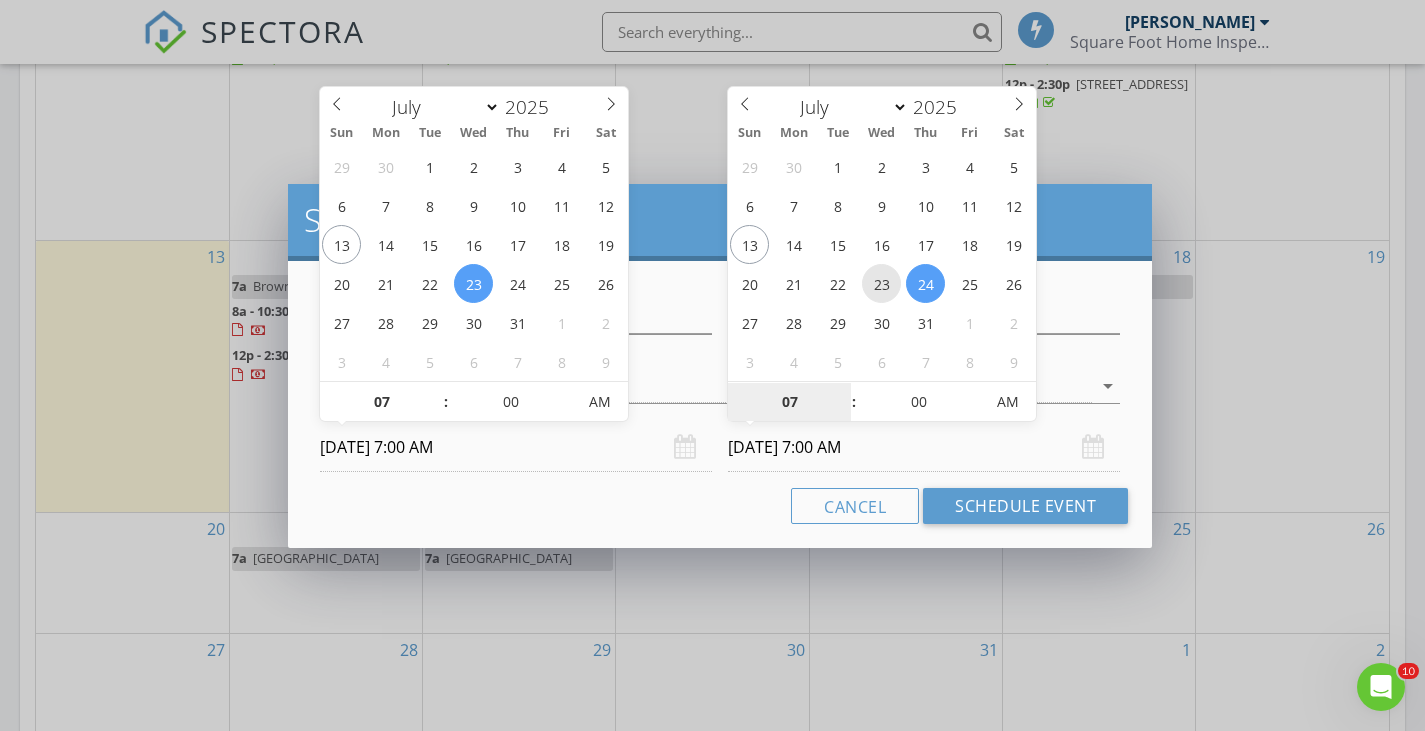 type on "07/23/2025 7:00 AM" 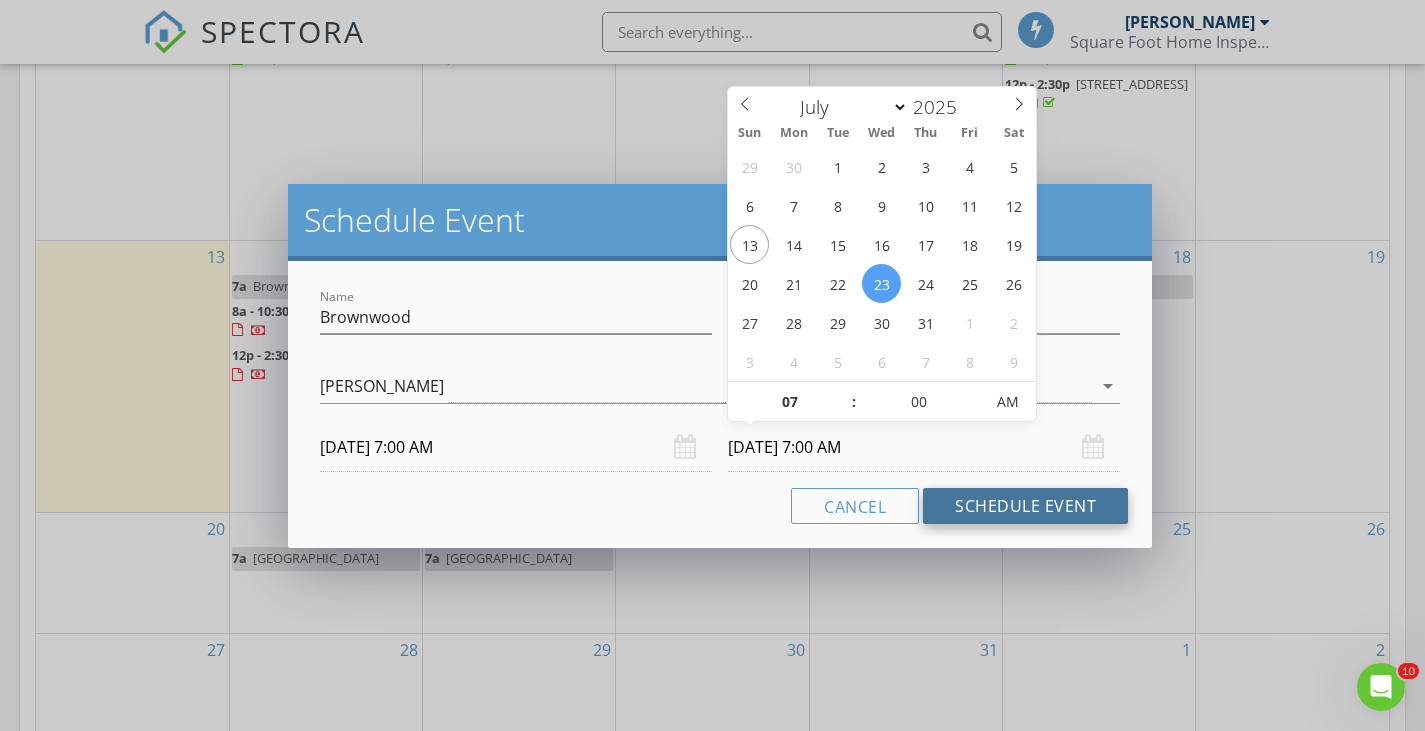 click on "Schedule Event" at bounding box center [1025, 506] 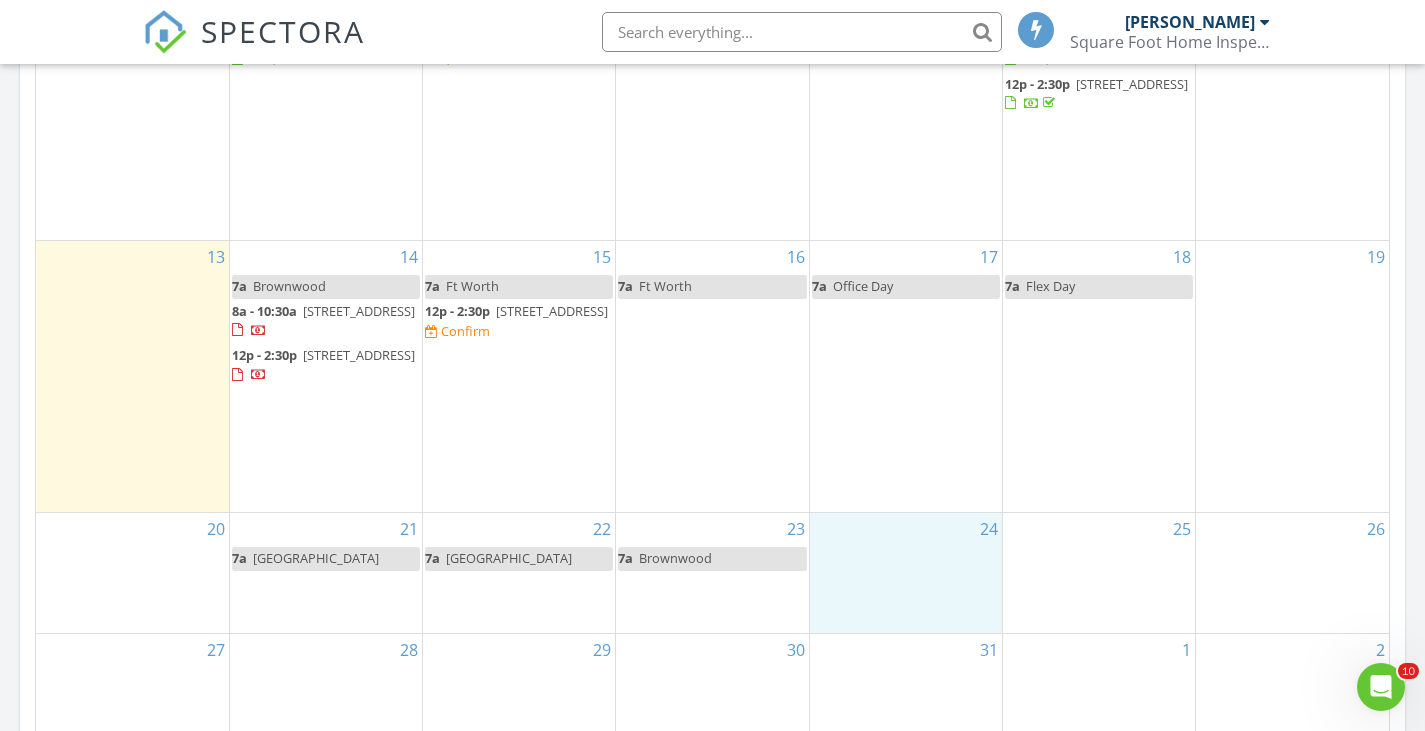 click on "24" at bounding box center (906, 573) 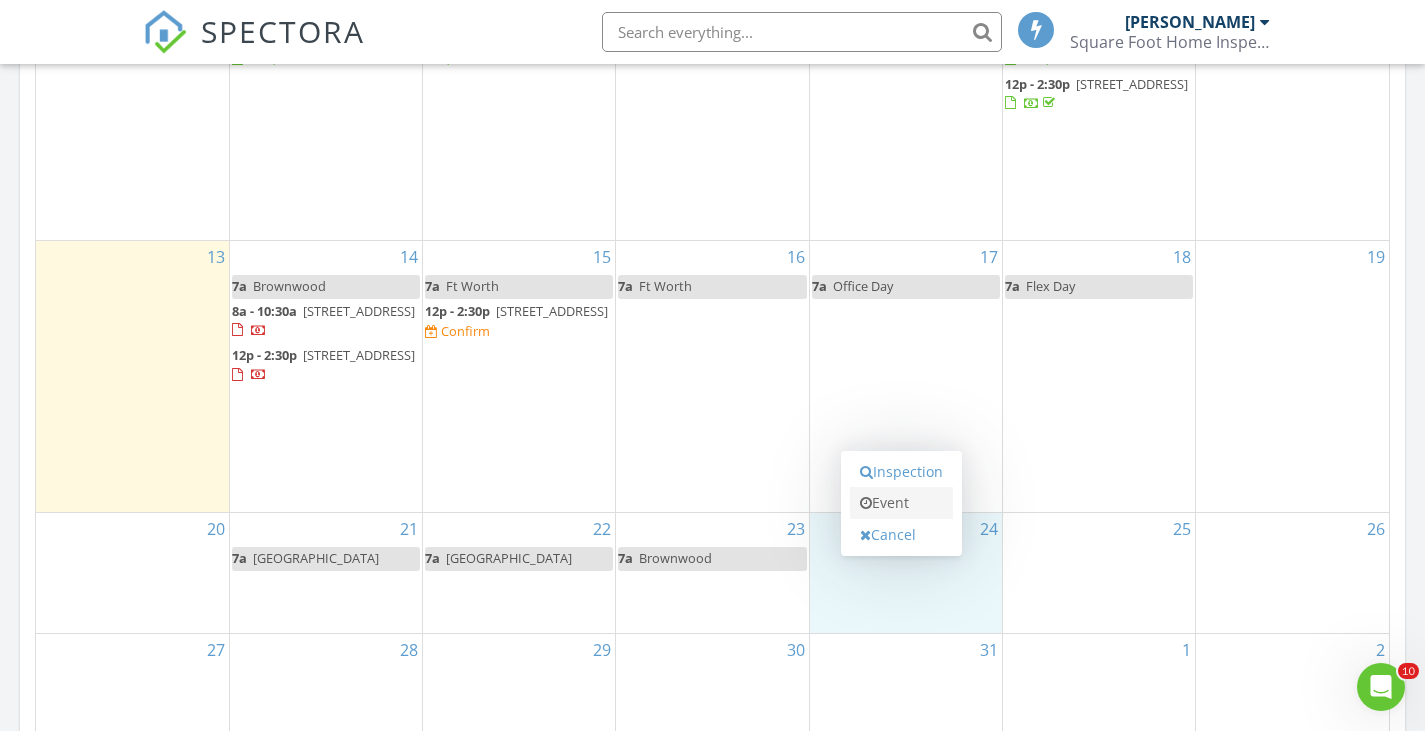 click on "Event" at bounding box center (901, 503) 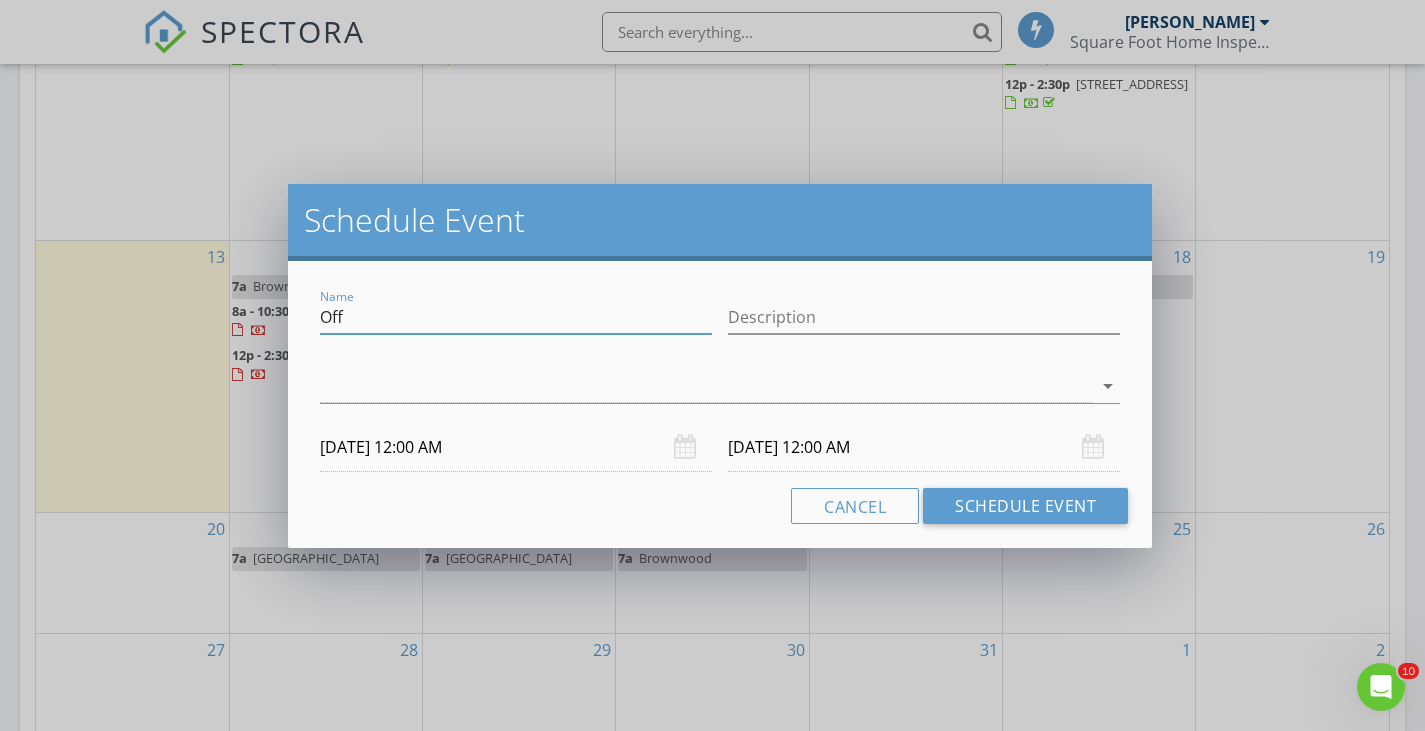 click on "Off" at bounding box center [516, 317] 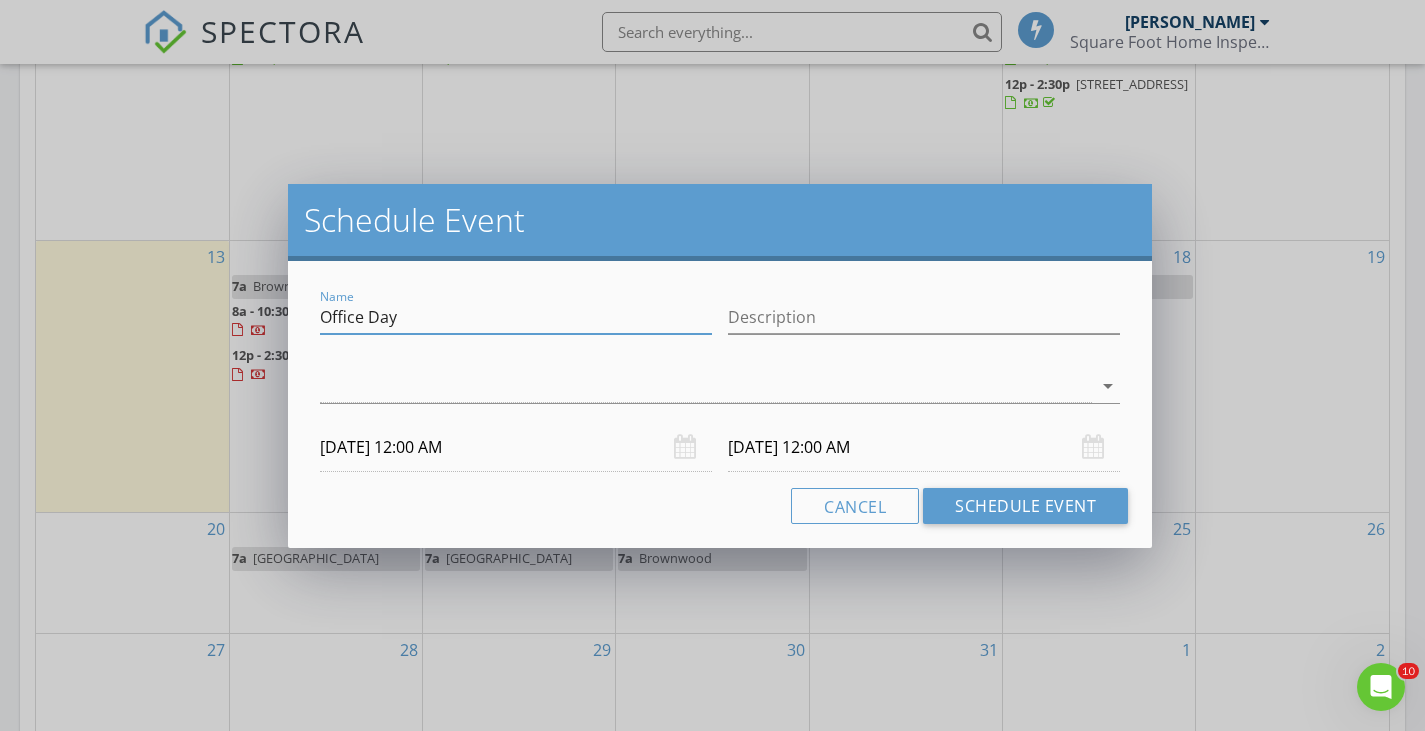 type on "Office Day" 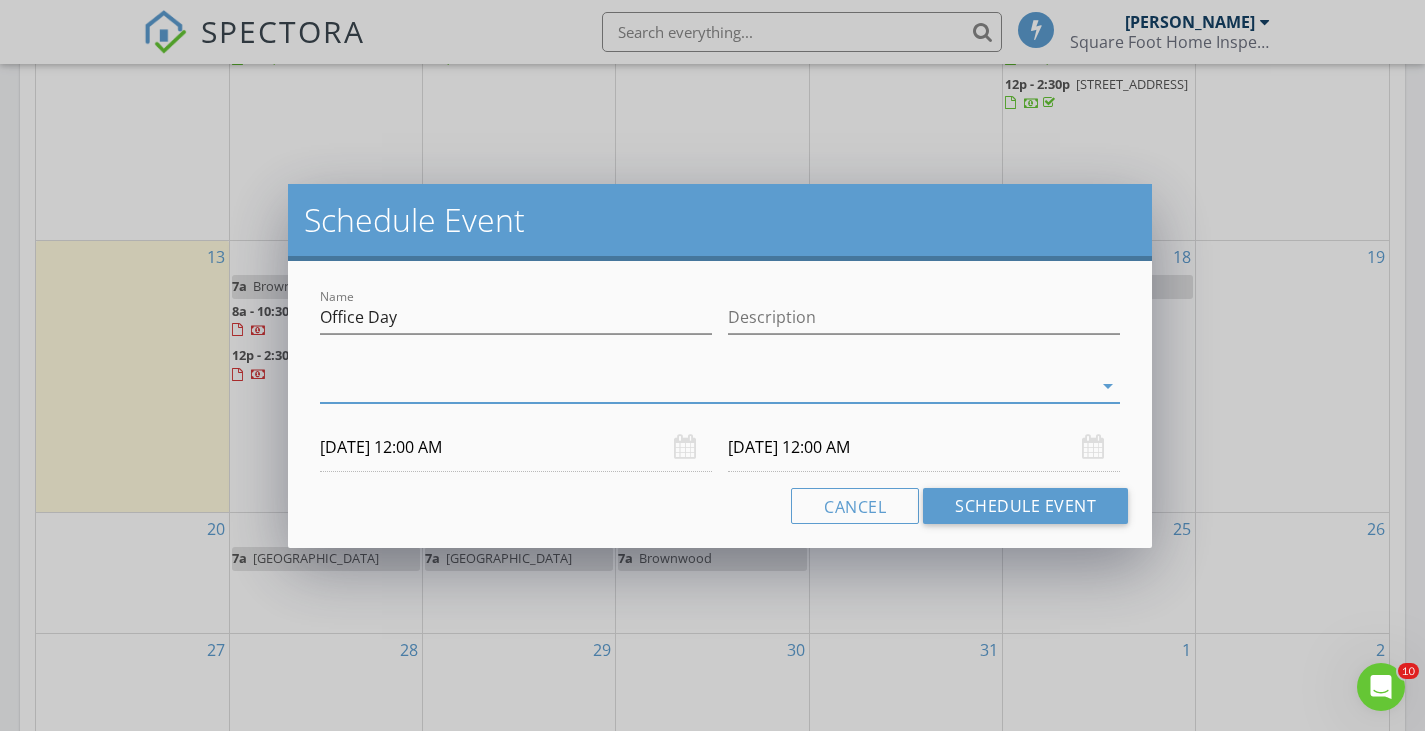 click at bounding box center (706, 386) 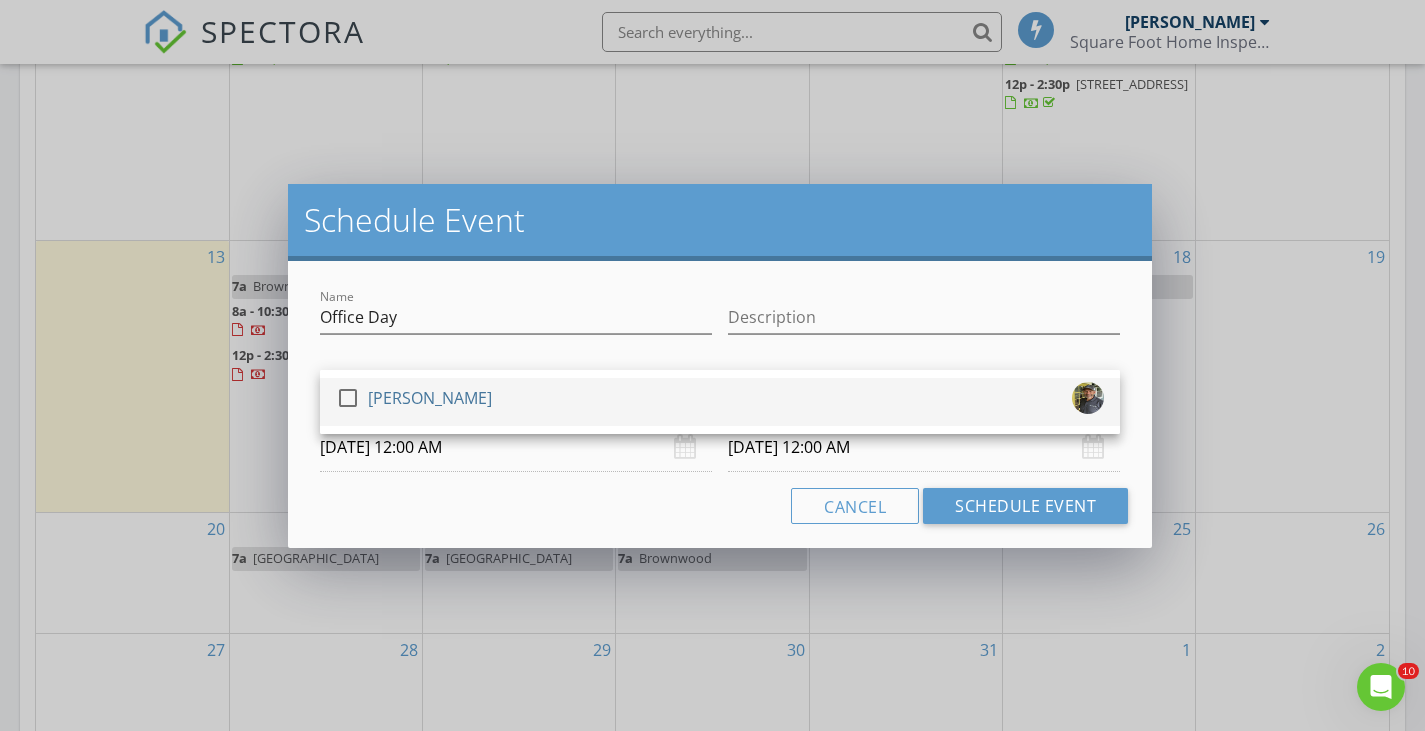 click on "[PERSON_NAME]" at bounding box center (430, 398) 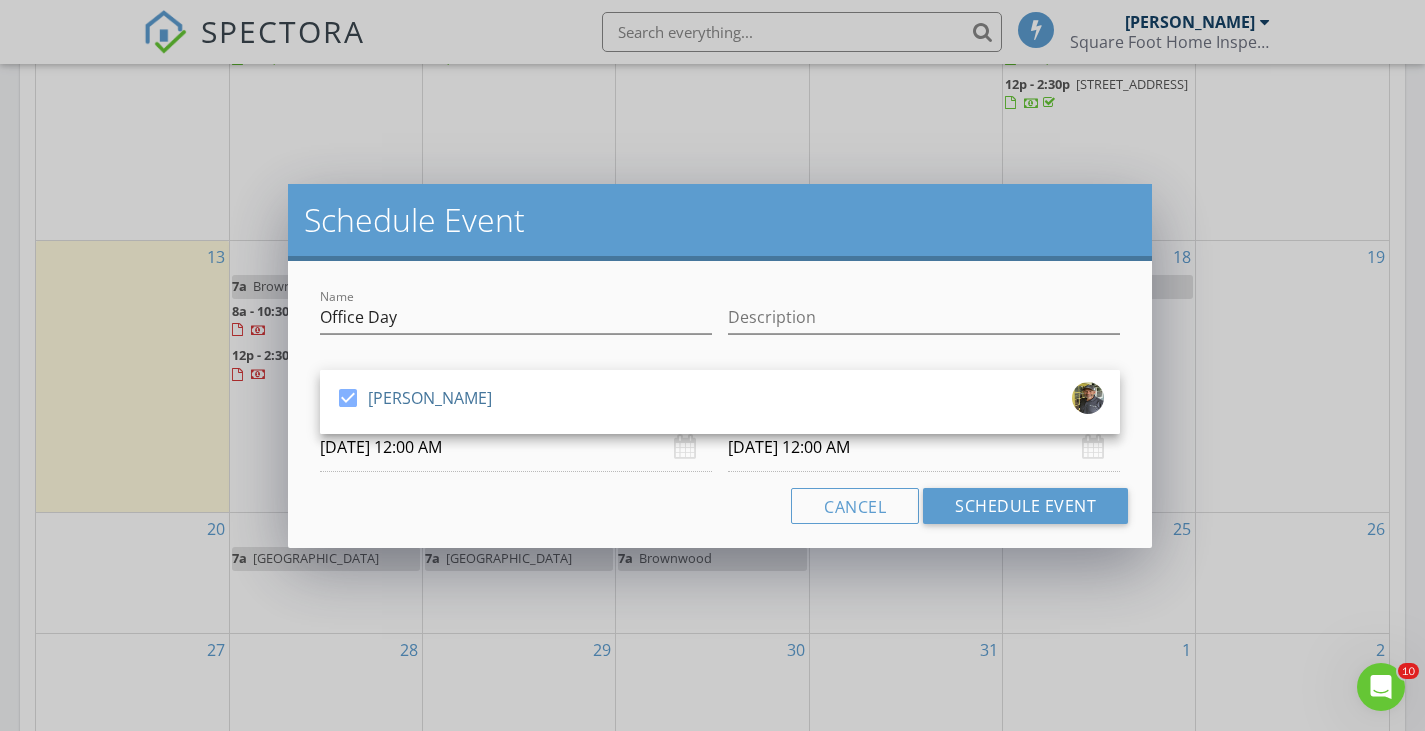 click on "07/24/2025 12:00 AM" at bounding box center [516, 447] 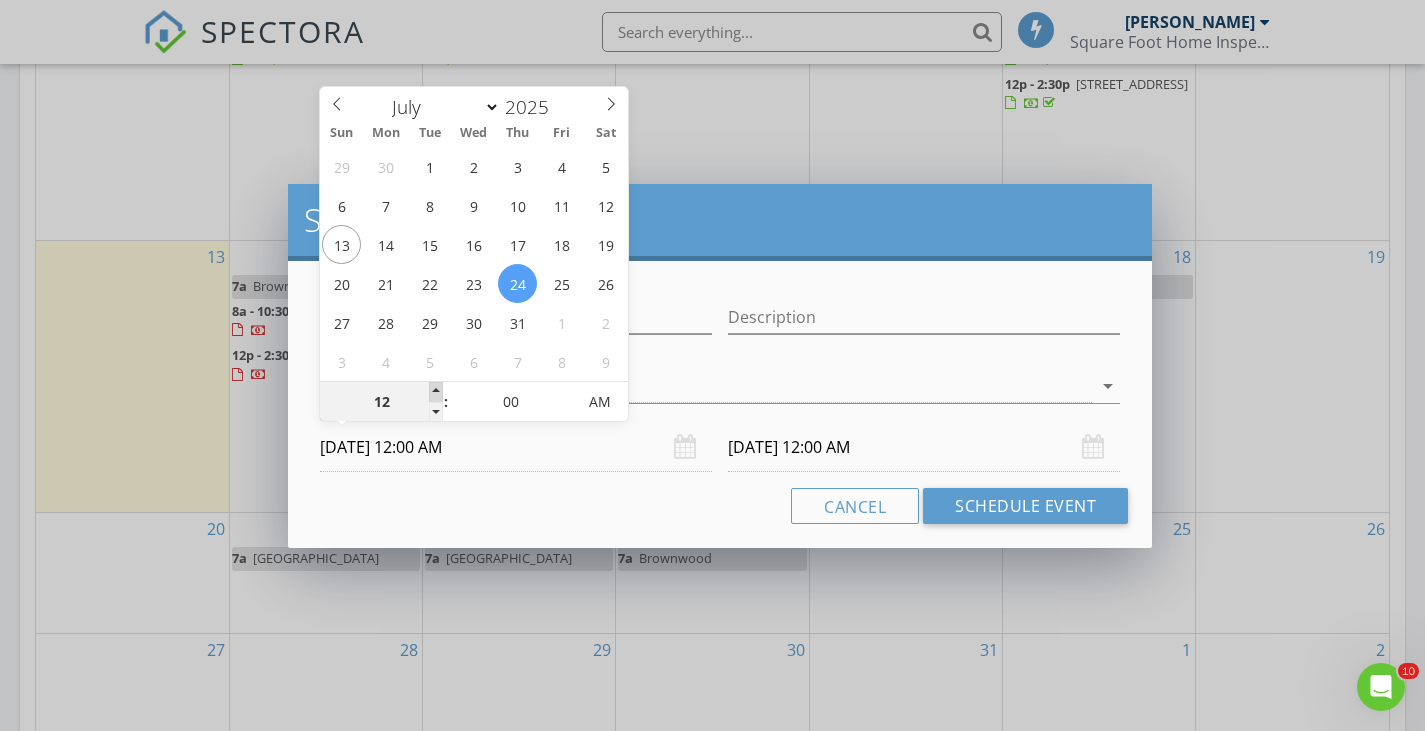 type on "01" 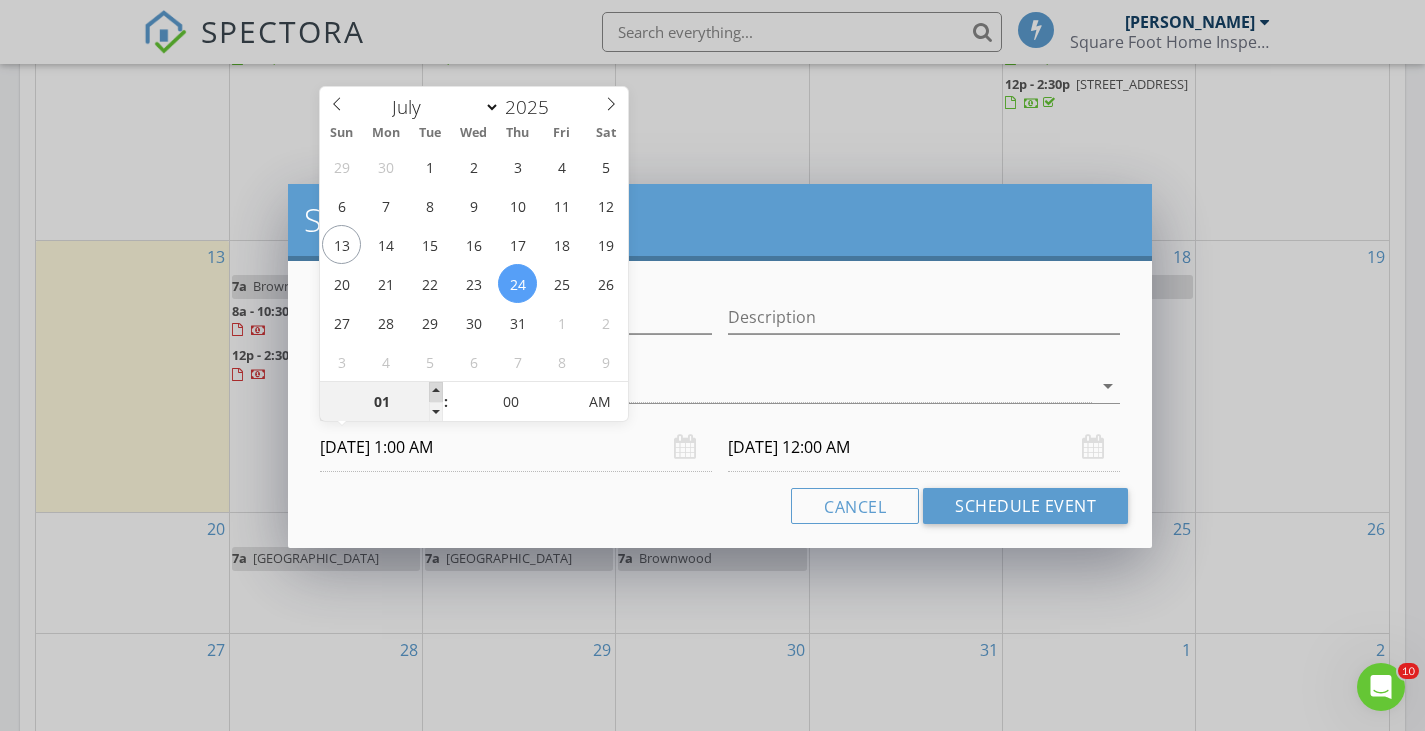 click at bounding box center [436, 392] 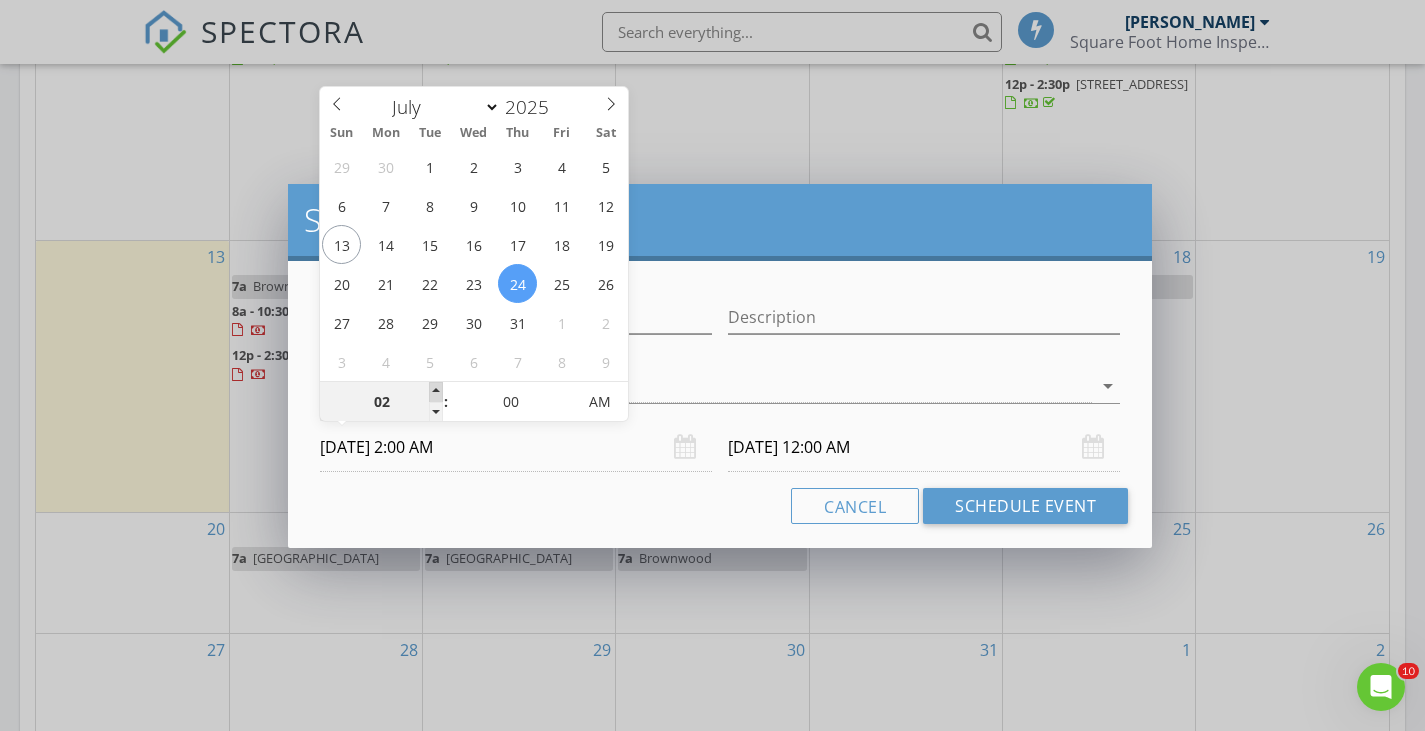 type on "07/25/2025 2:00 AM" 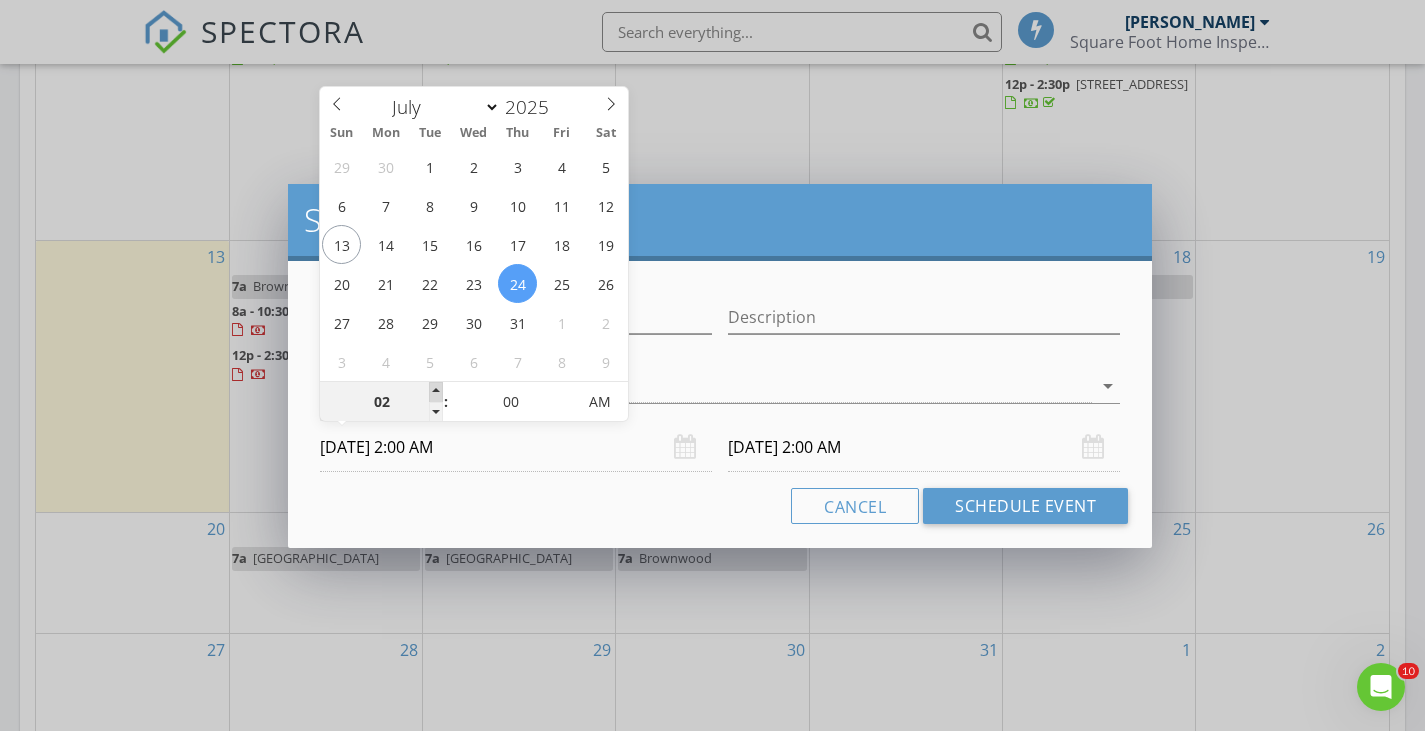 click at bounding box center (436, 392) 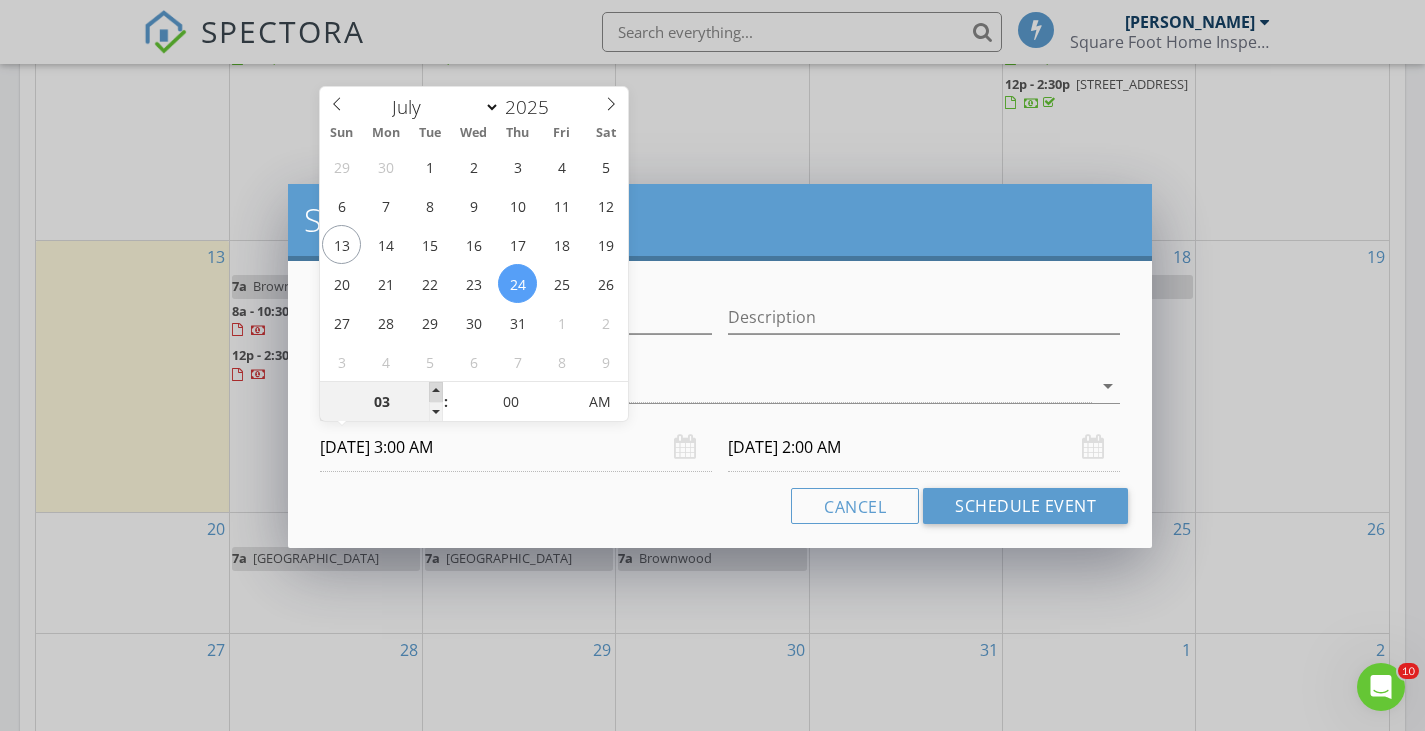 type on "04" 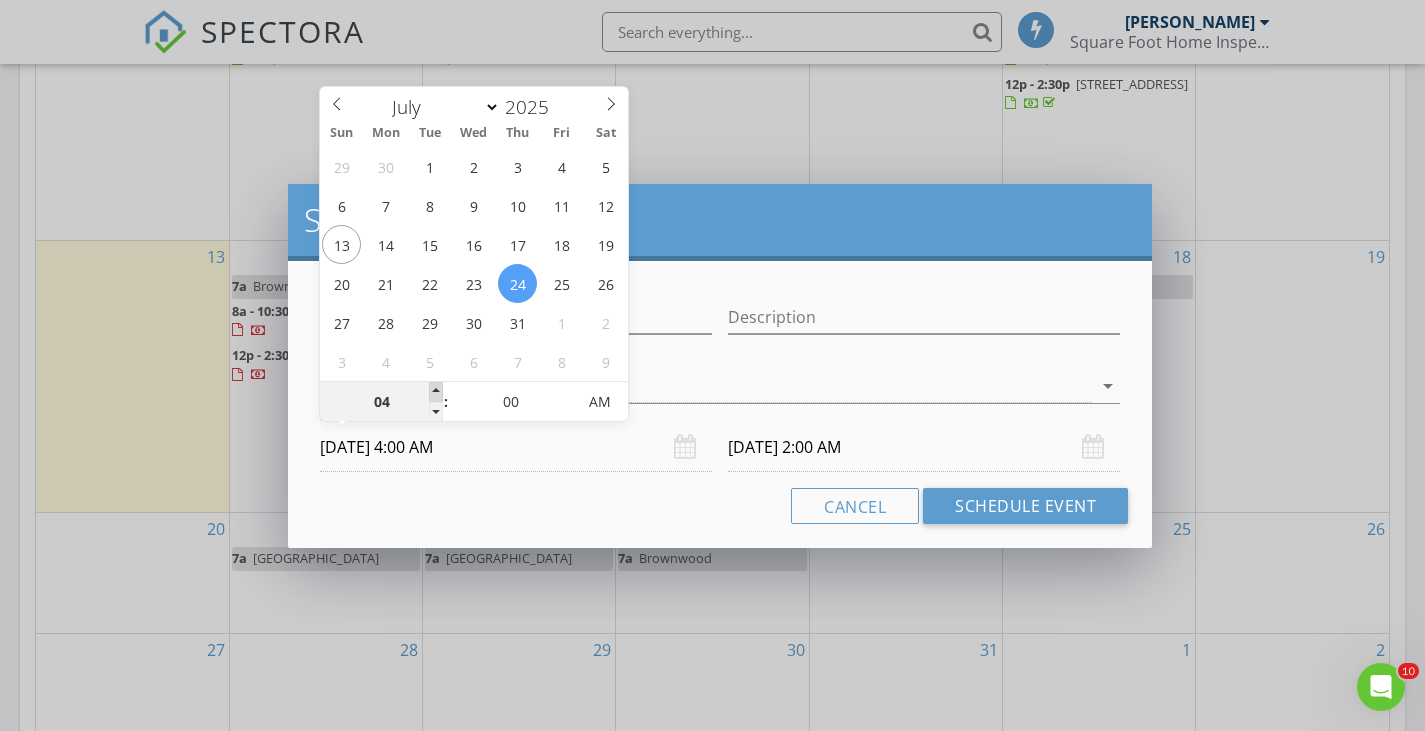 click at bounding box center (436, 392) 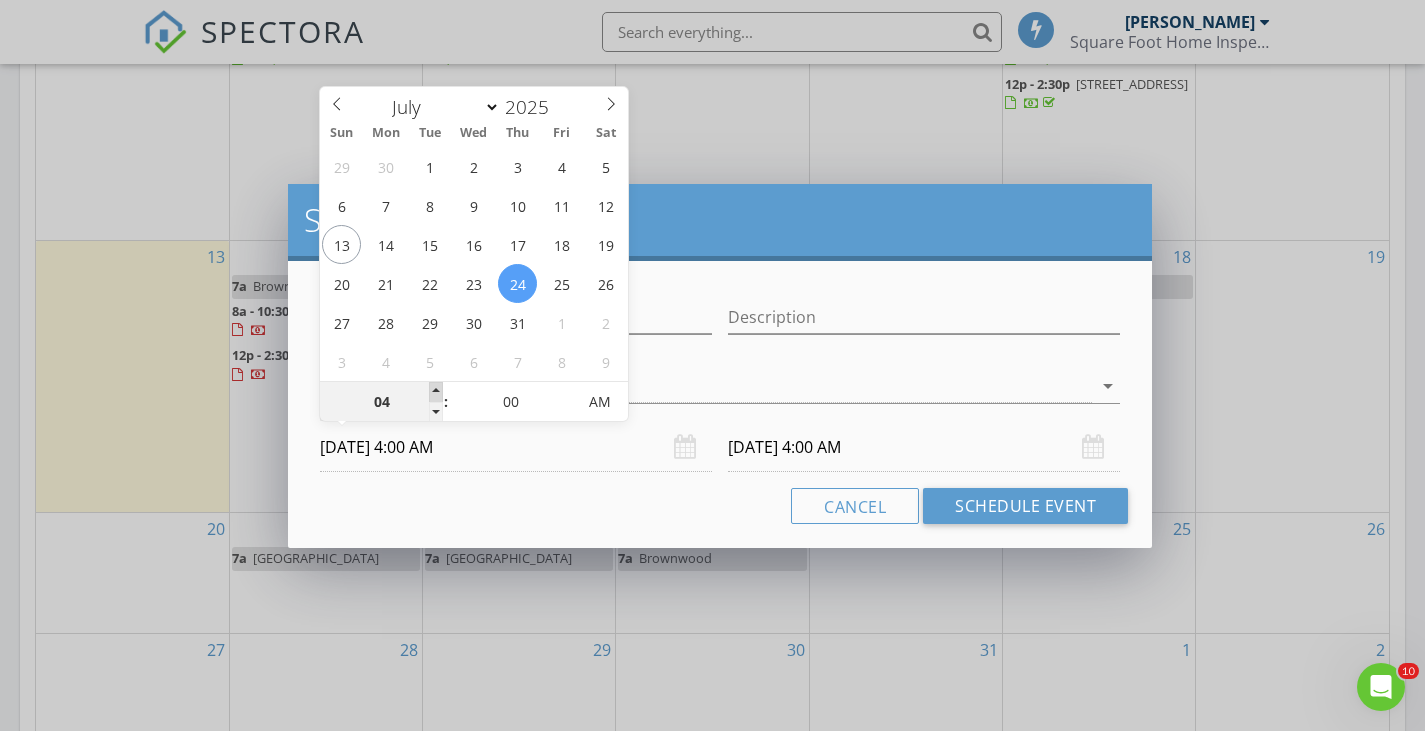 type on "05" 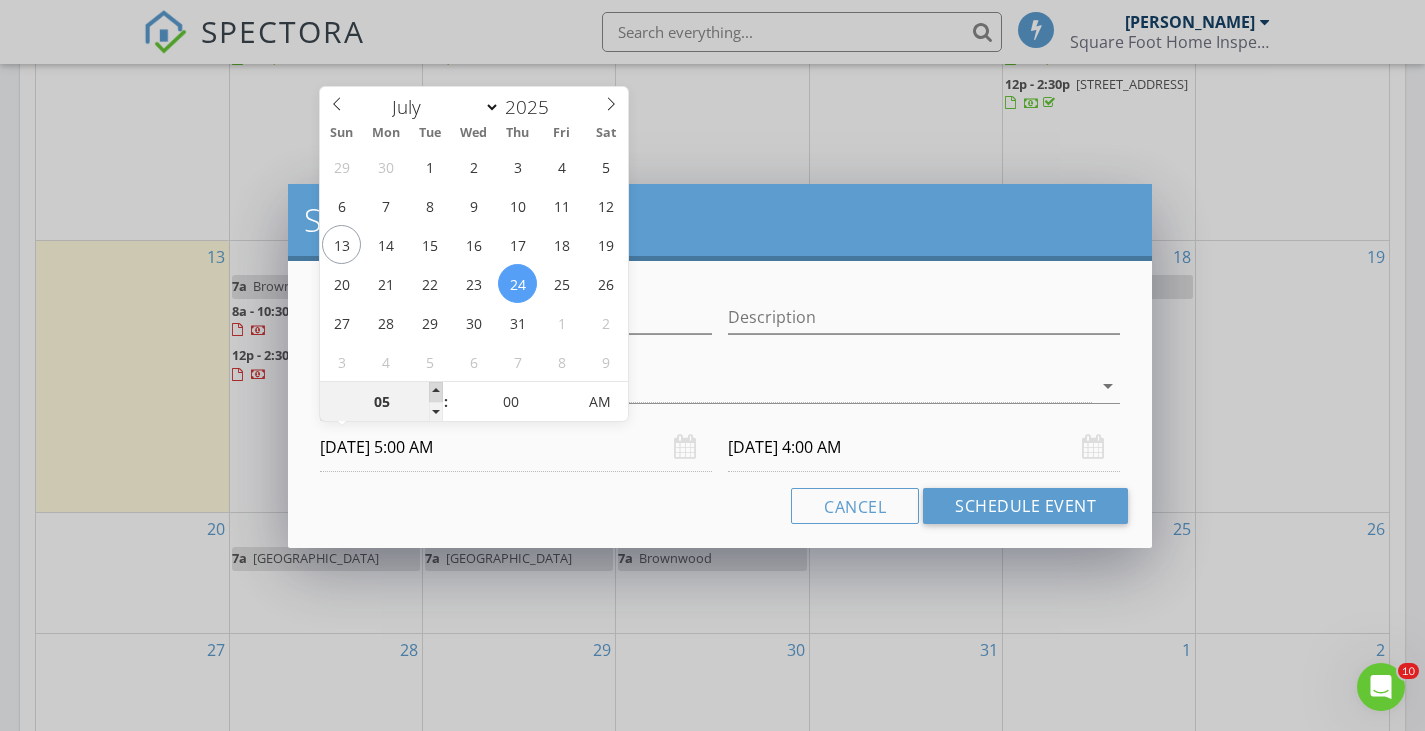 click at bounding box center (436, 392) 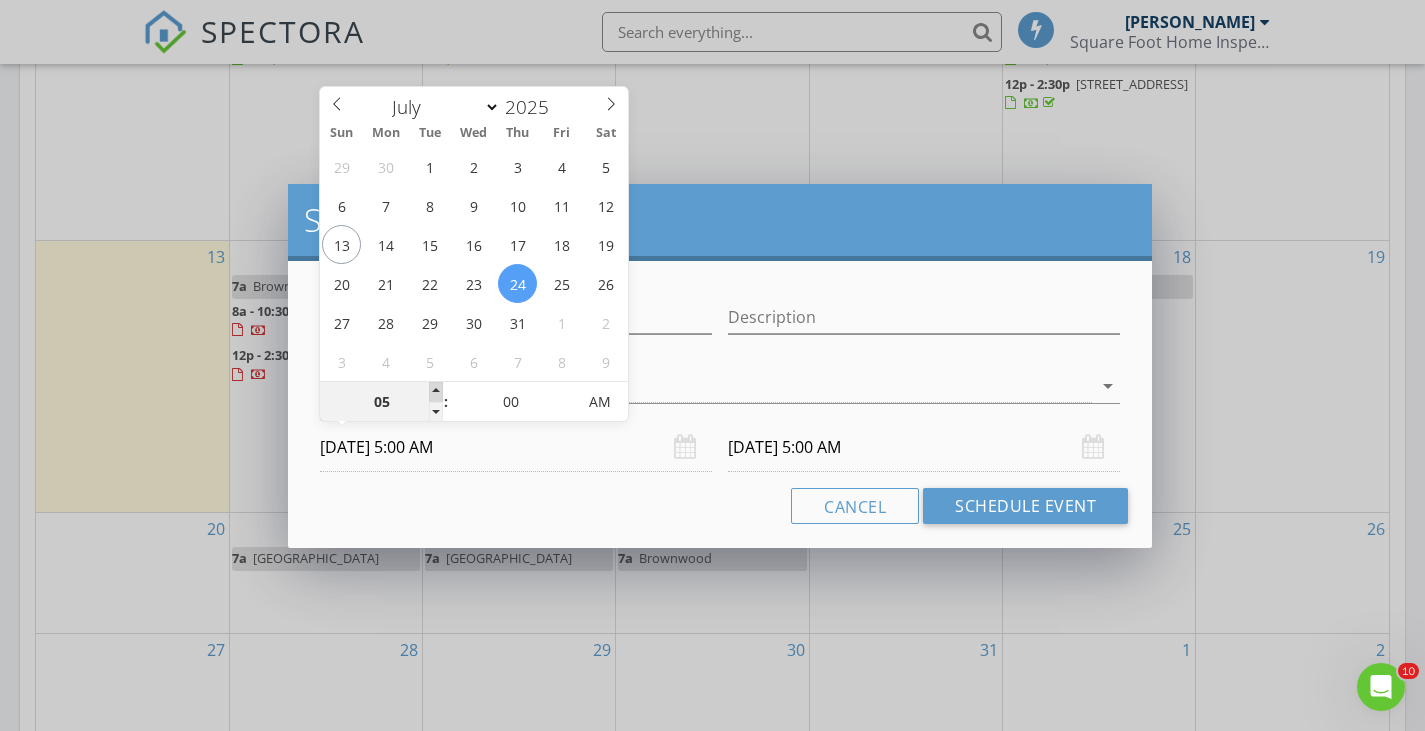 type on "06" 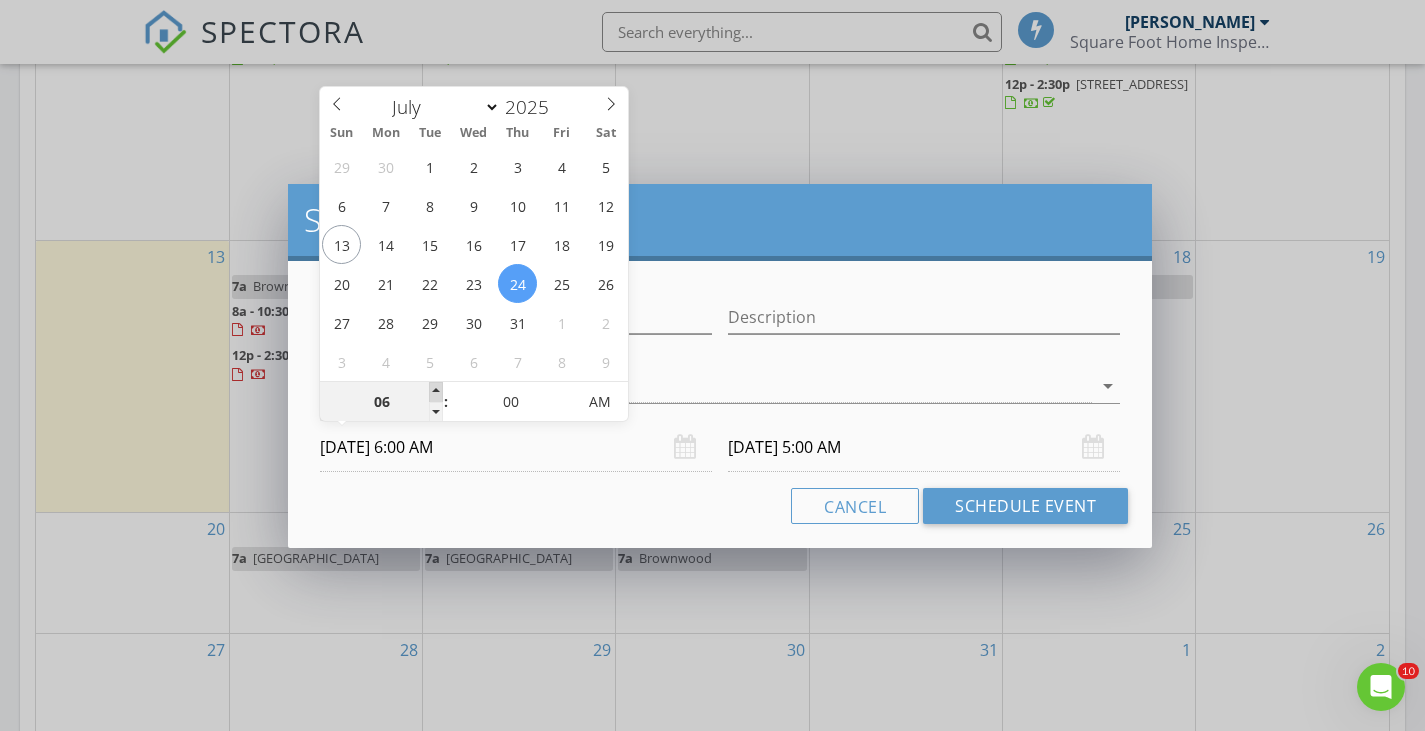 click at bounding box center [436, 392] 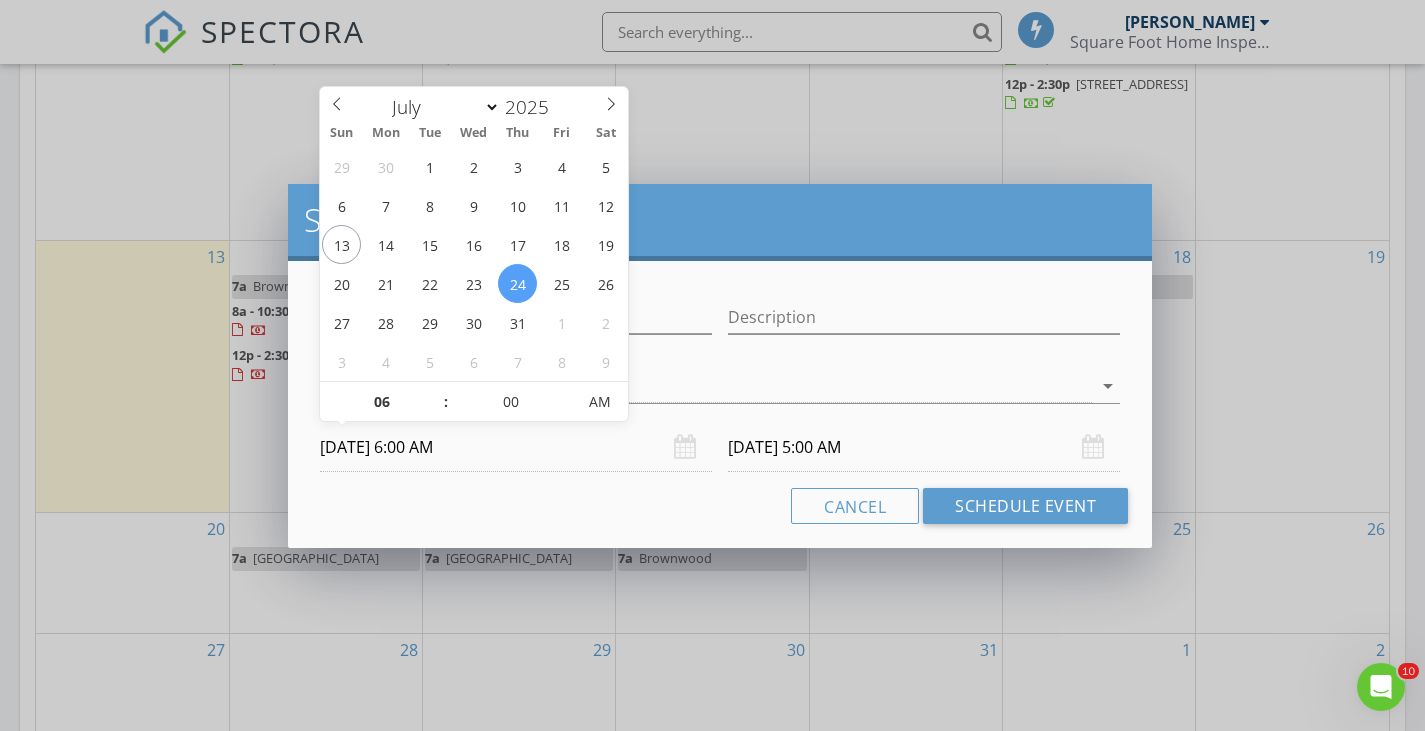 type on "07/25/2025 6:00 AM" 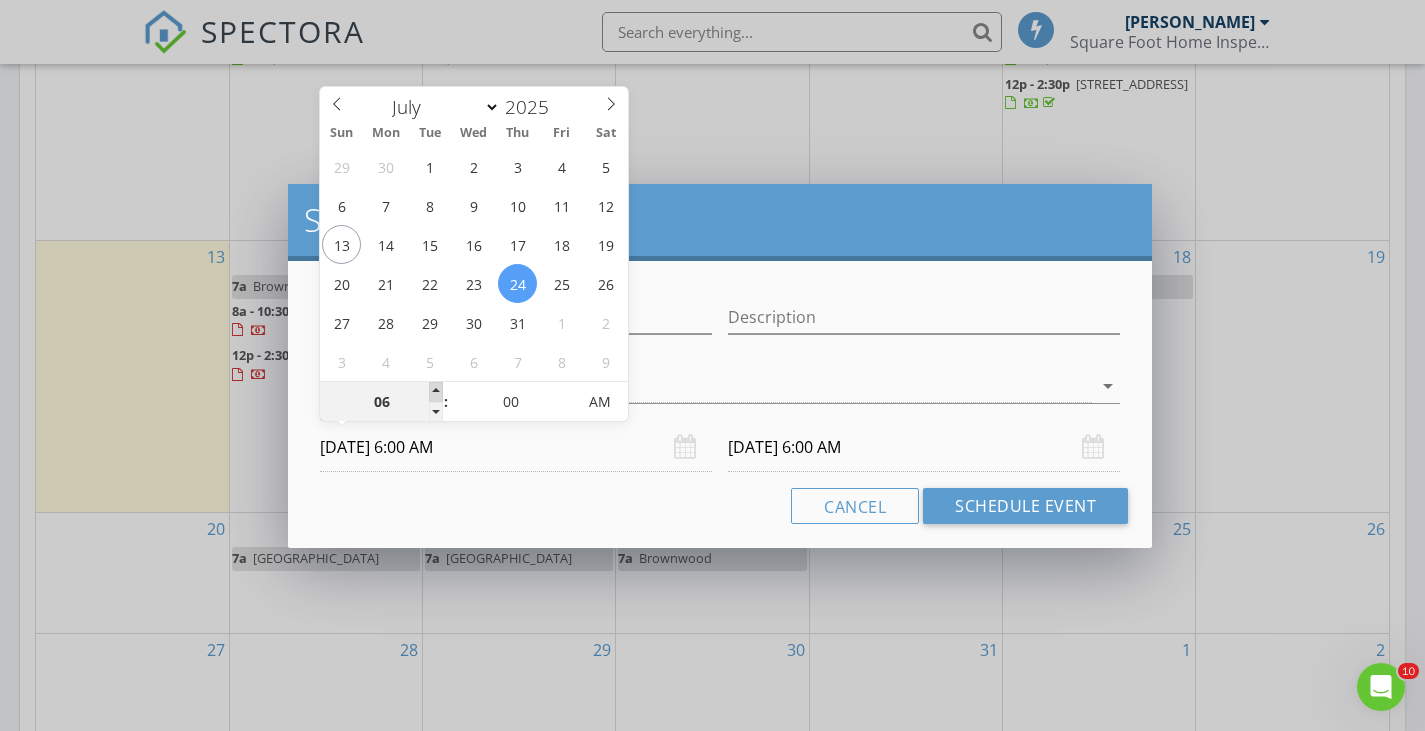 type on "07" 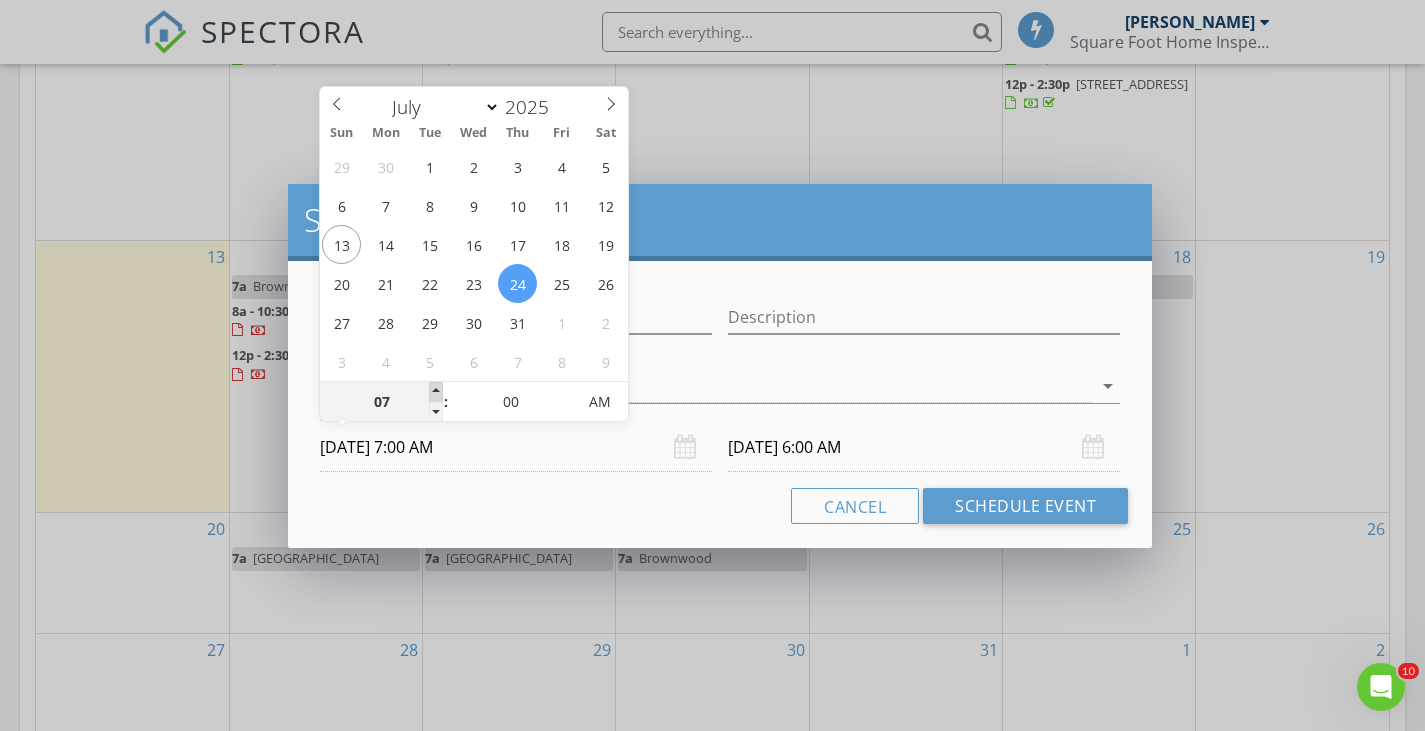 click at bounding box center [436, 392] 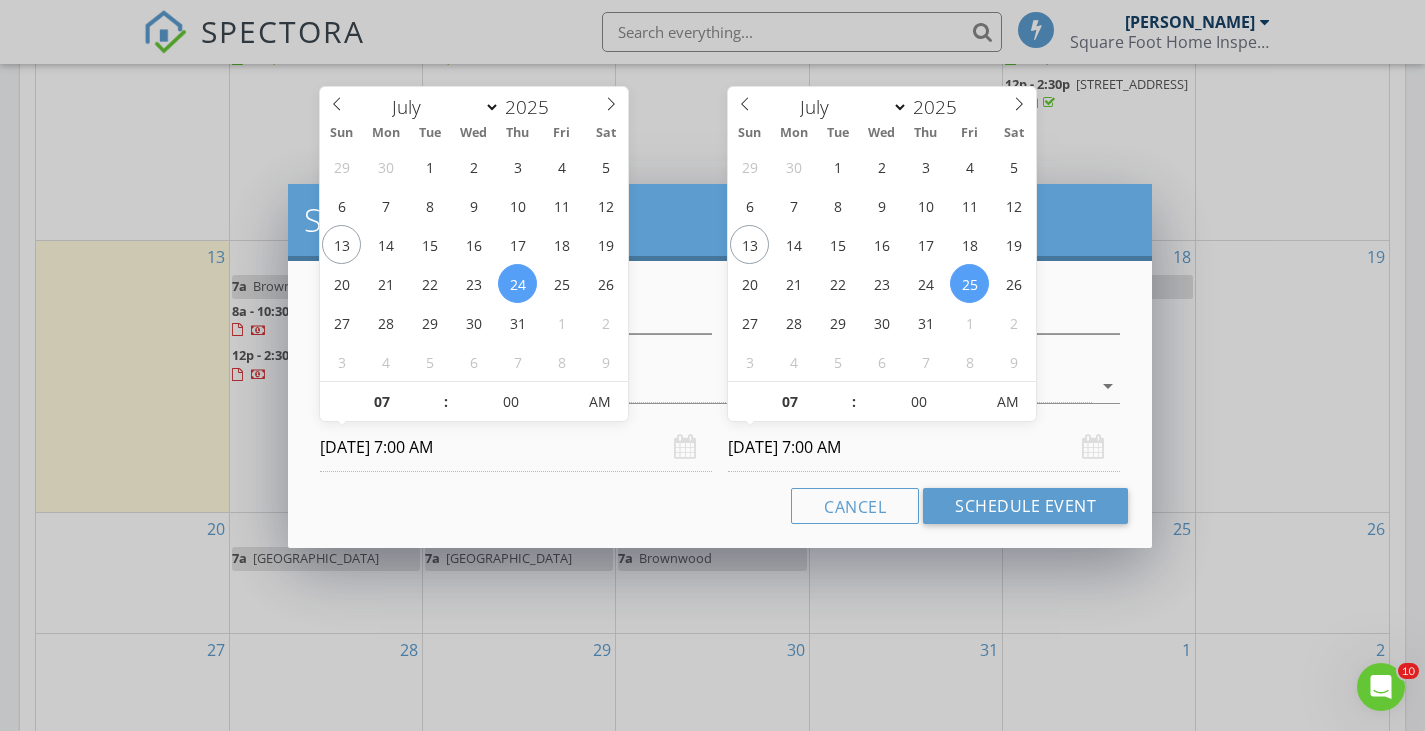 click on "07/25/2025 7:00 AM" at bounding box center [924, 447] 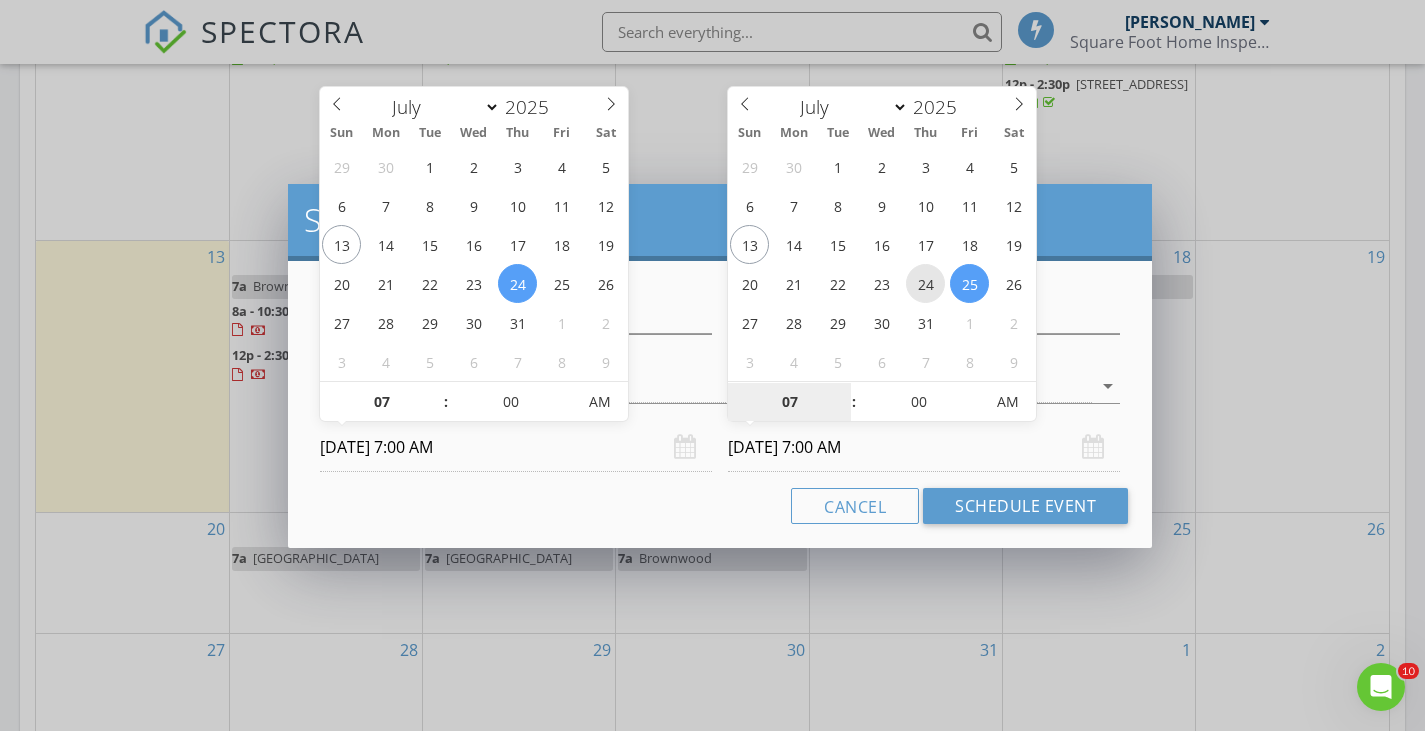 type on "07/24/2025 7:00 AM" 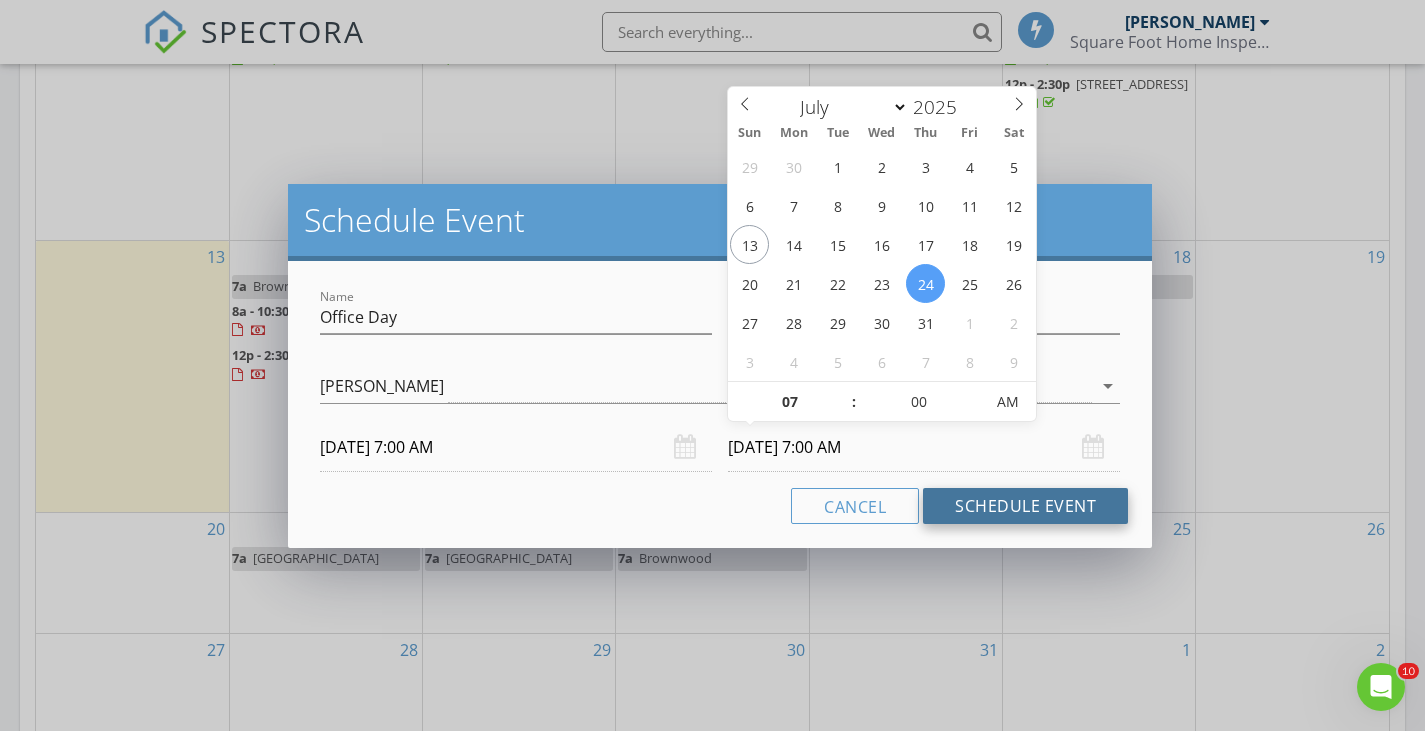 click on "Schedule Event" at bounding box center [1025, 506] 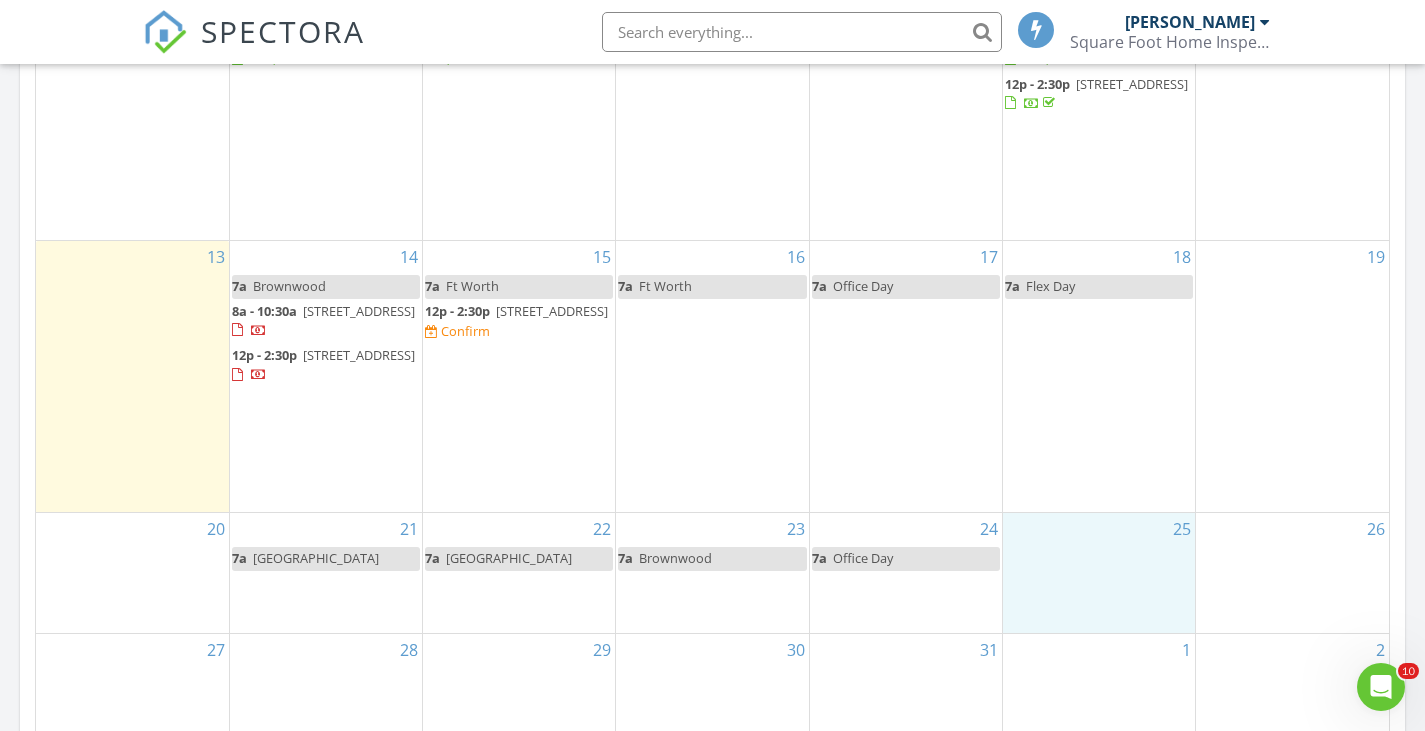 click on "25" at bounding box center (1099, 573) 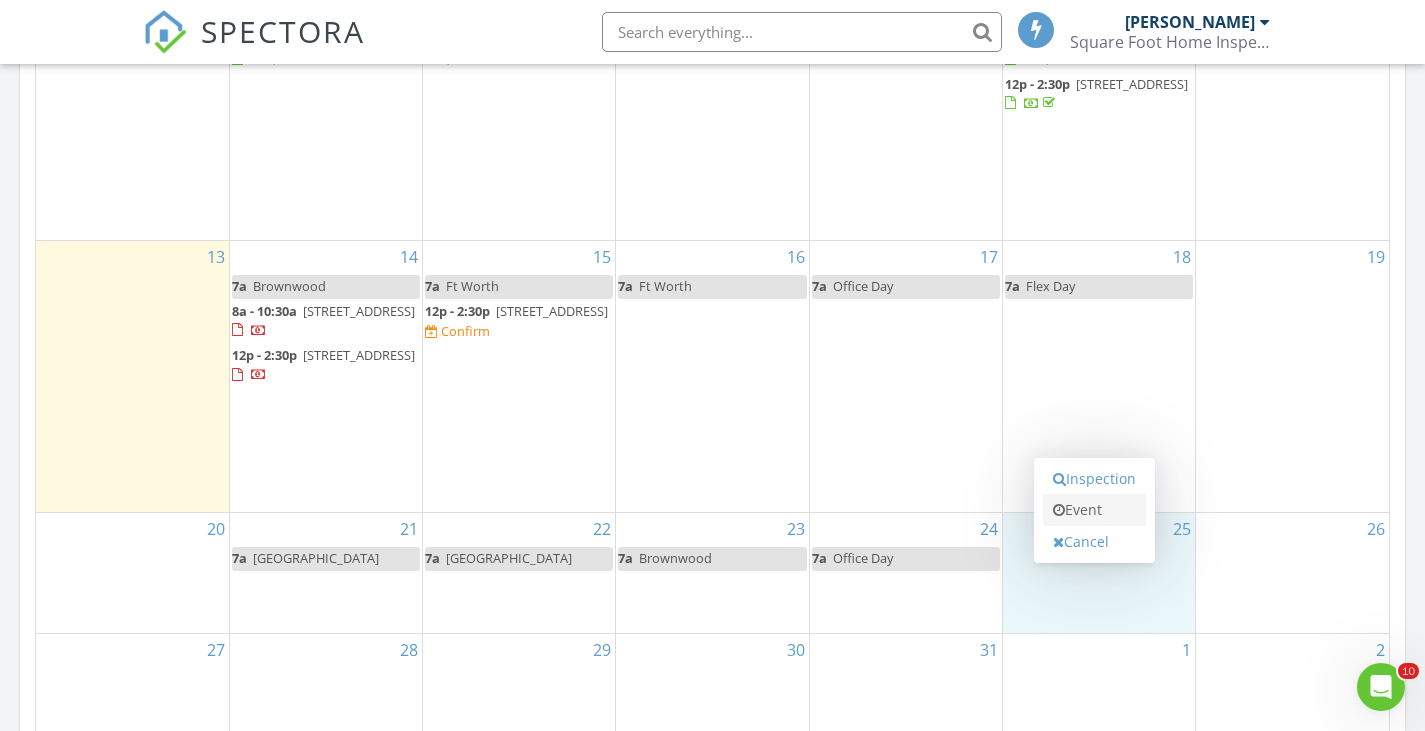 click on "Event" at bounding box center [1094, 510] 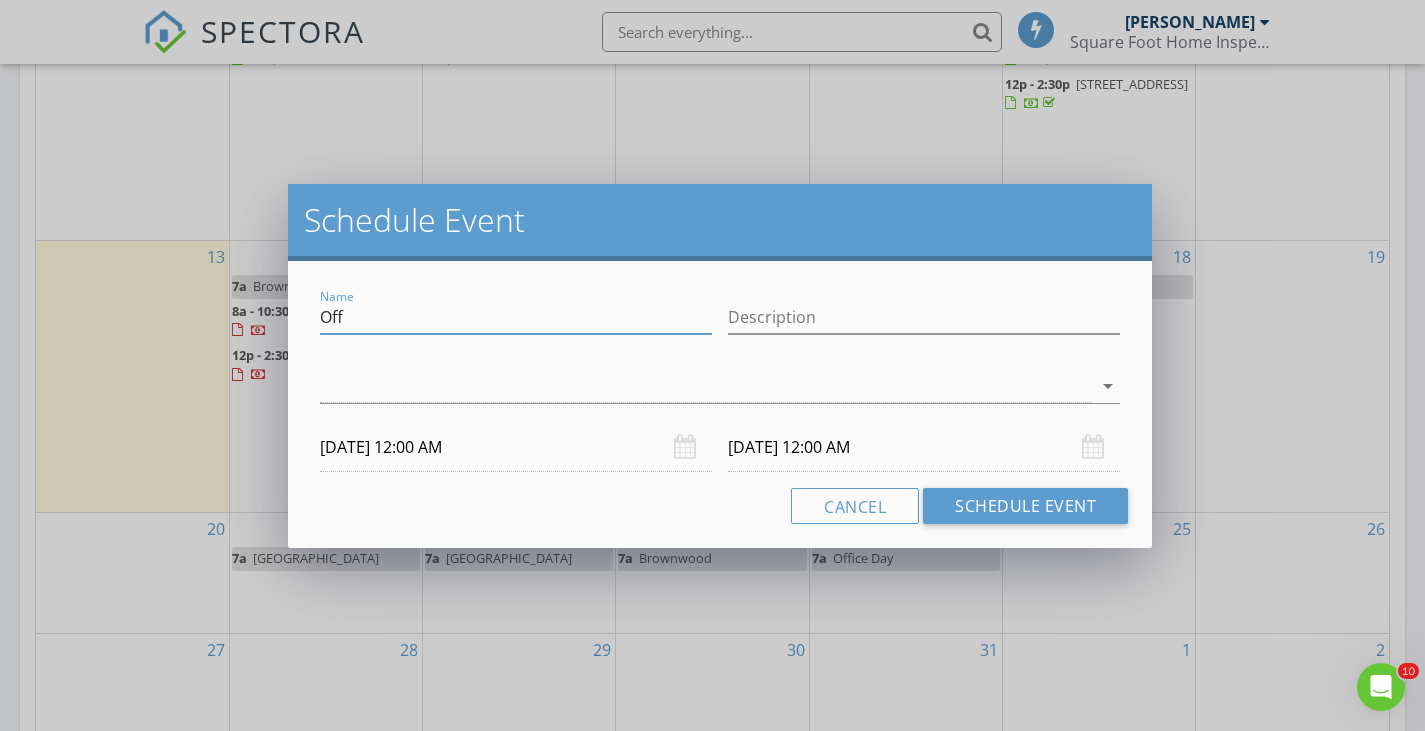 click on "Off" at bounding box center [516, 317] 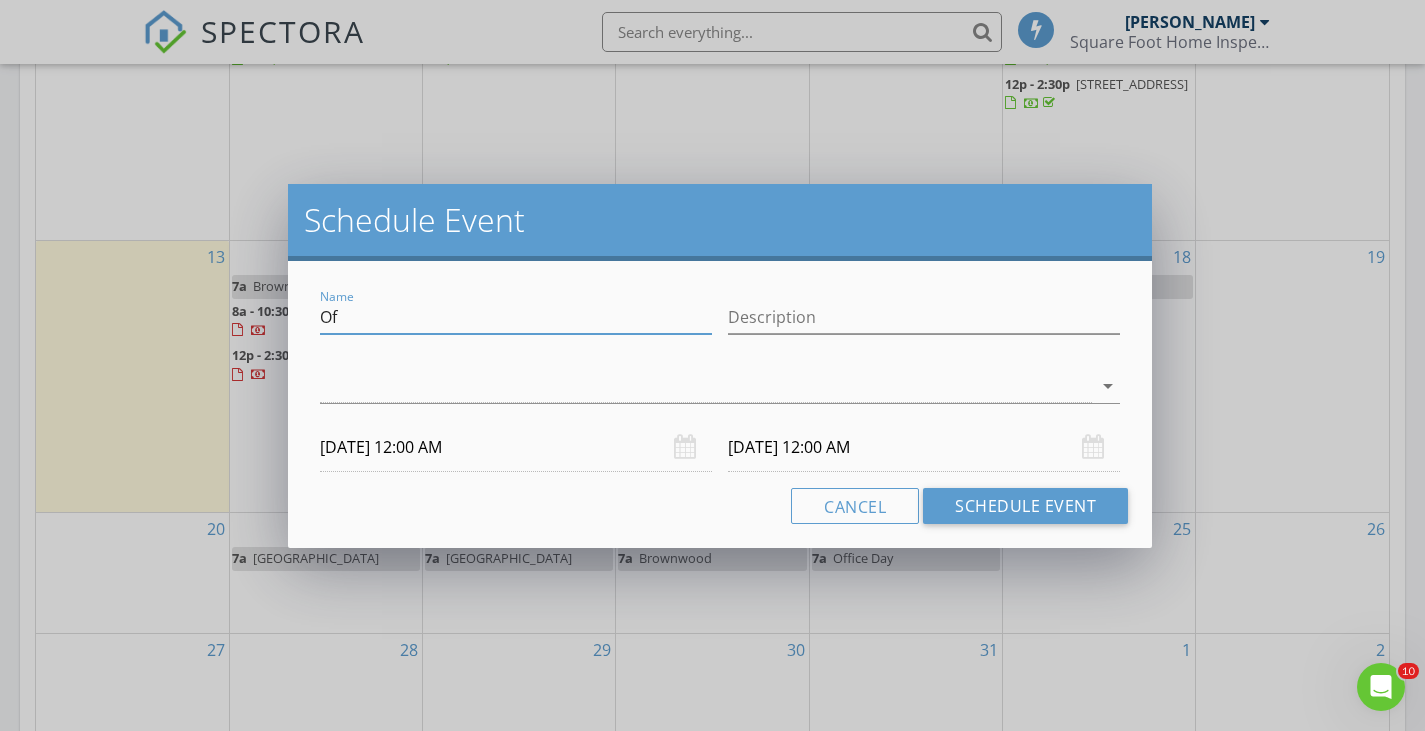 type on "O" 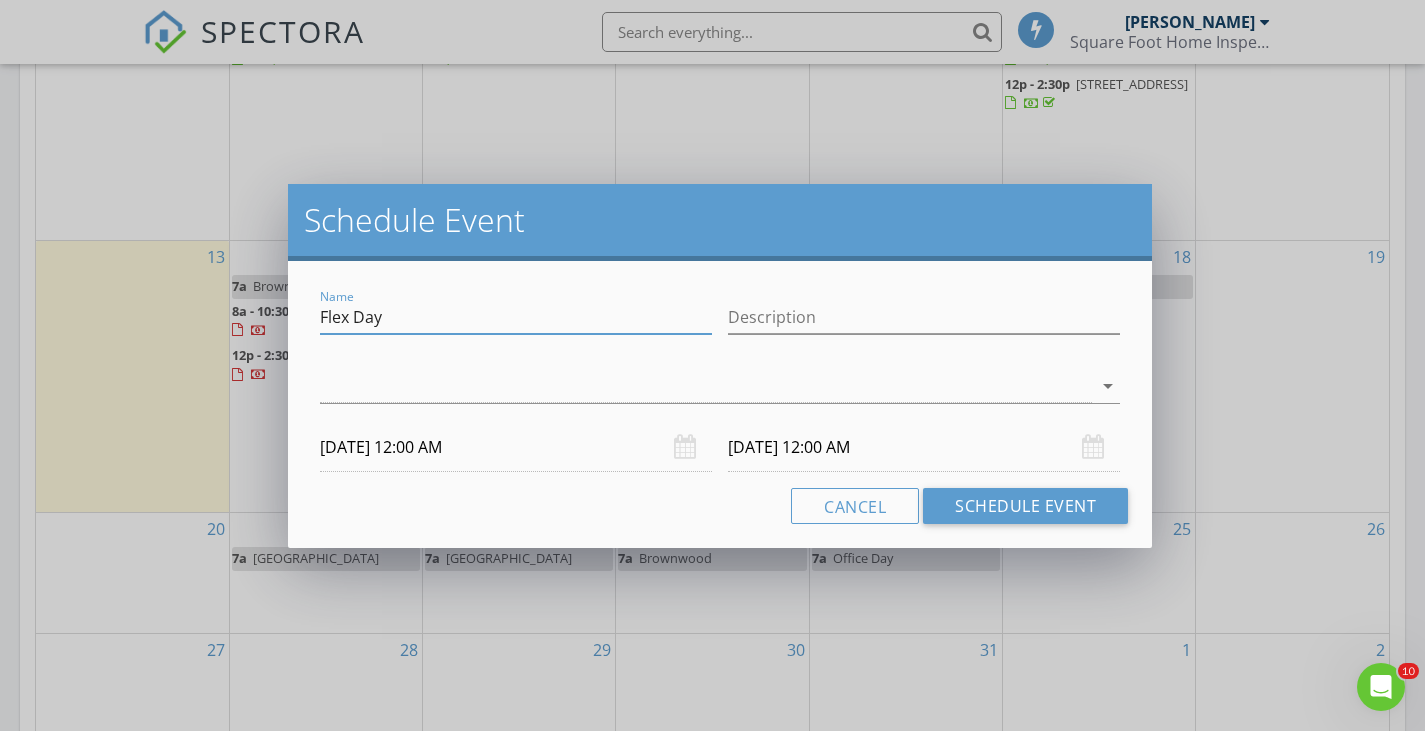 type on "Flex Day" 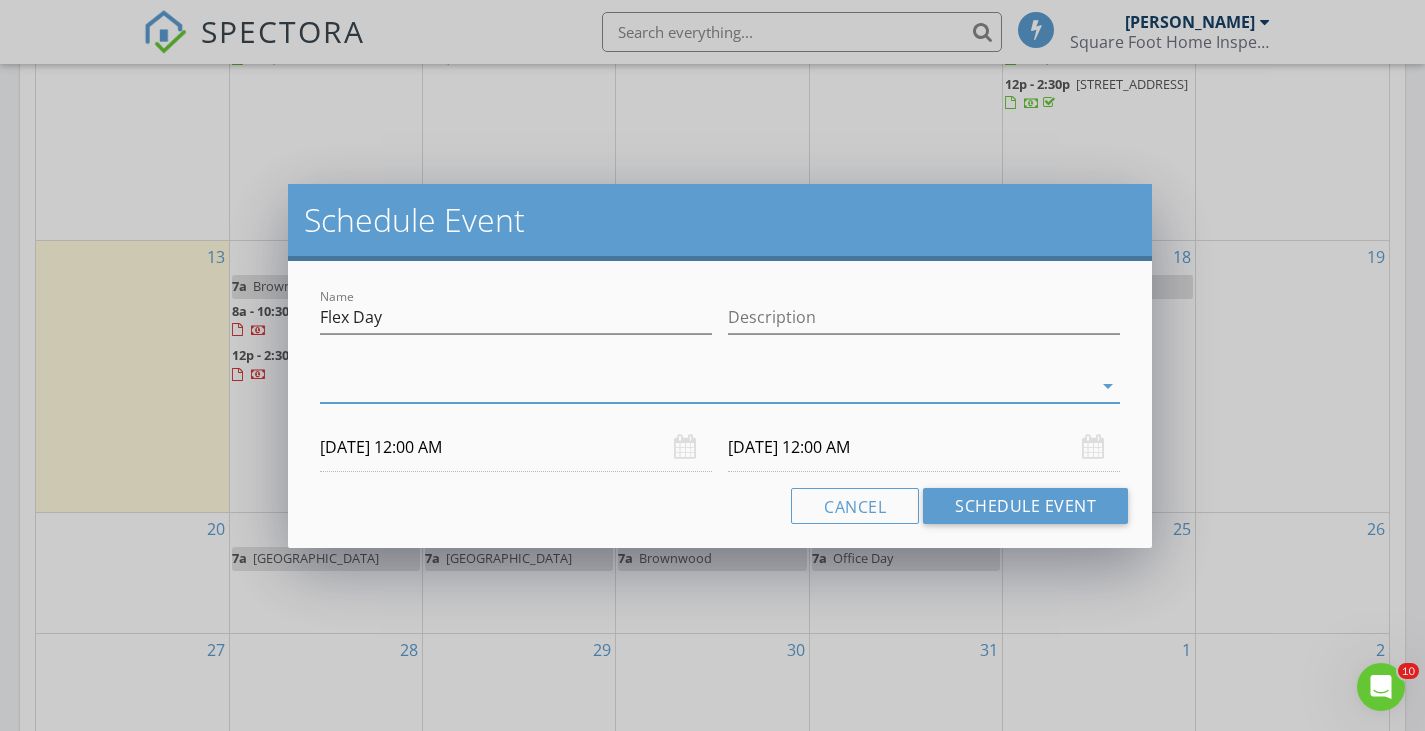 click at bounding box center (706, 386) 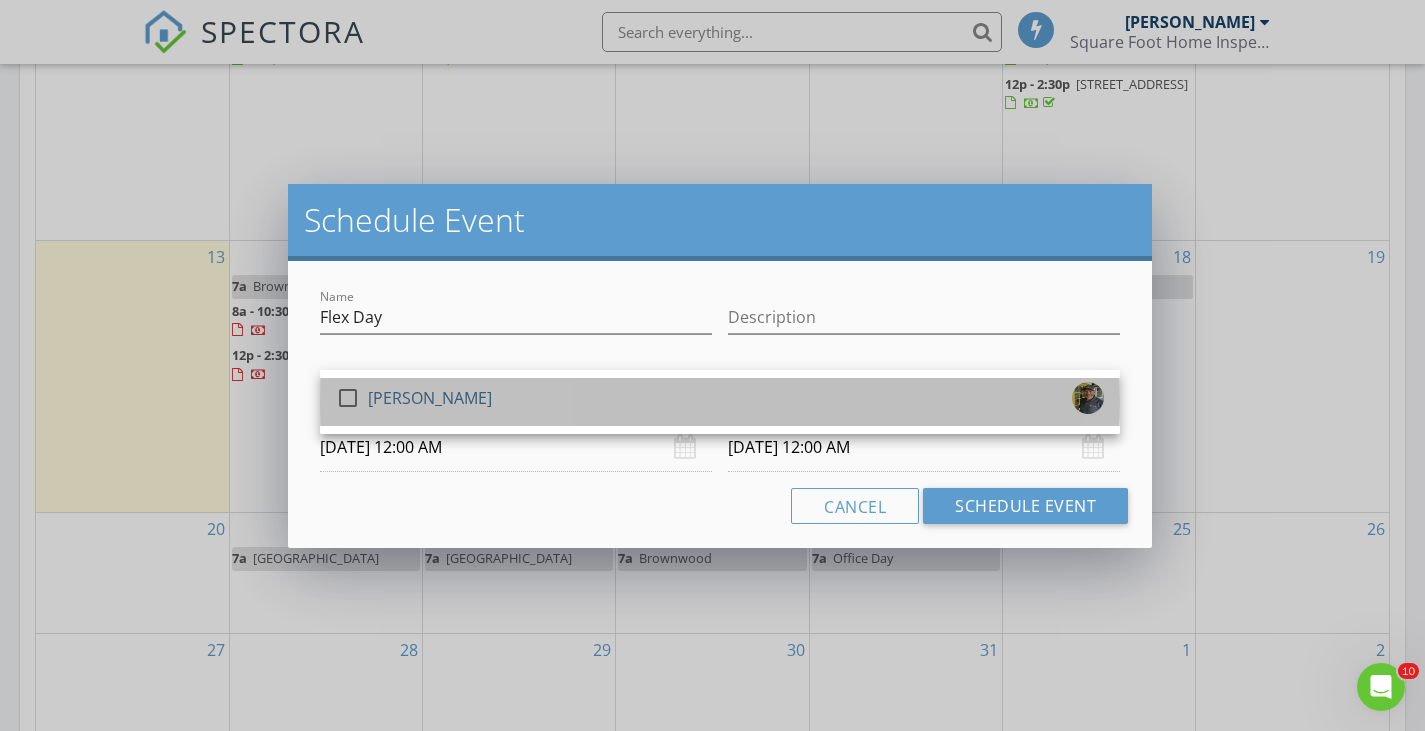 click on "[PERSON_NAME]" at bounding box center [430, 398] 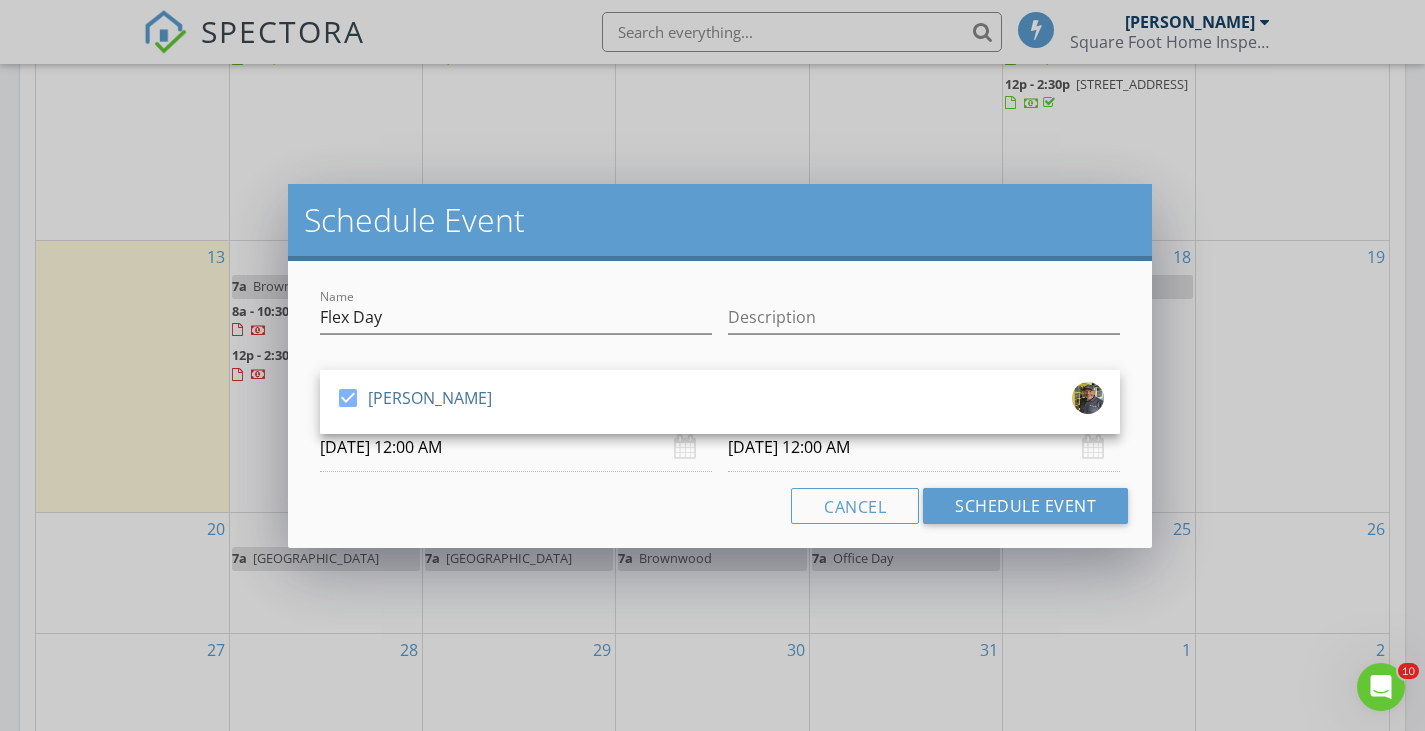 click on "07/25/2025 12:00 AM" at bounding box center [516, 447] 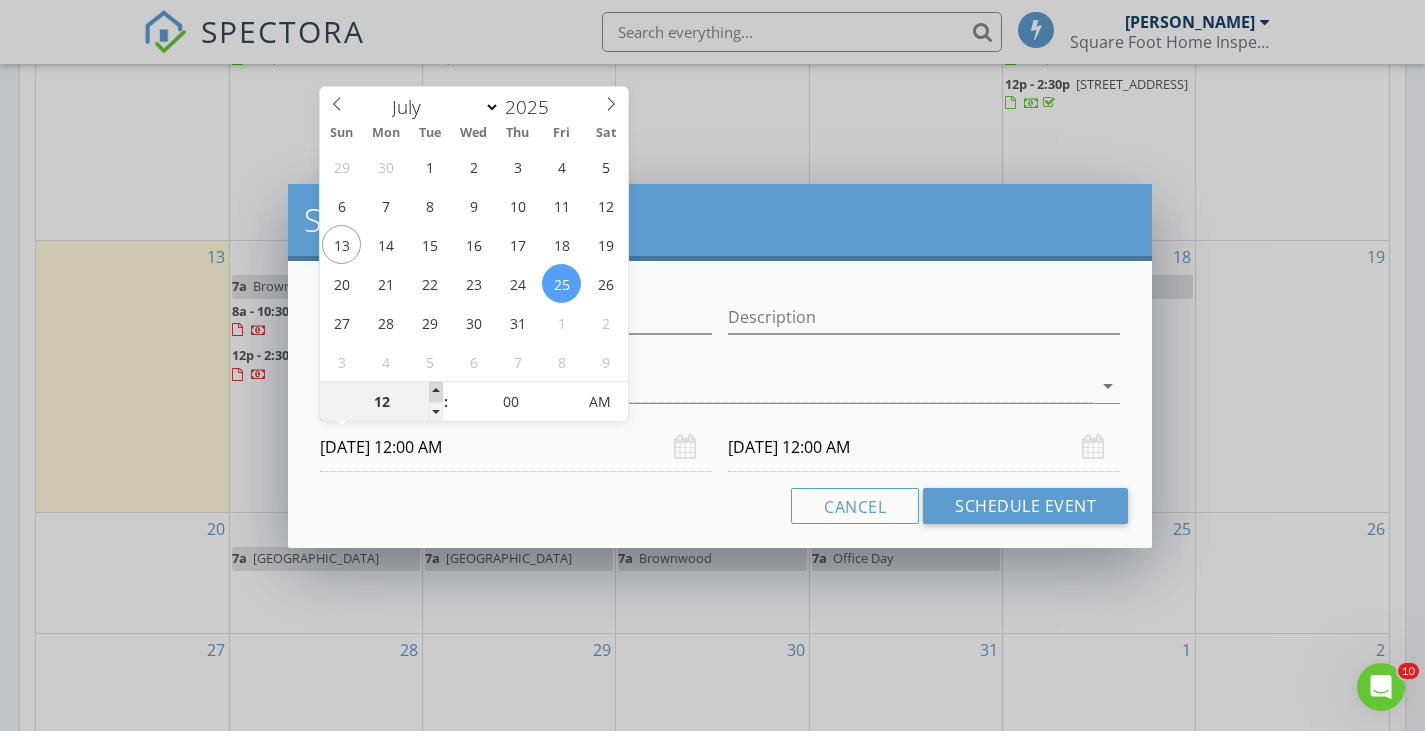 type on "01" 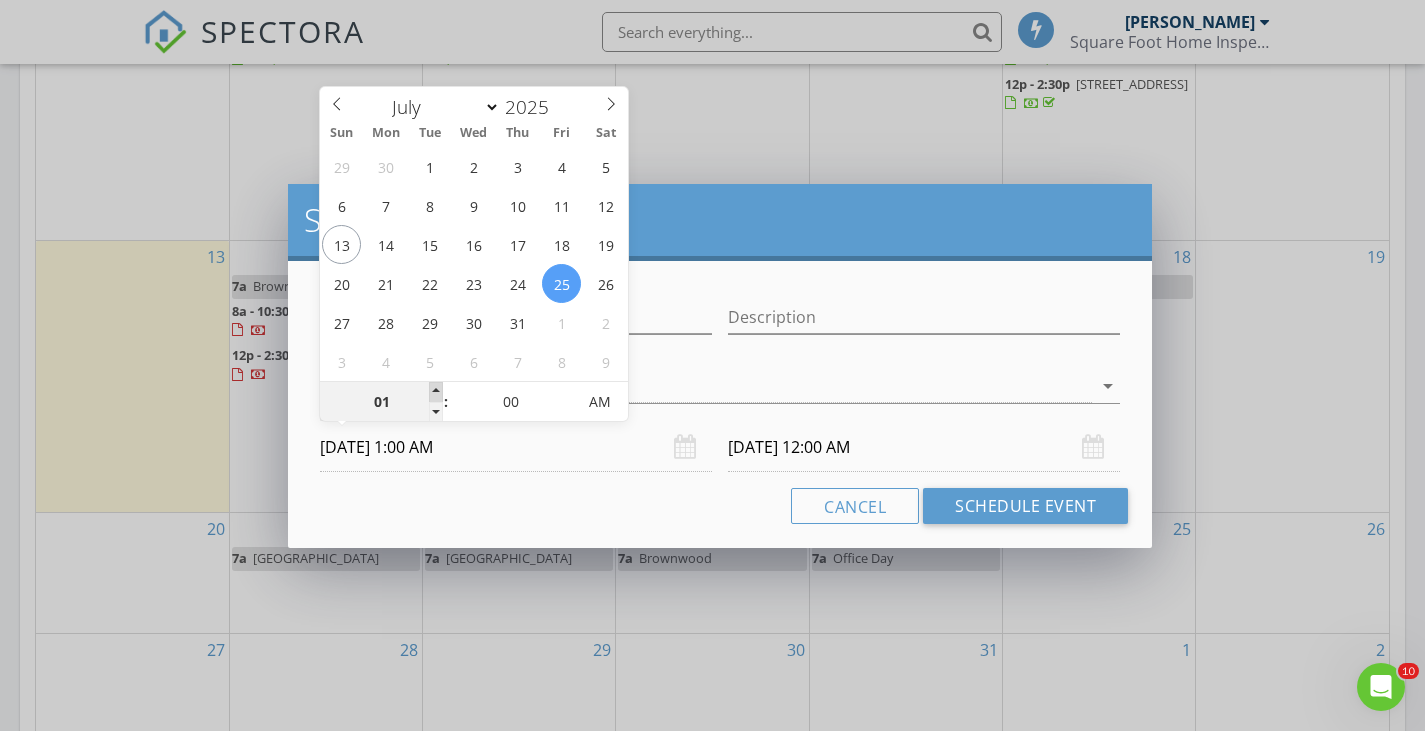 type on "01" 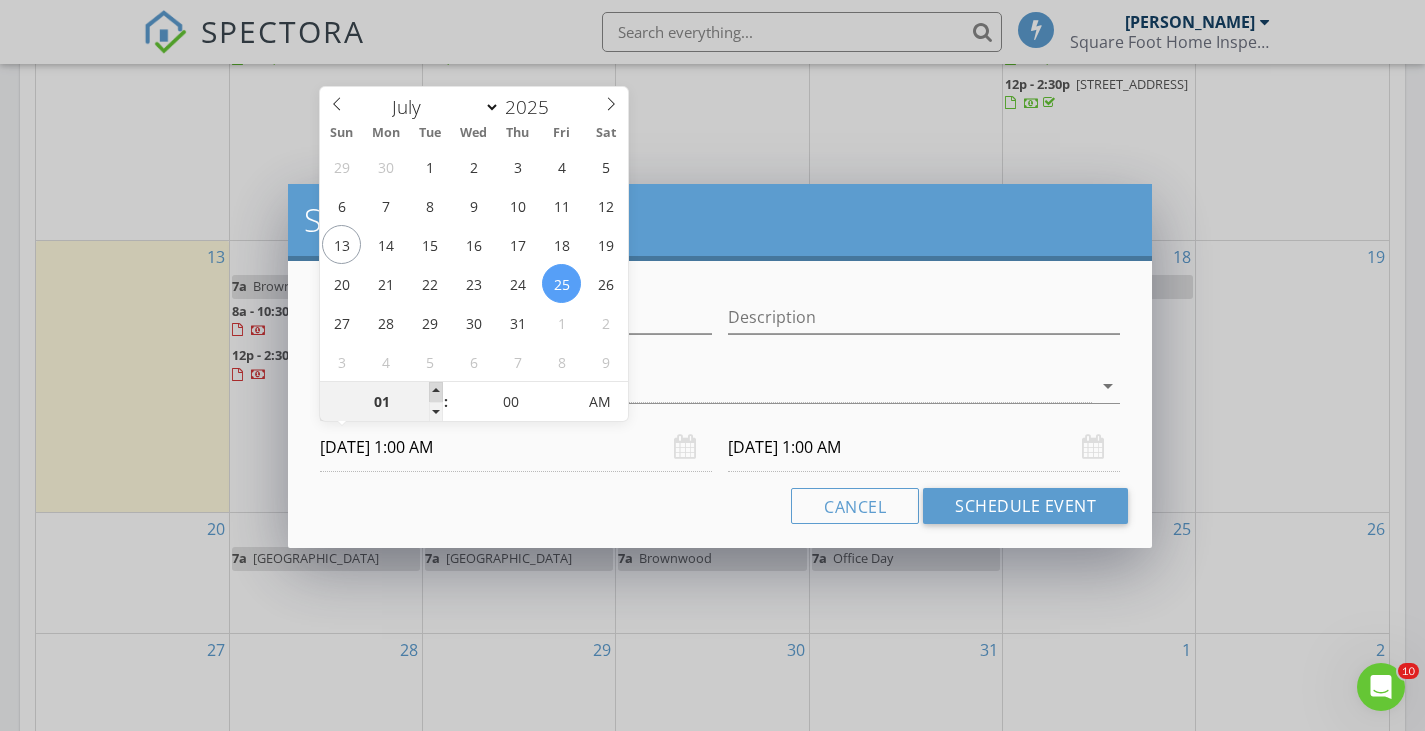 click at bounding box center [436, 392] 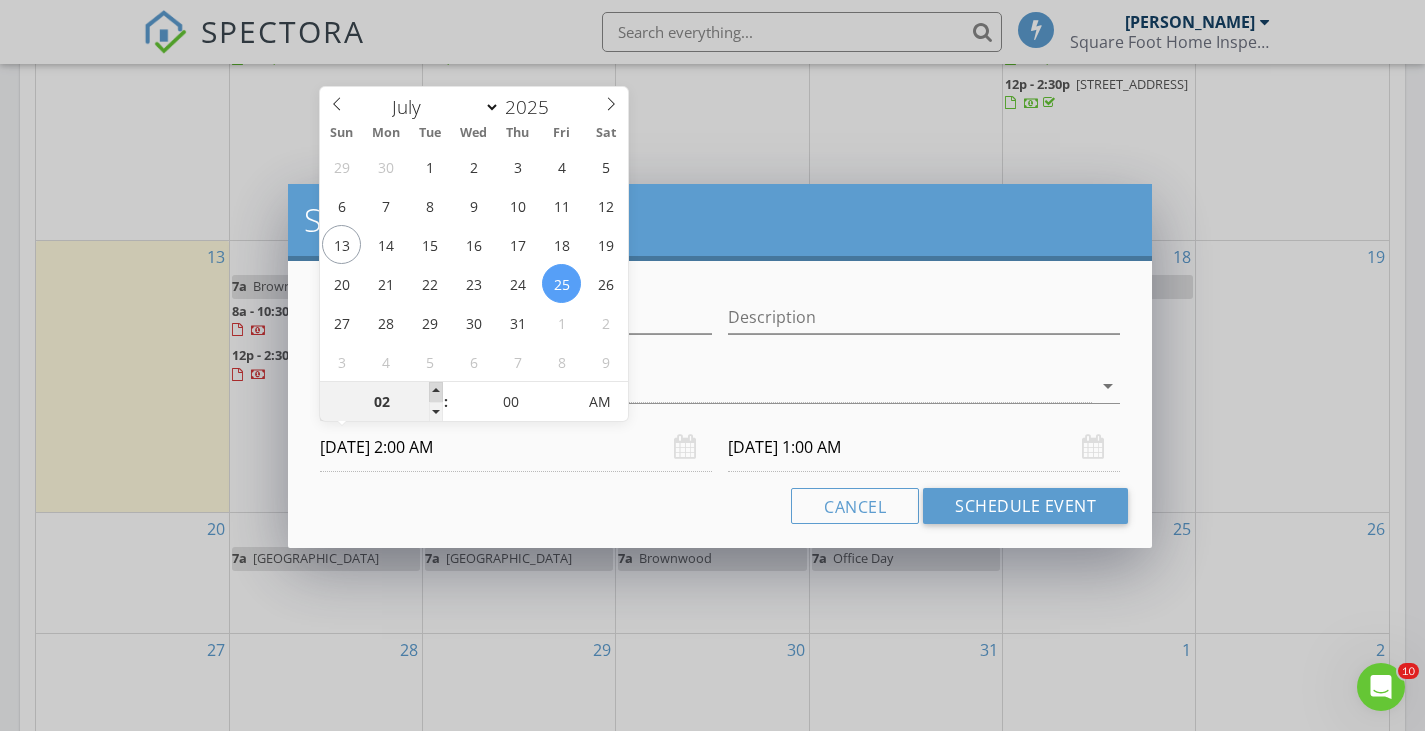 type on "03" 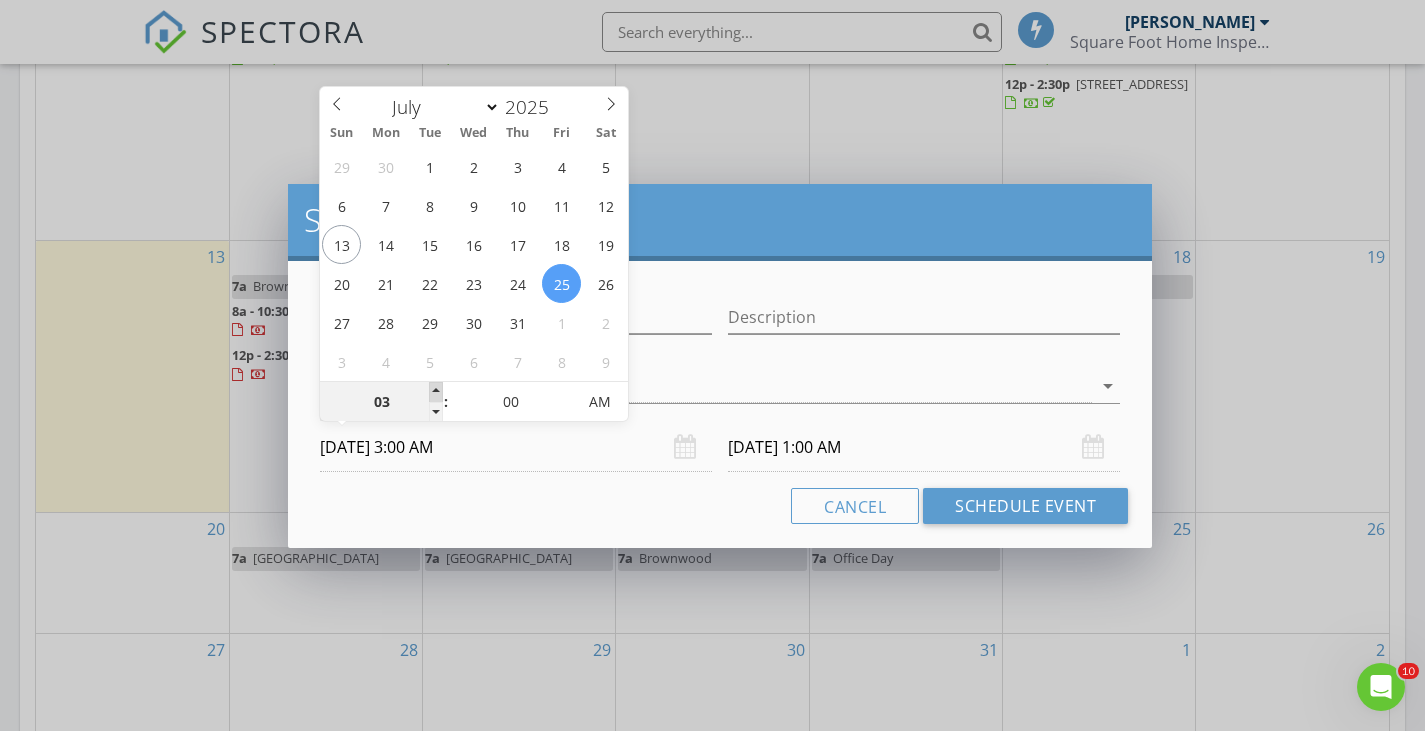 click at bounding box center [436, 392] 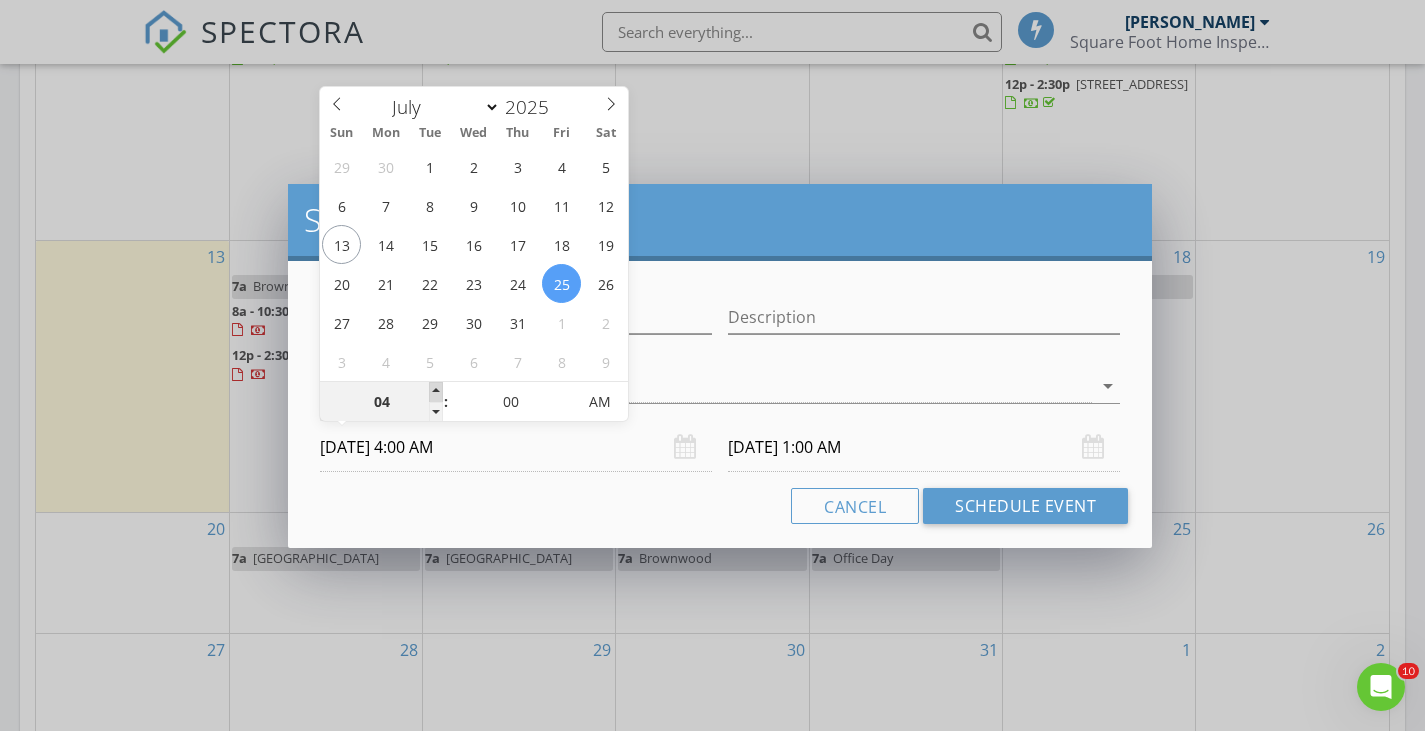 click at bounding box center [436, 392] 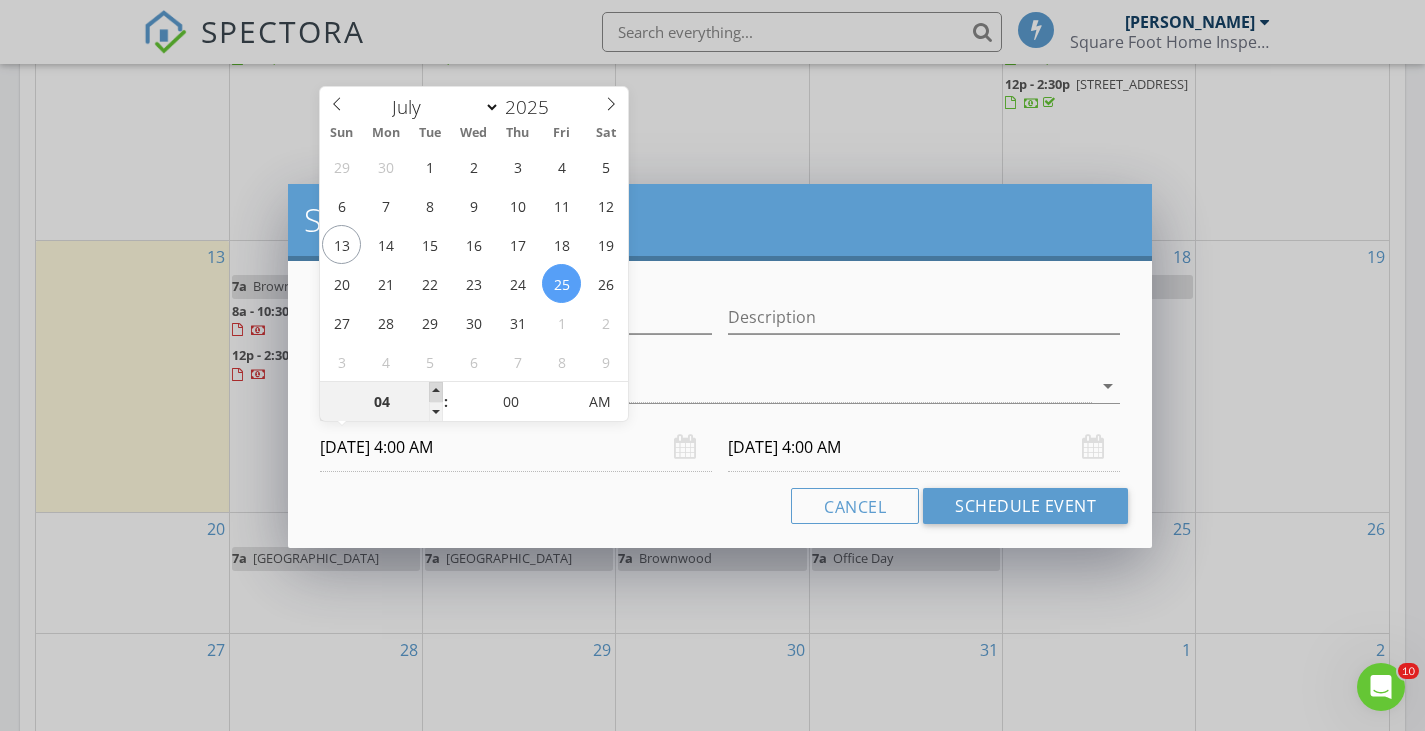 type on "05" 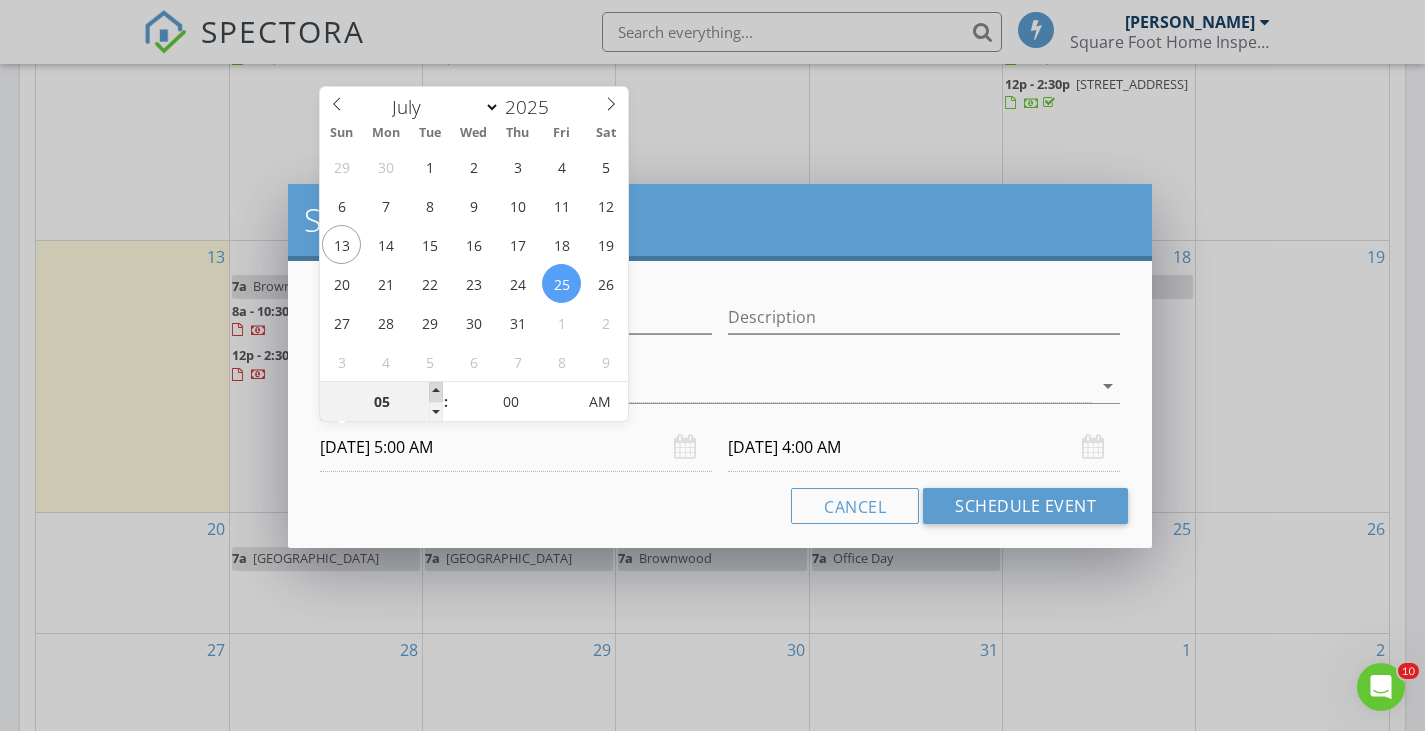 click at bounding box center [436, 392] 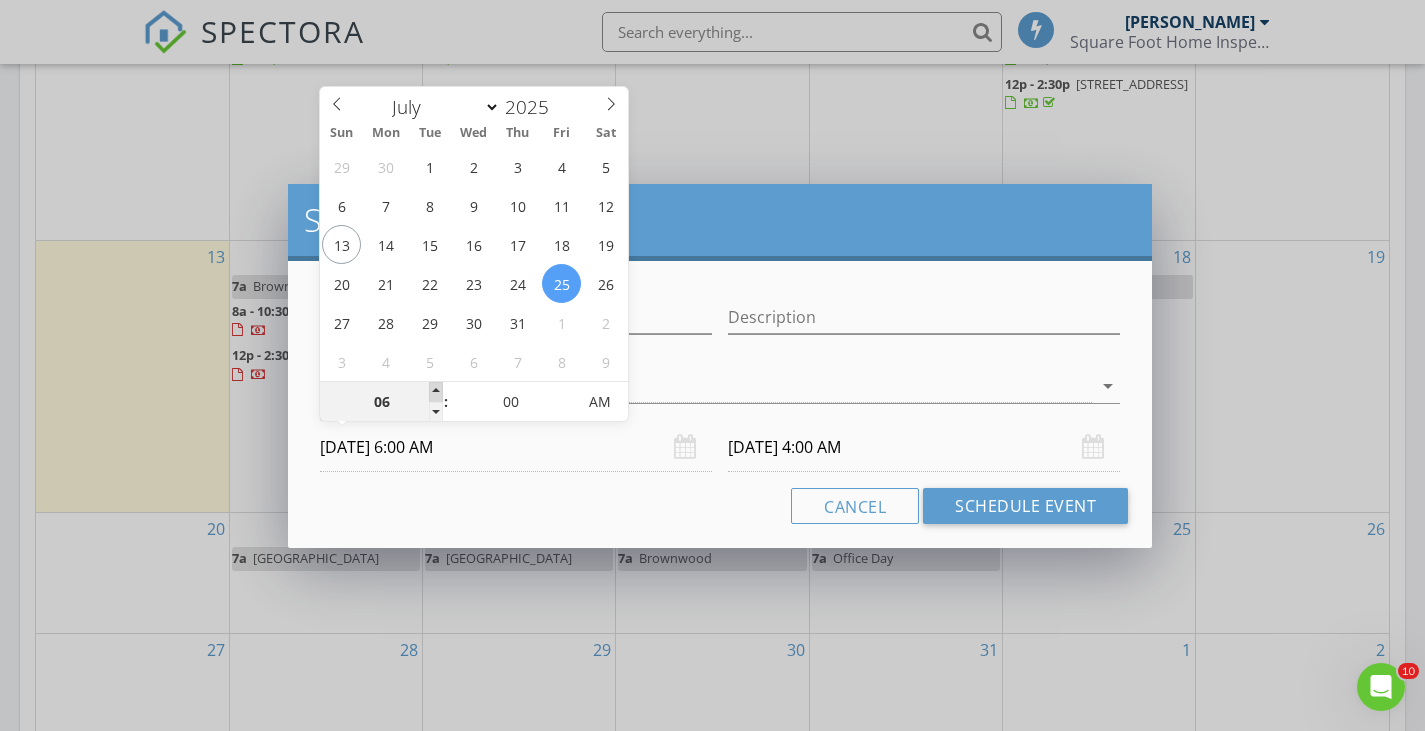 click at bounding box center (436, 392) 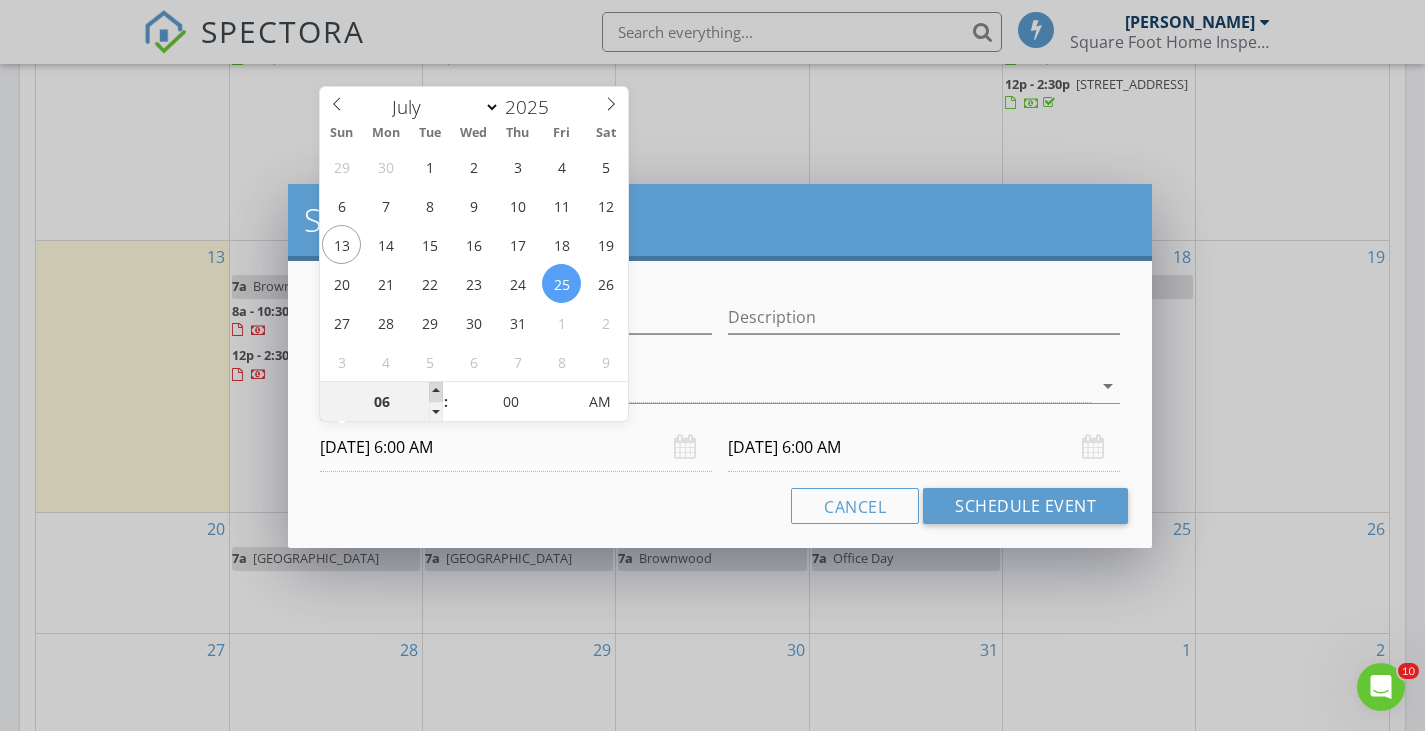 type on "07" 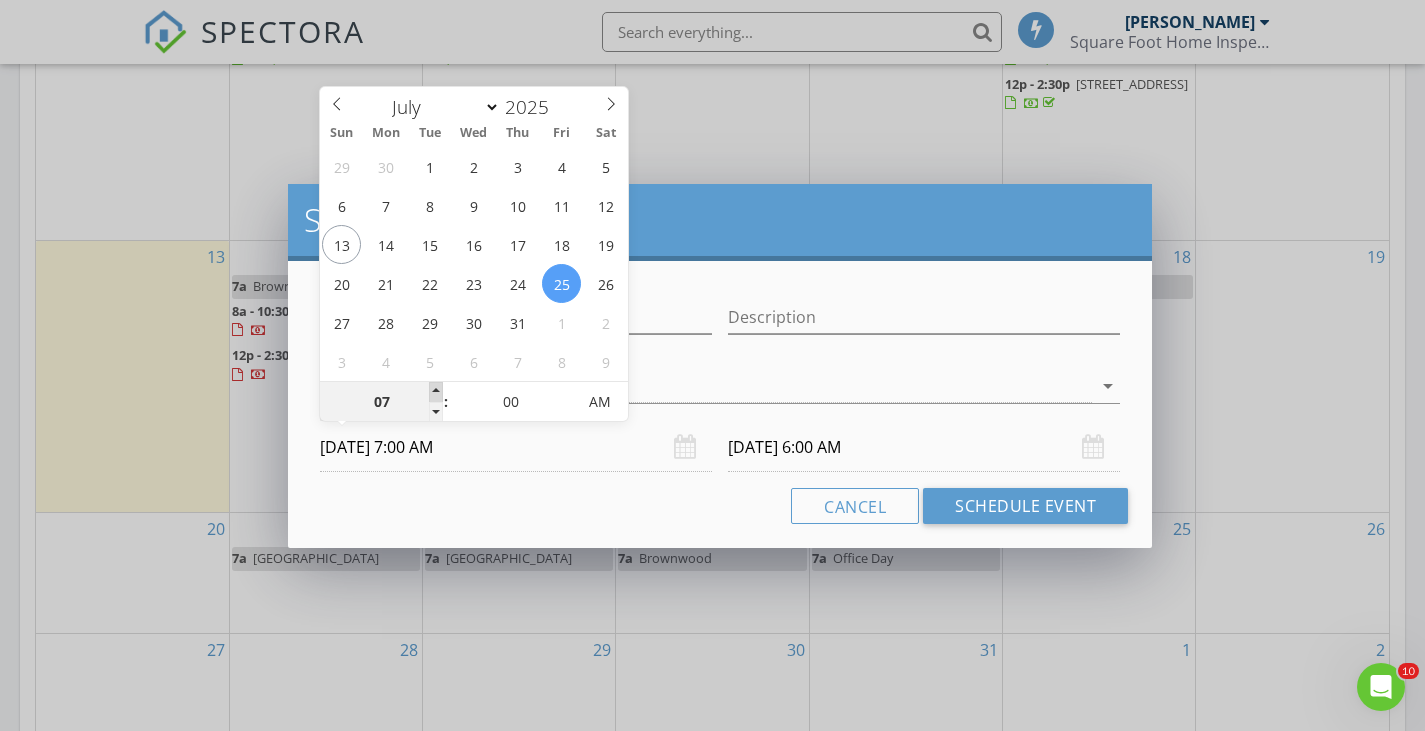click at bounding box center (436, 392) 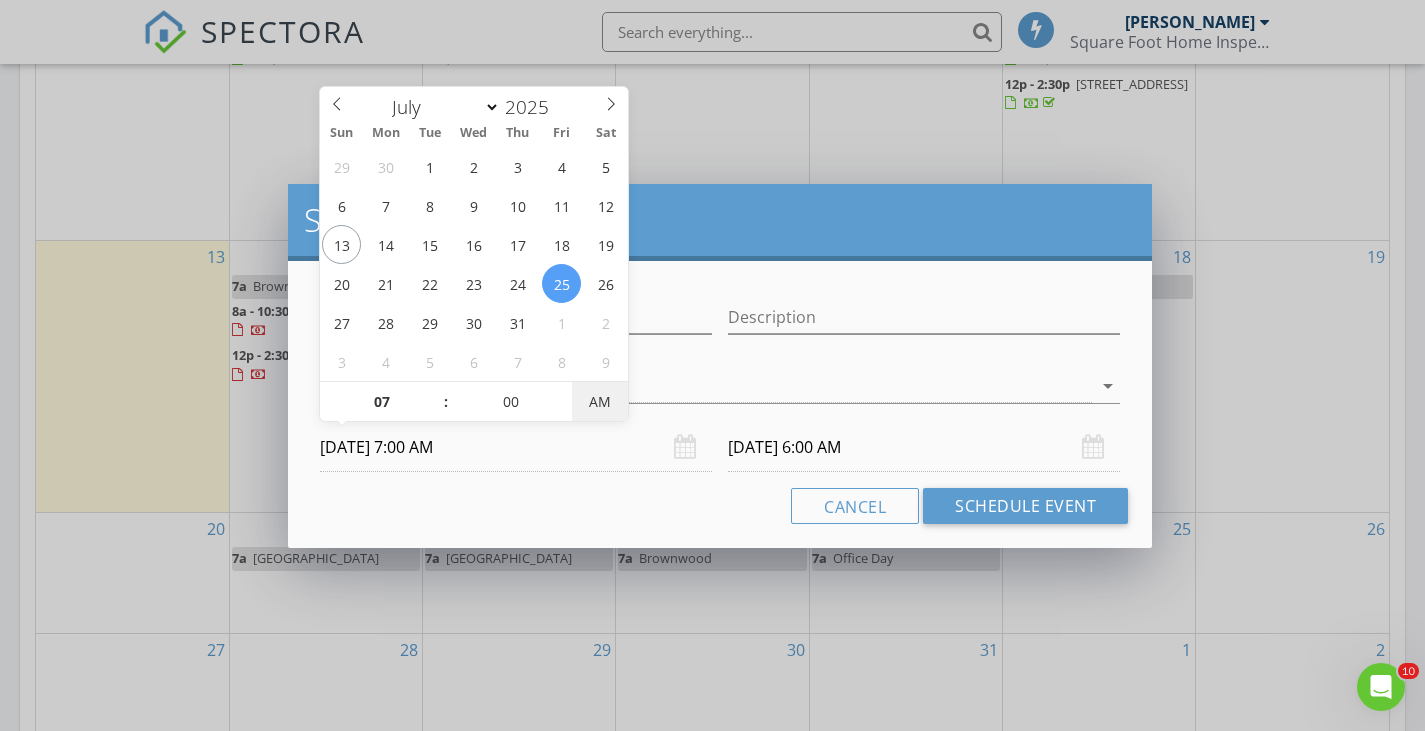 type on "07" 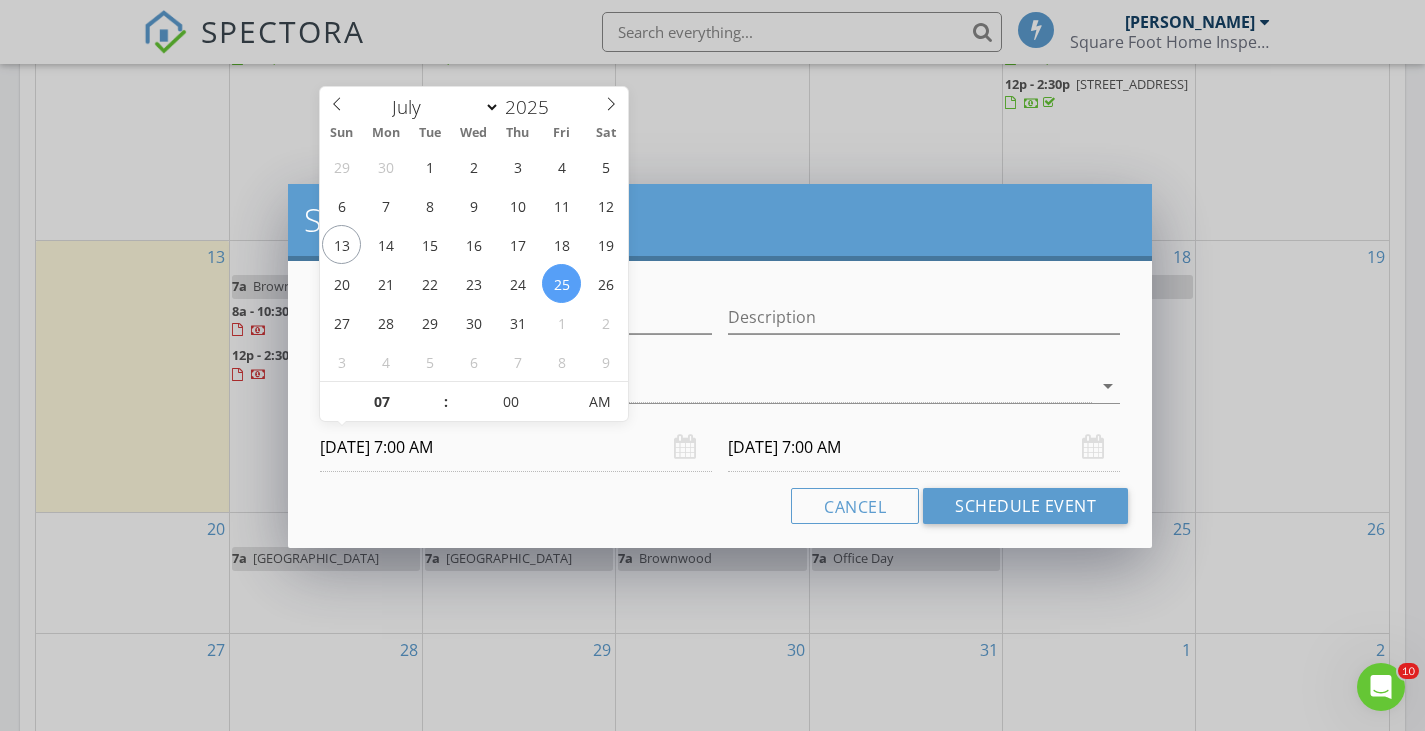 click on "07/26/2025 7:00 AM" at bounding box center [924, 447] 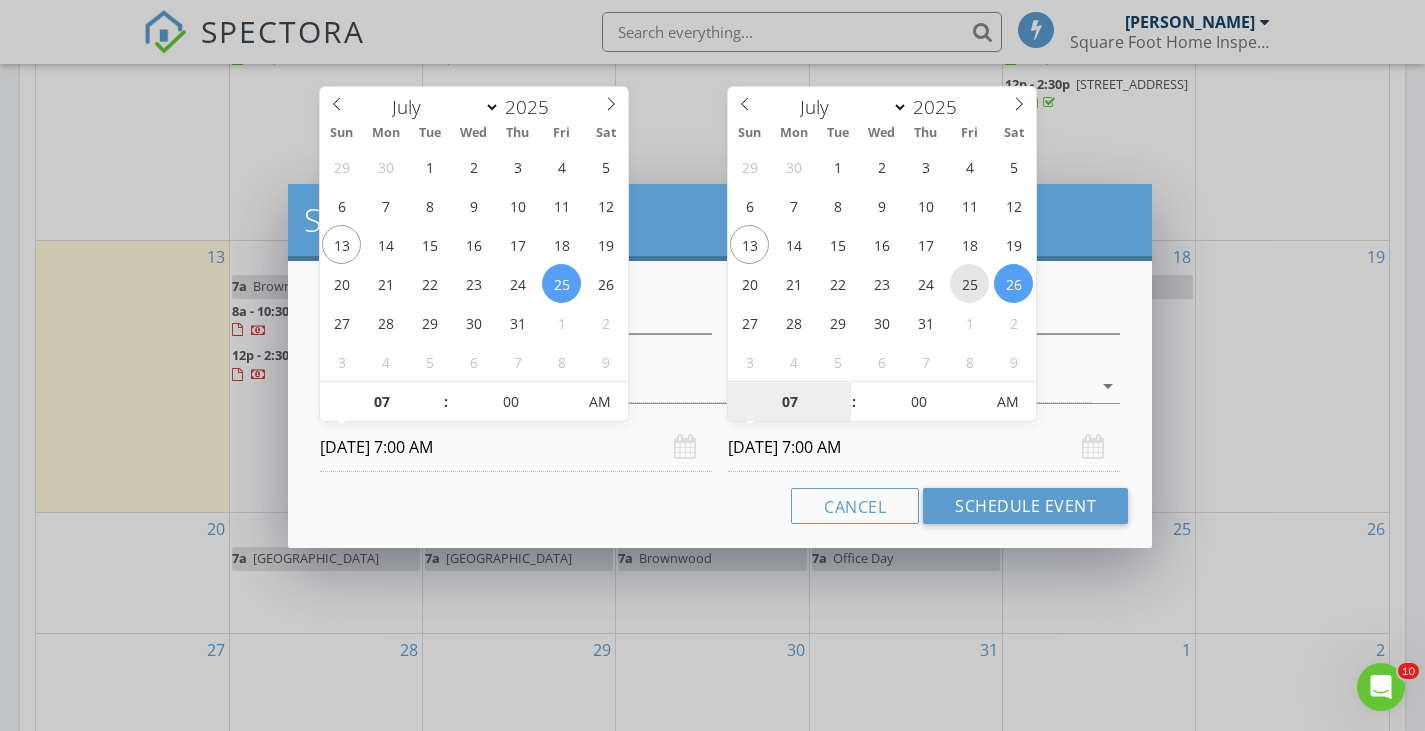 type on "07/25/2025 7:00 AM" 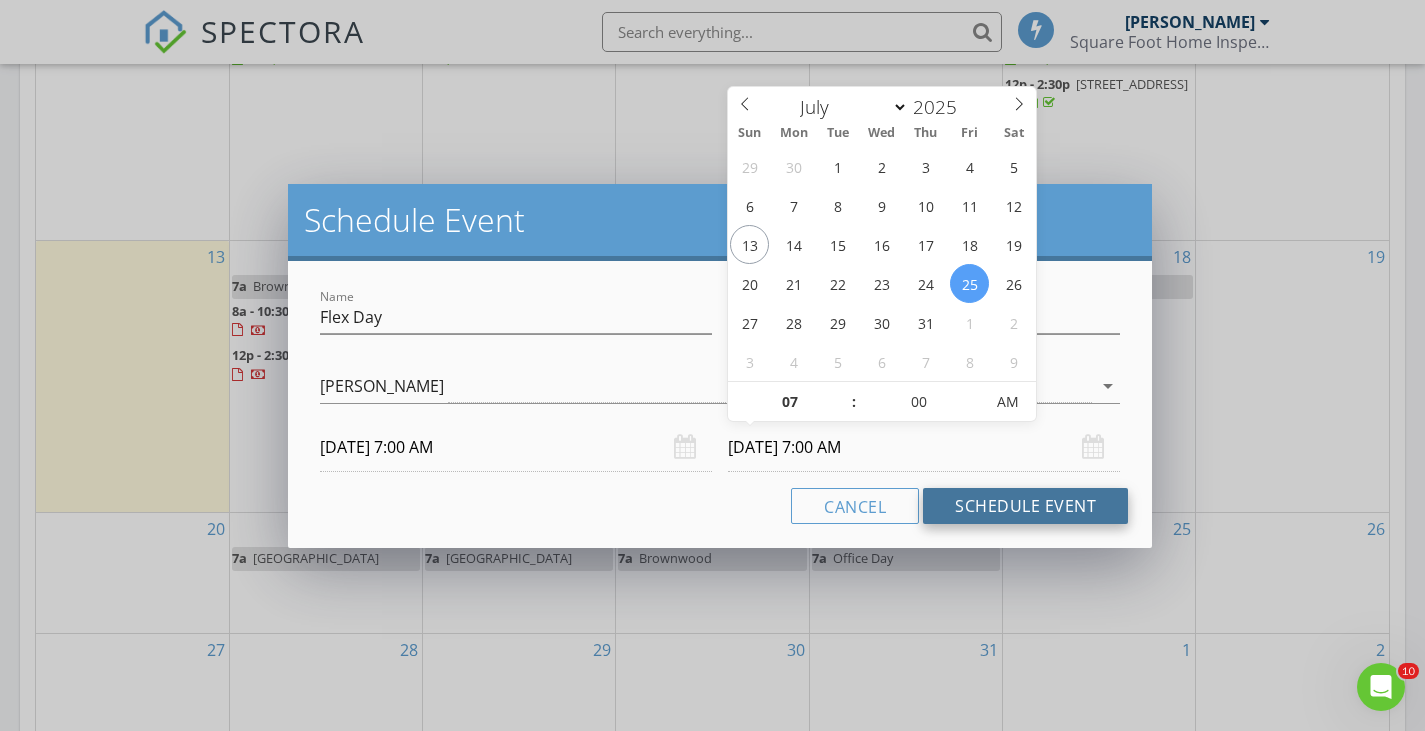 click on "Schedule Event" at bounding box center [1025, 506] 